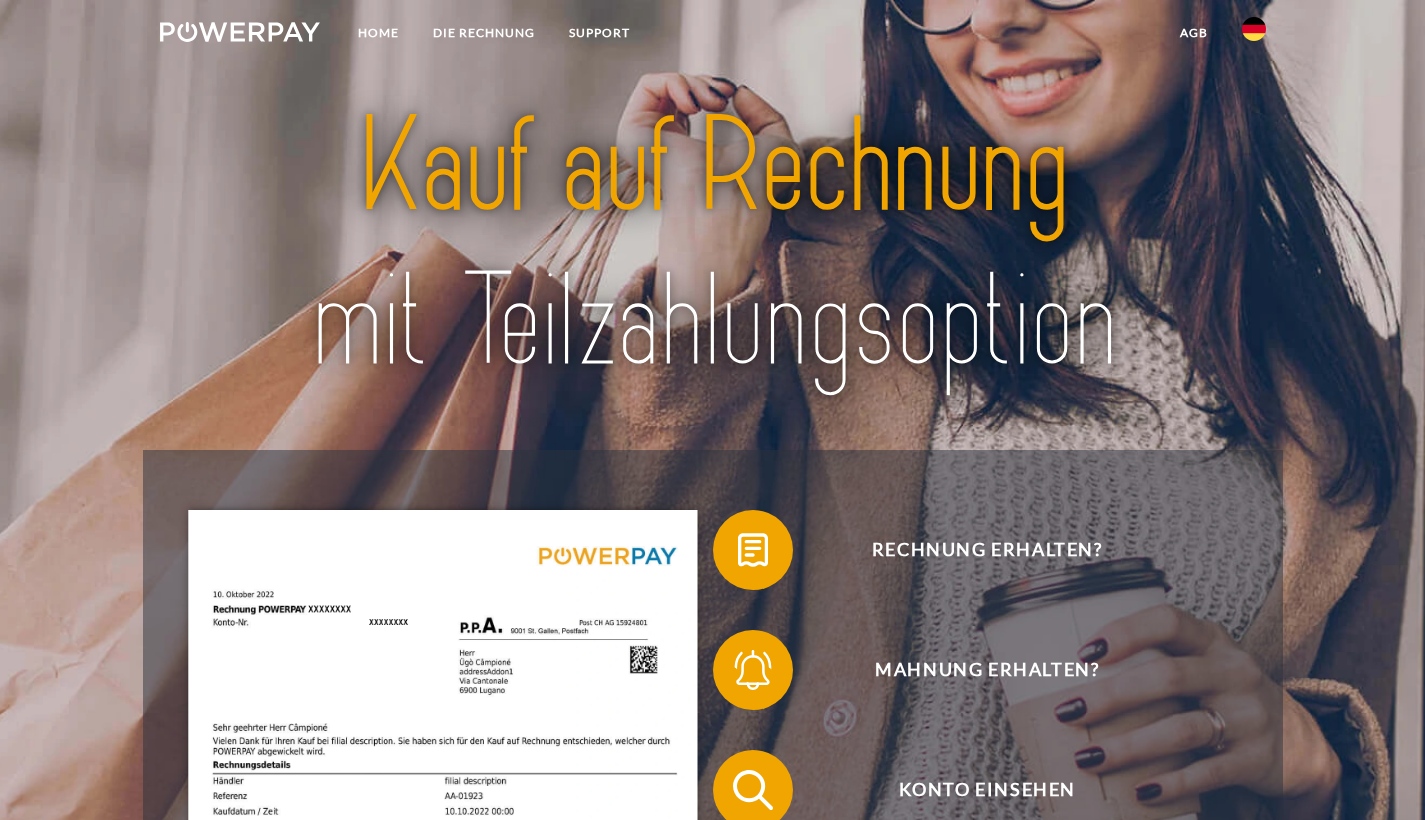 scroll, scrollTop: 0, scrollLeft: 0, axis: both 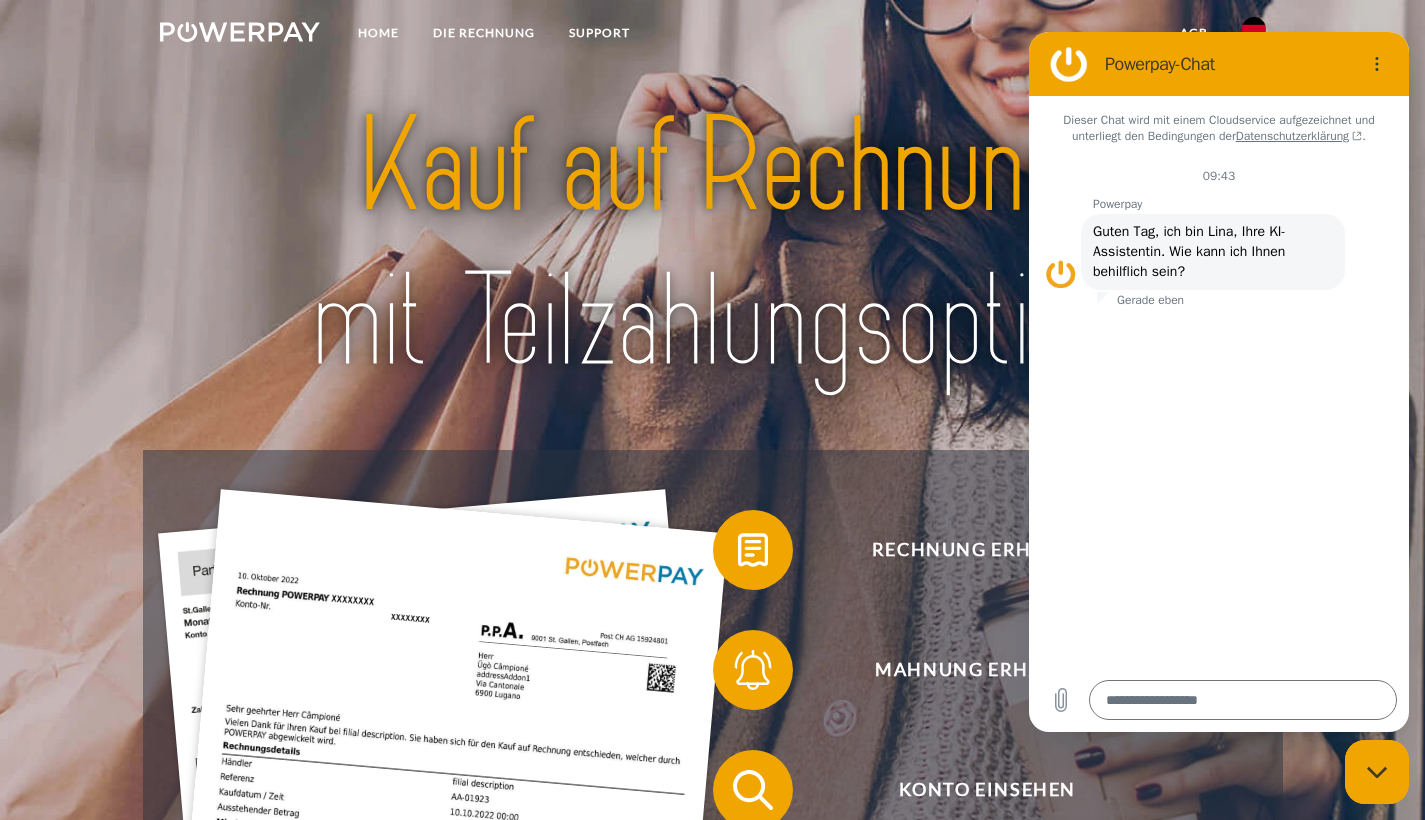 type on "*" 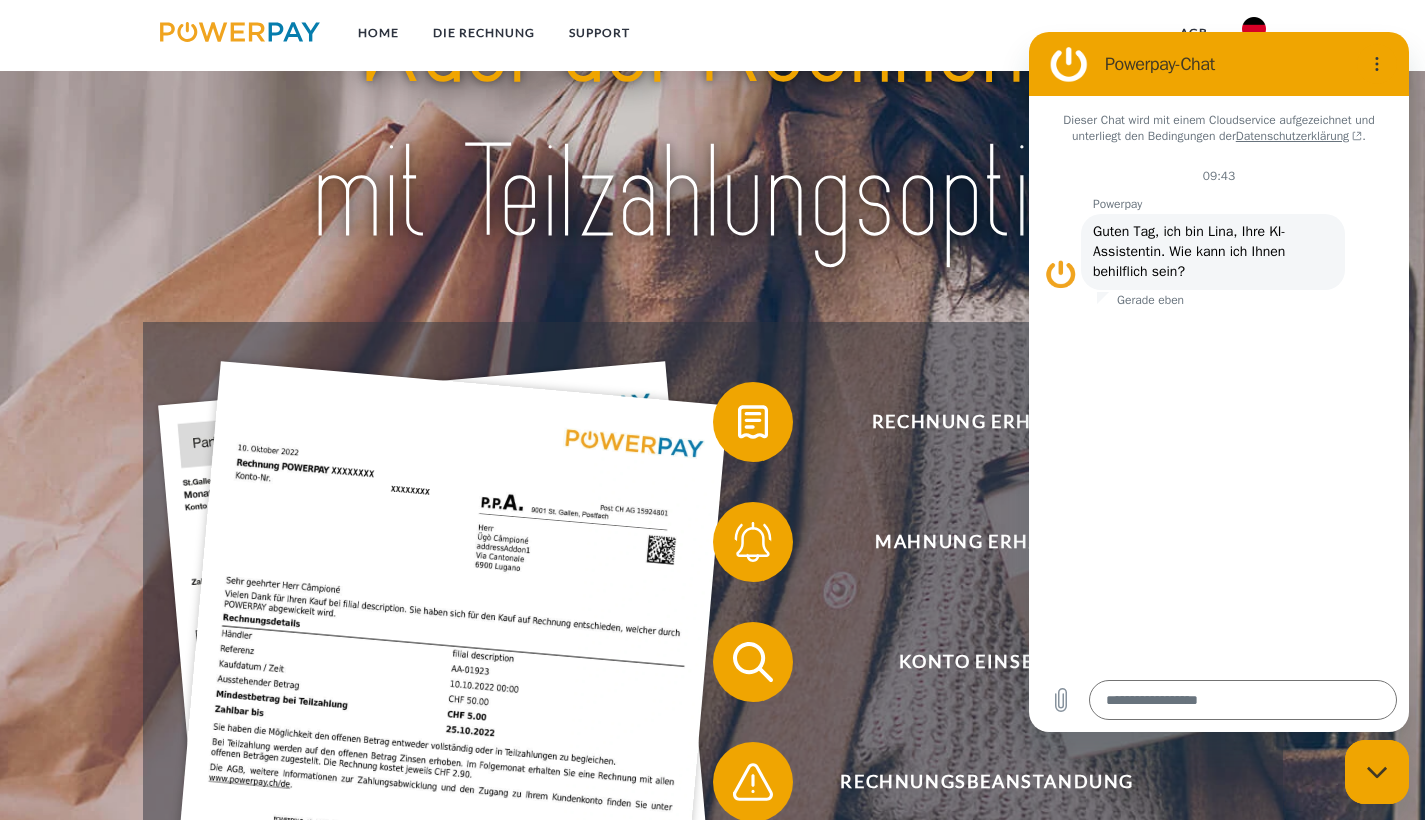 scroll, scrollTop: 153, scrollLeft: 0, axis: vertical 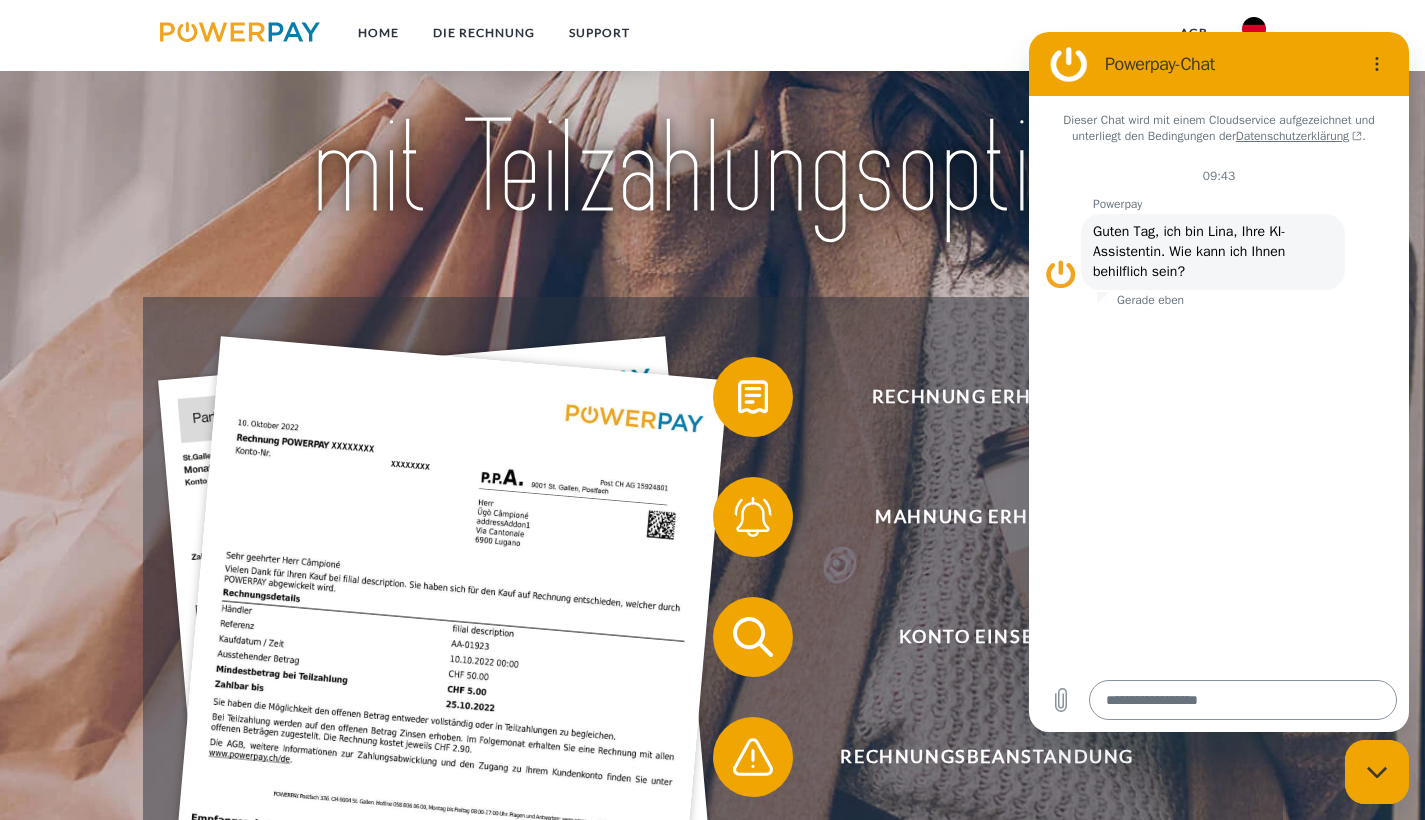 click at bounding box center [1243, 700] 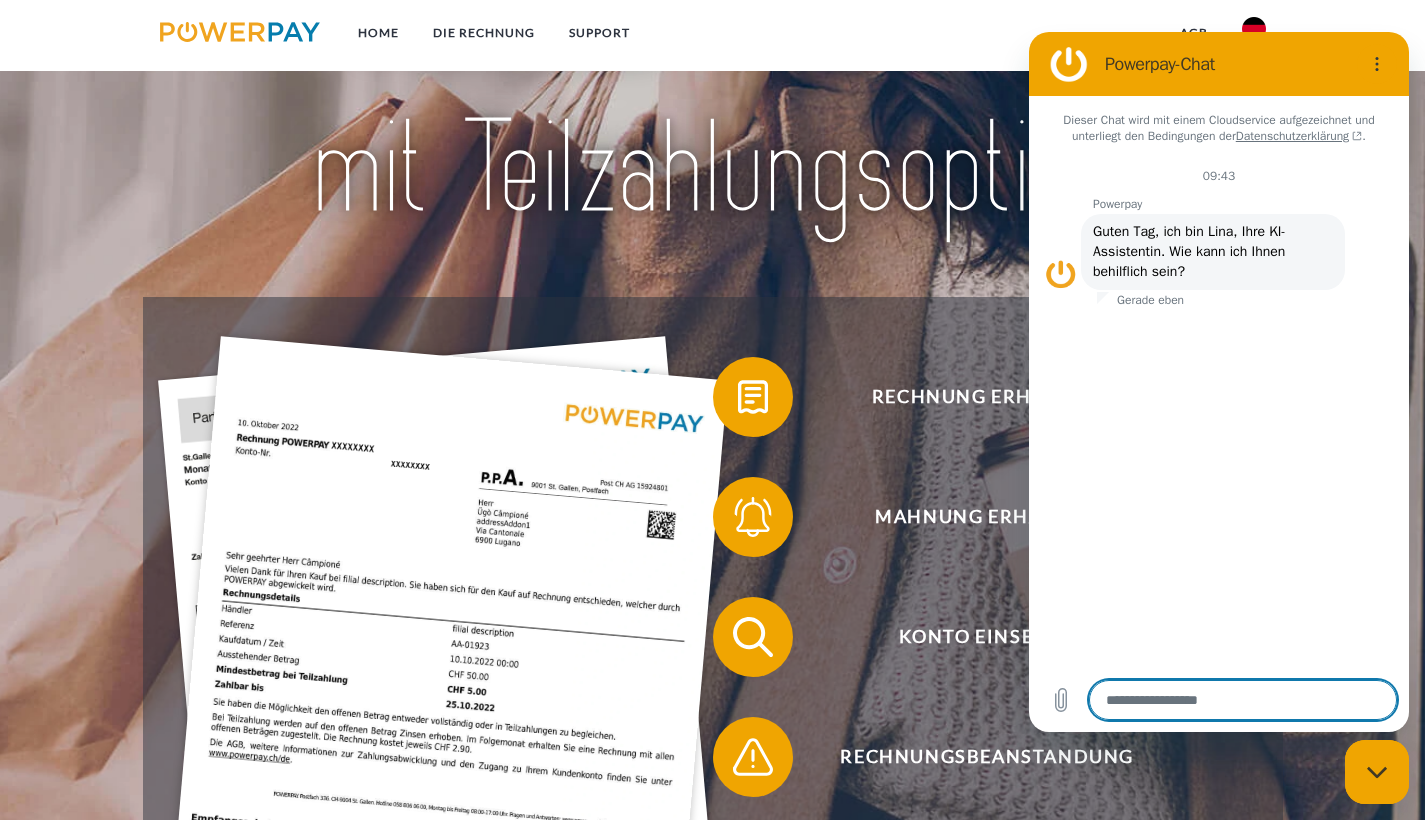 type on "*" 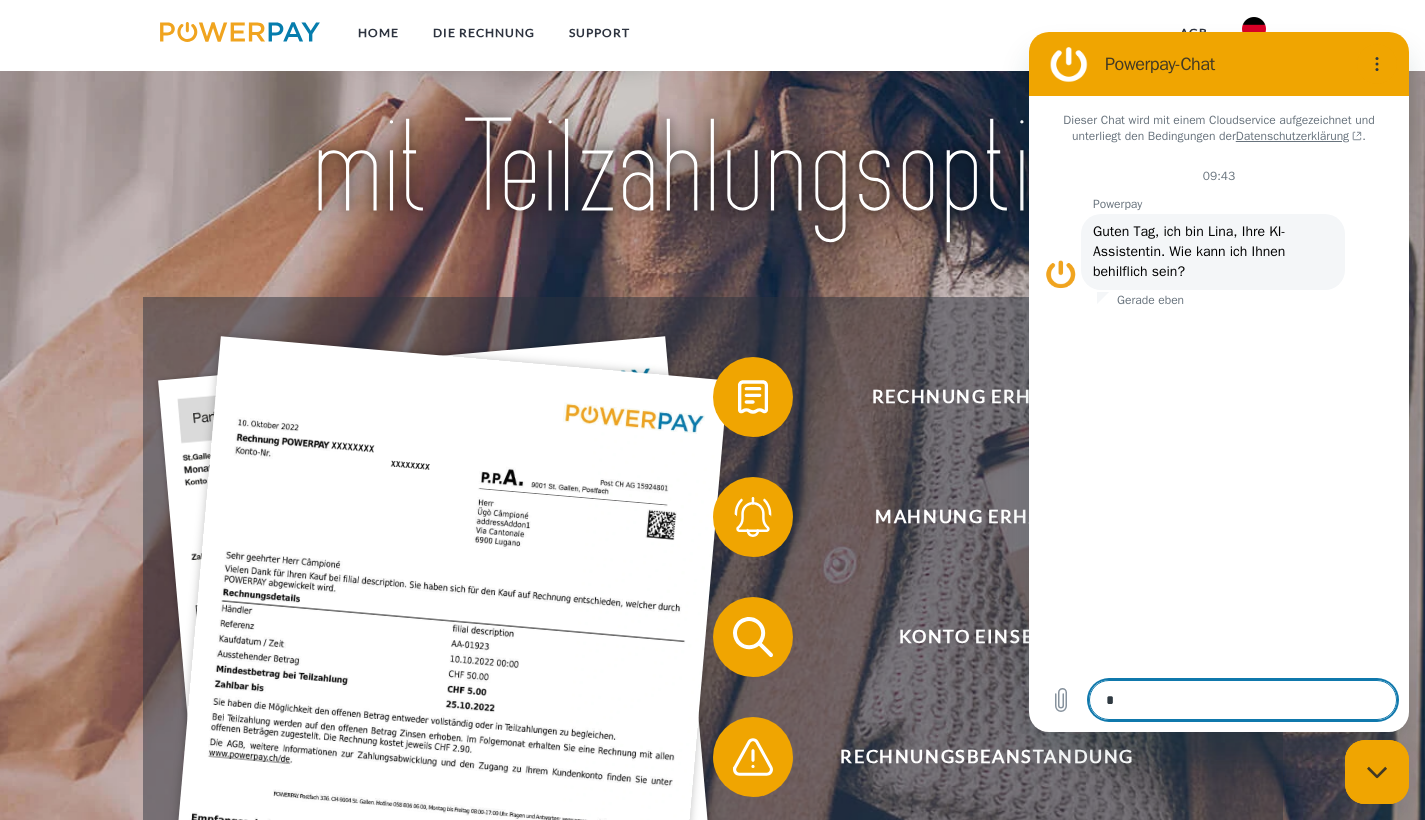 type on "**" 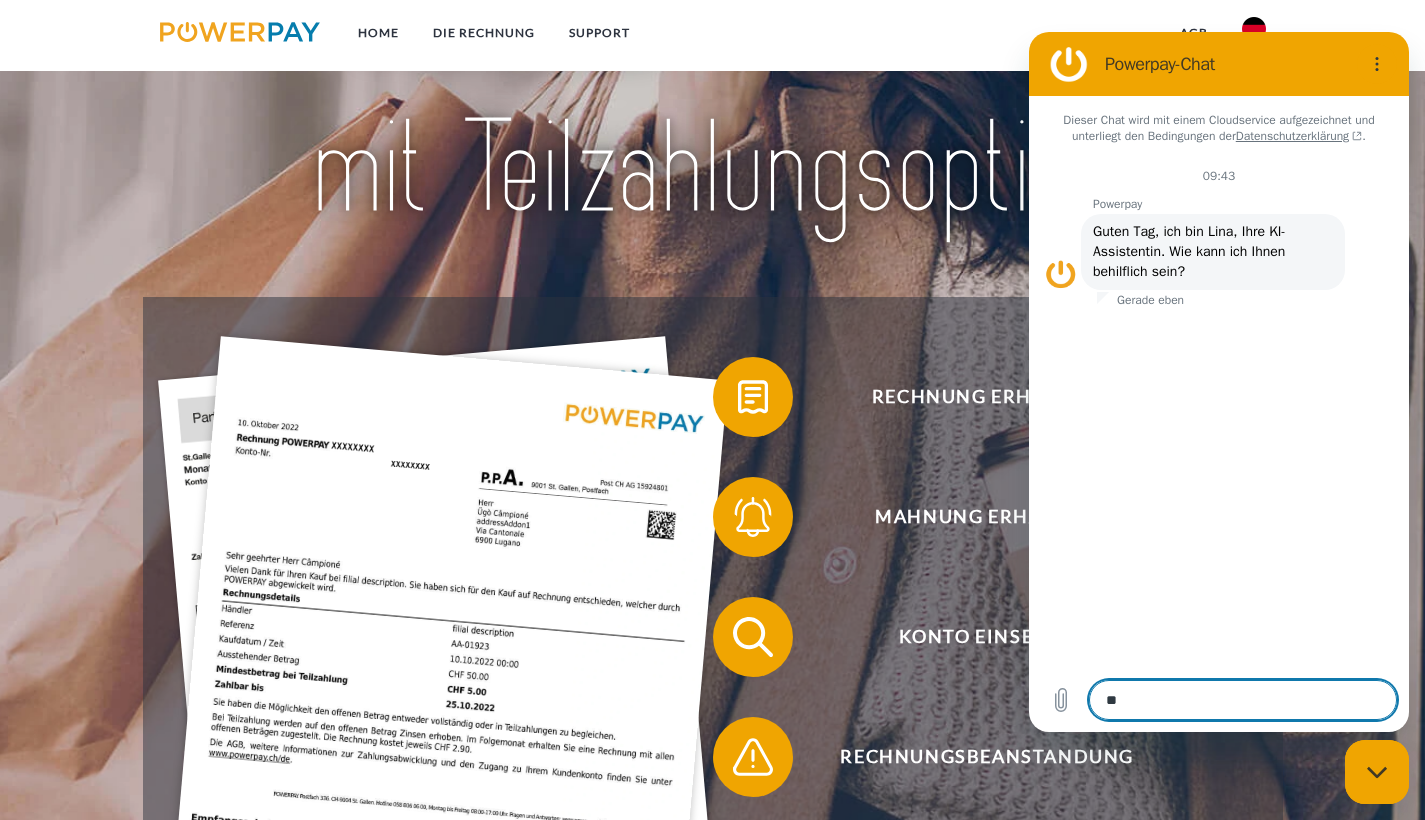 type on "***" 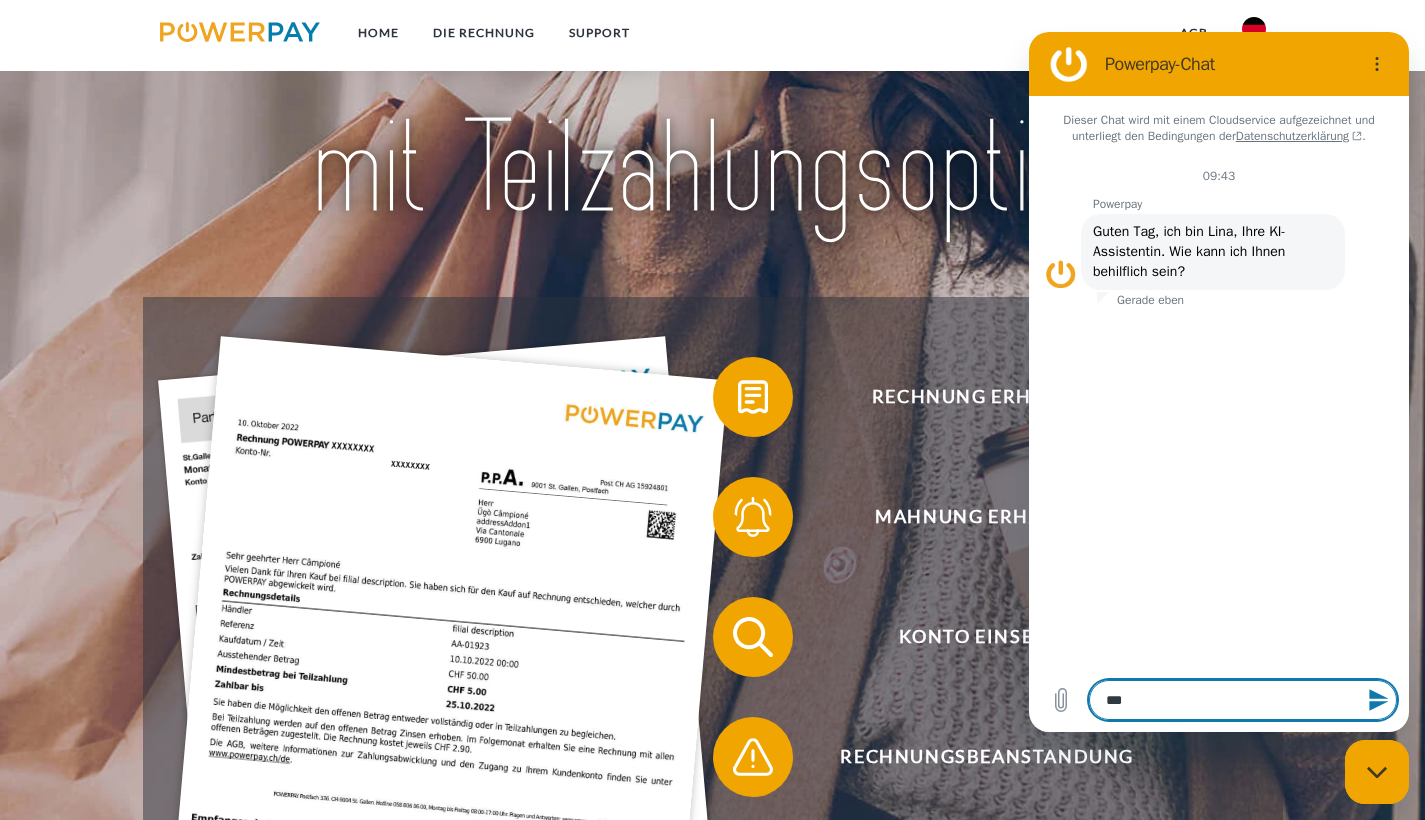 type on "***" 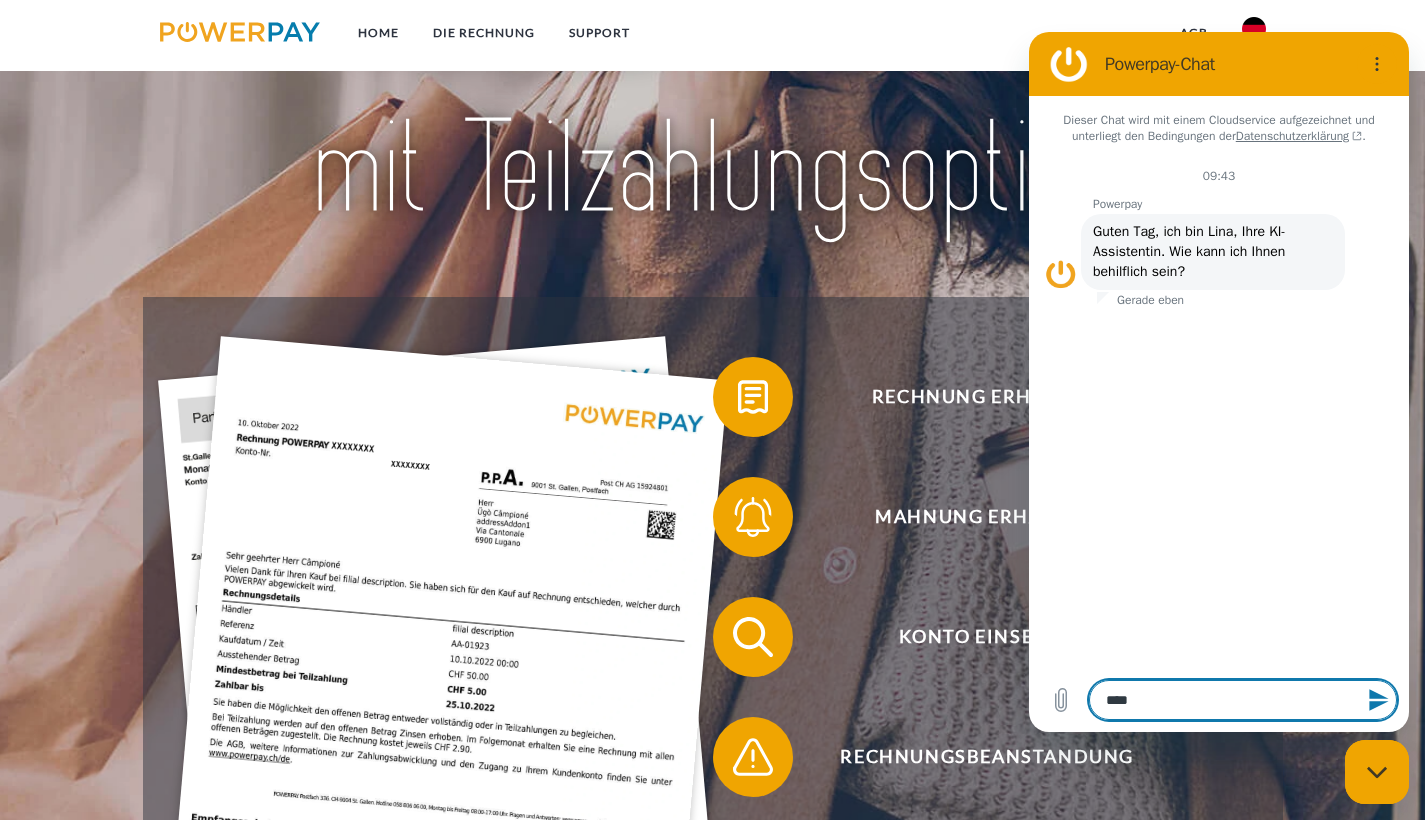 type on "*****" 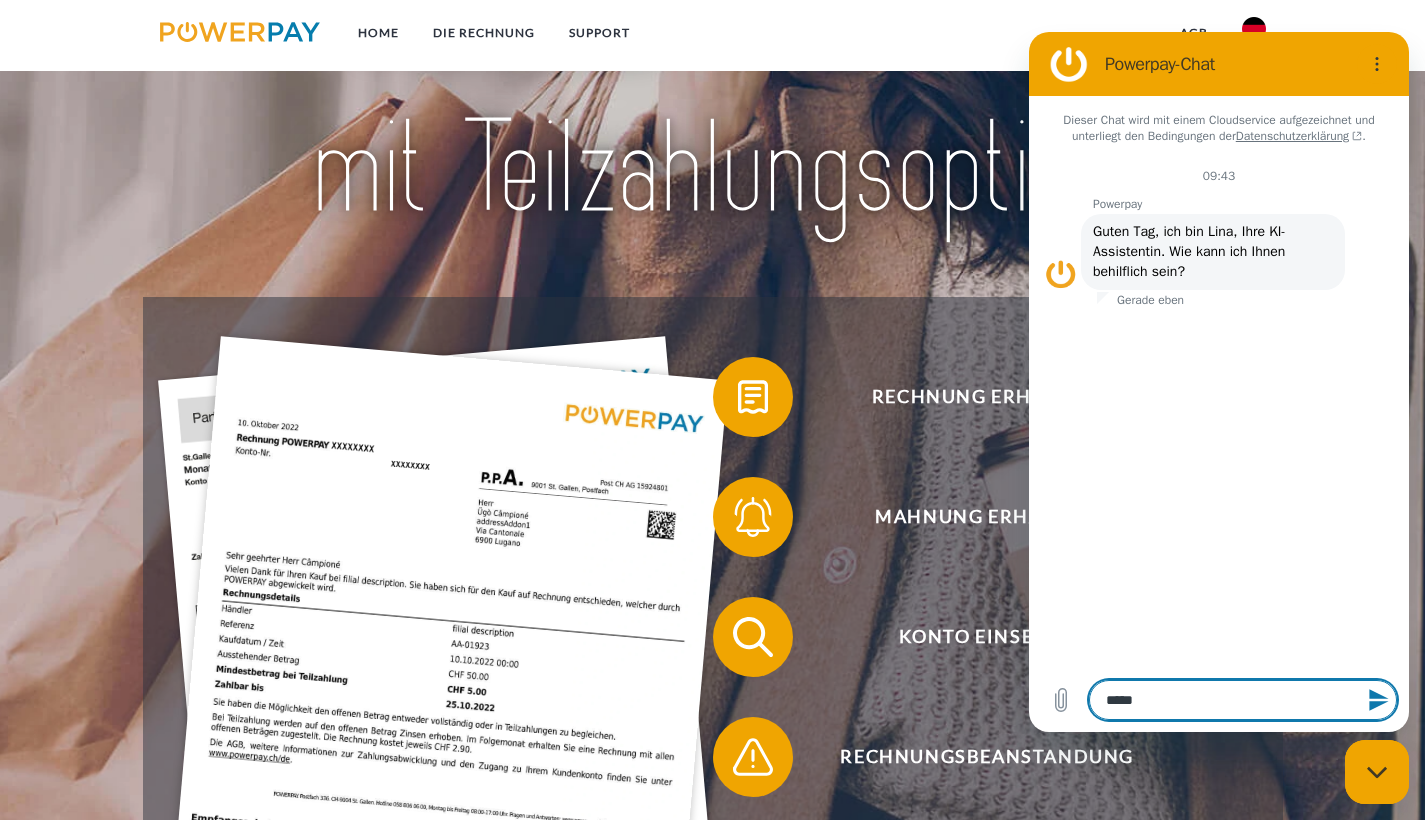 type on "*" 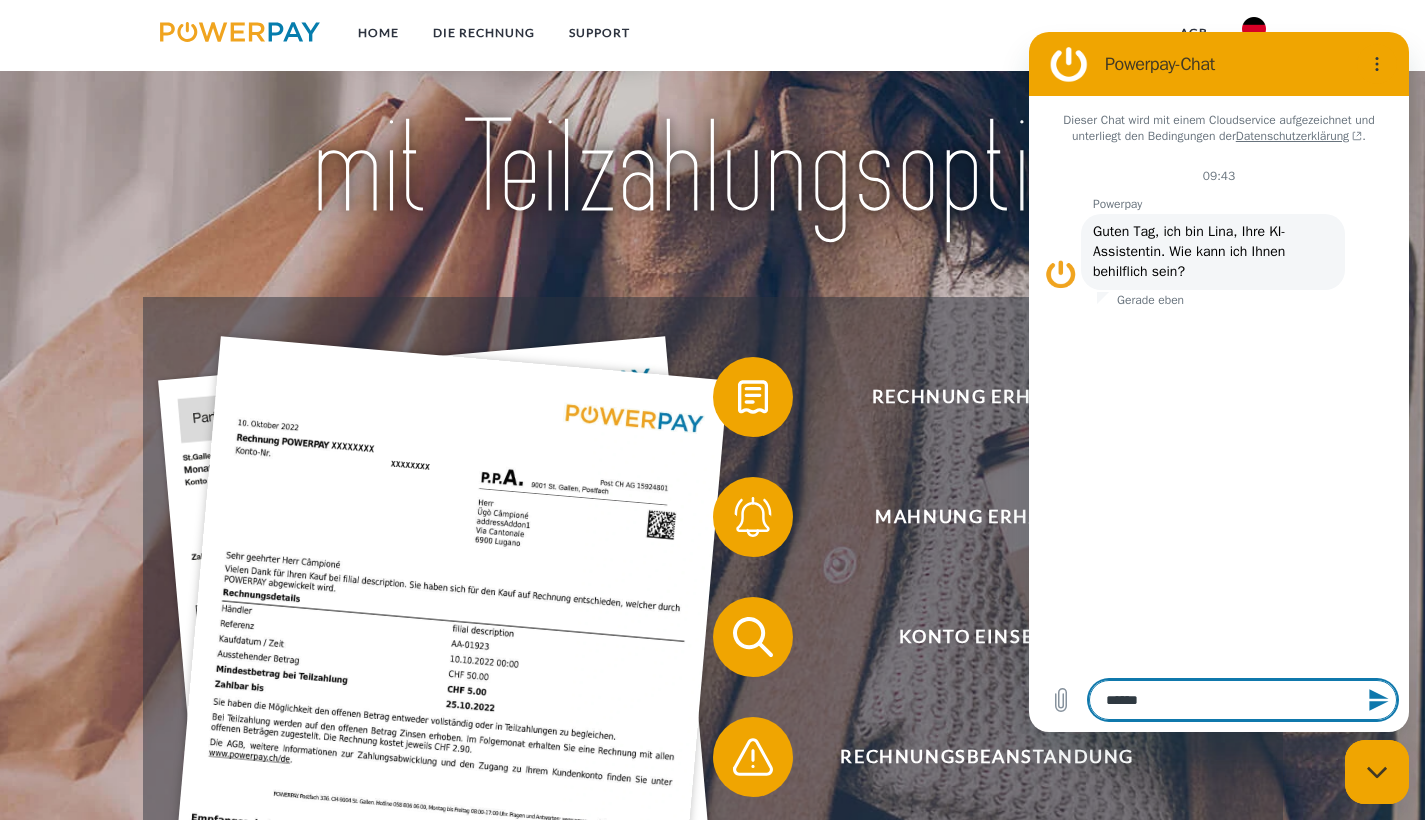 type on "*******" 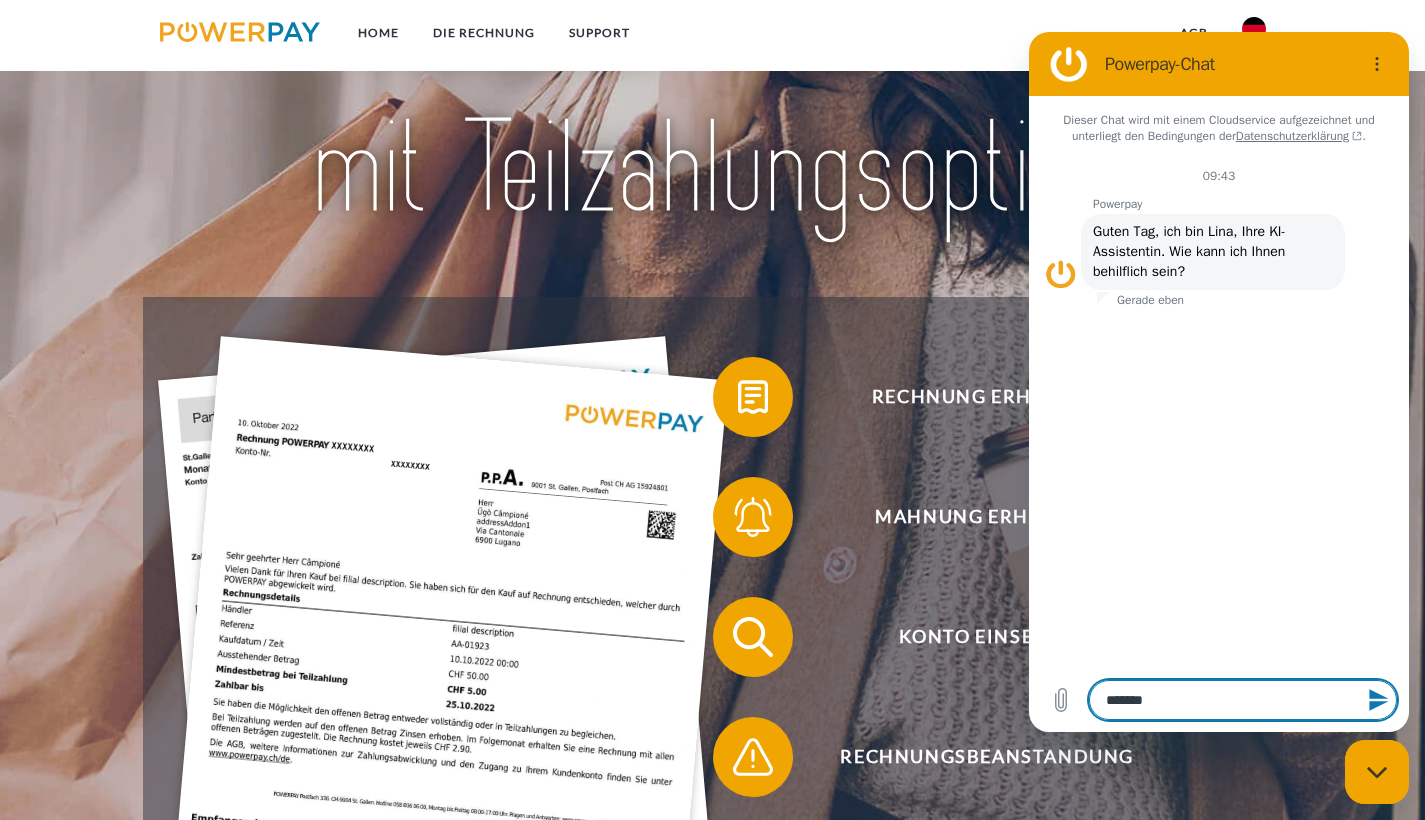 type on "********" 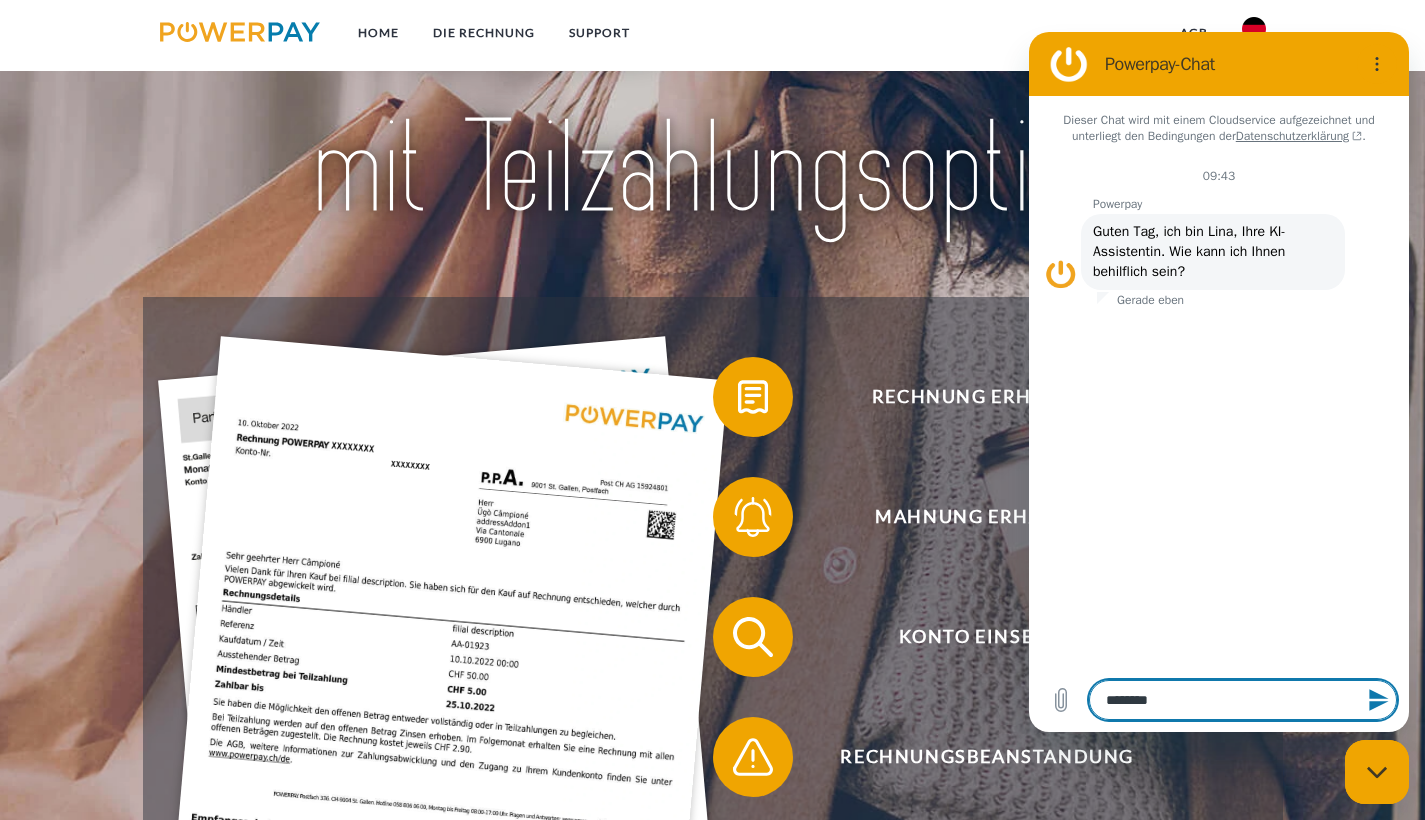 type on "********" 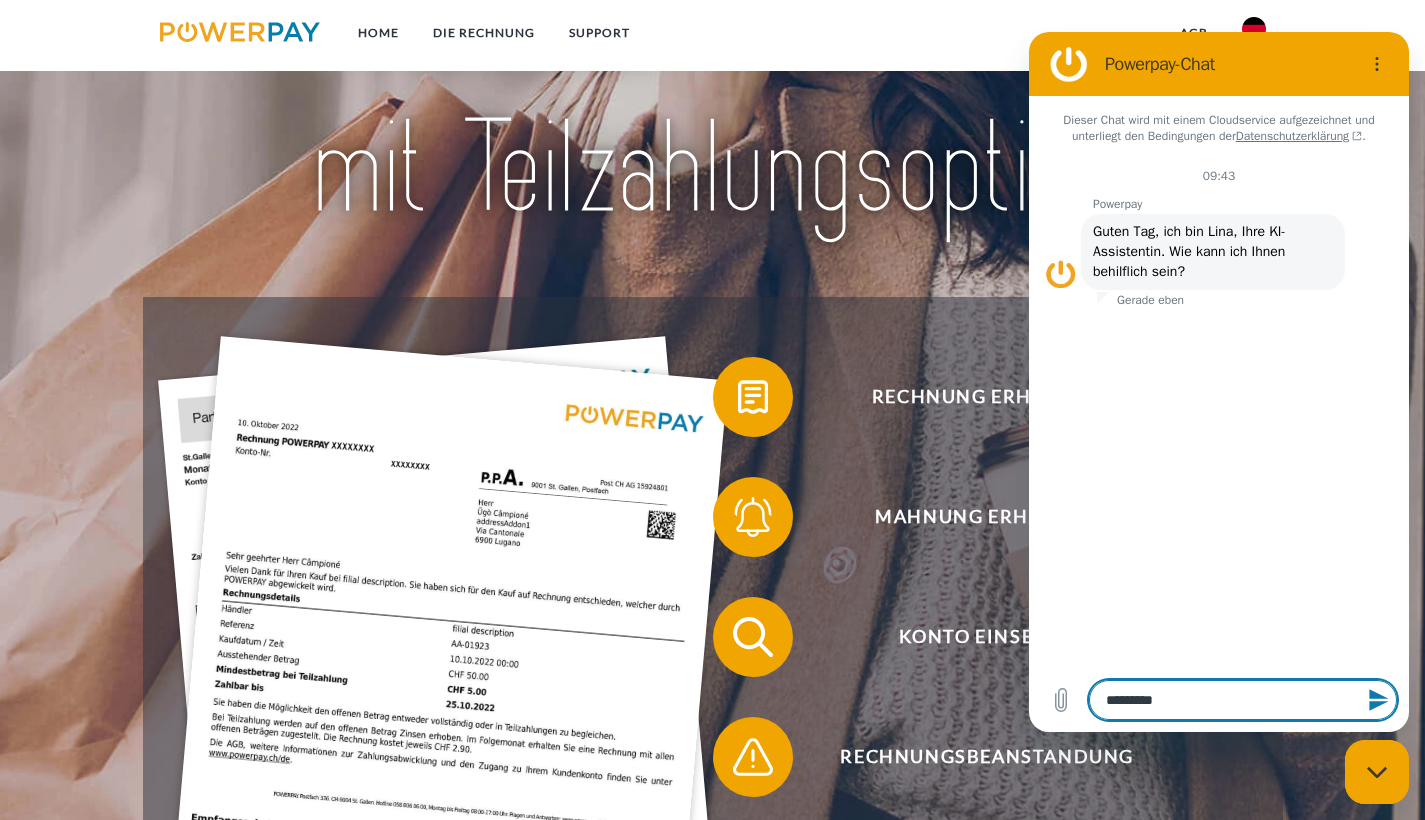 type on "**********" 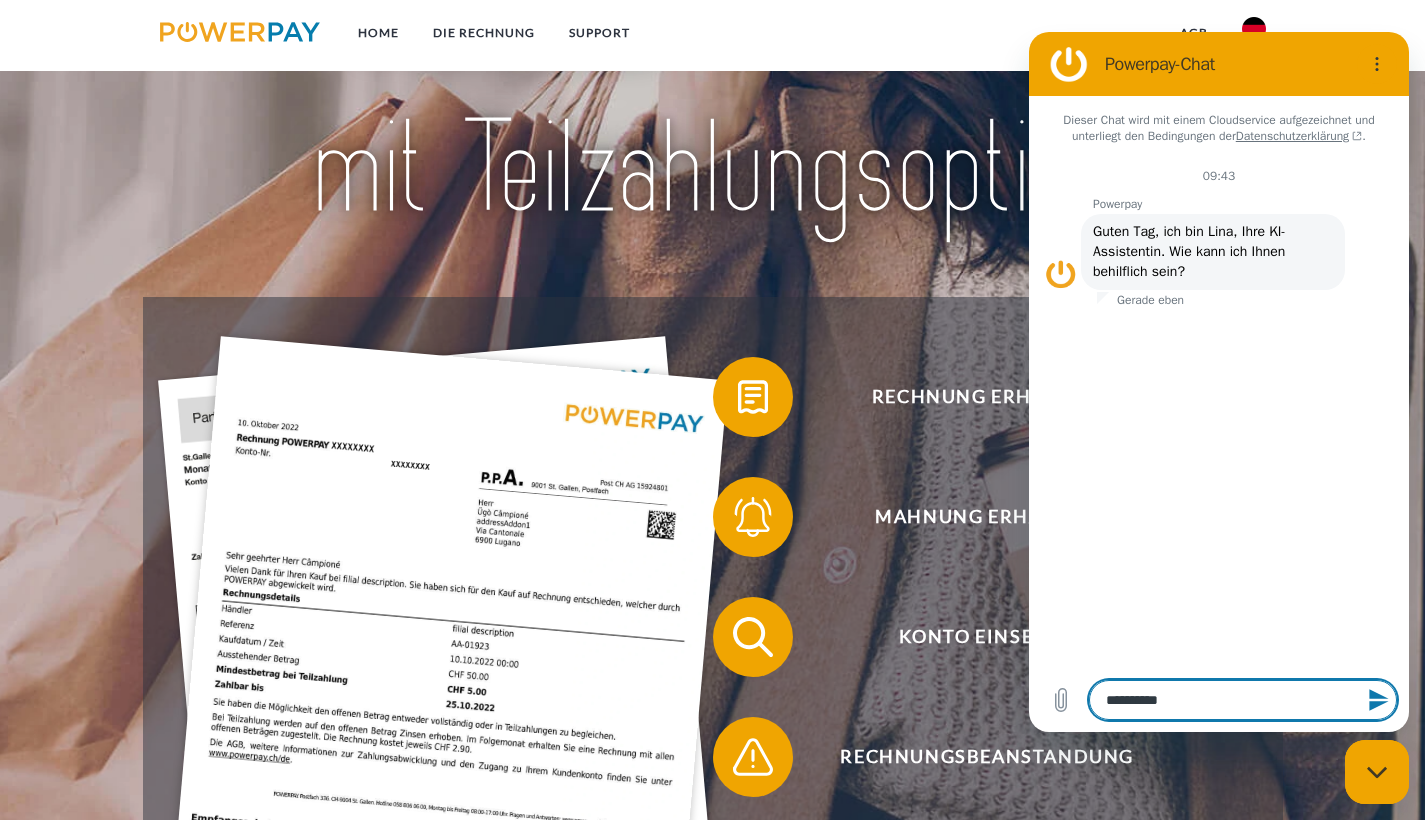 type on "**********" 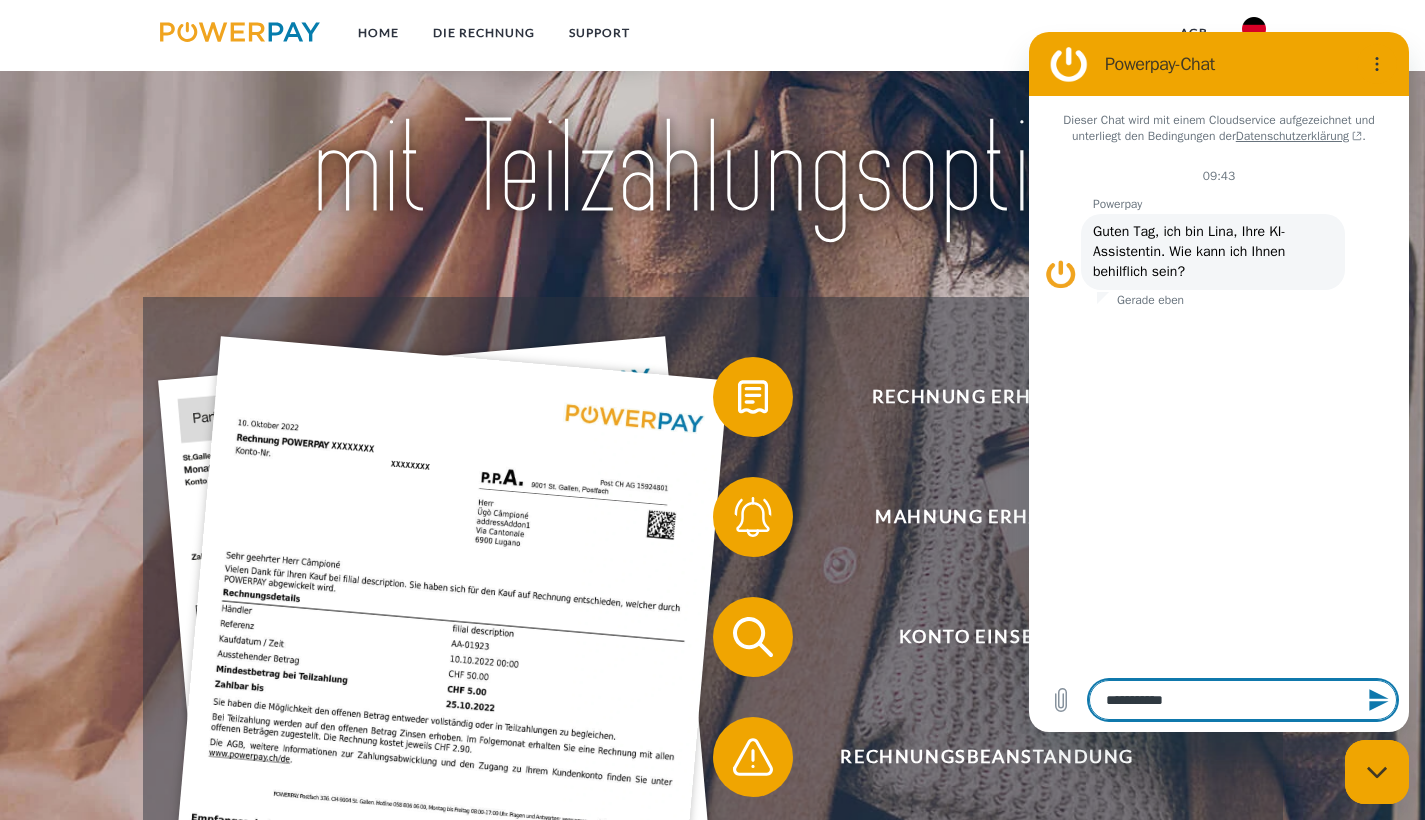 type on "**********" 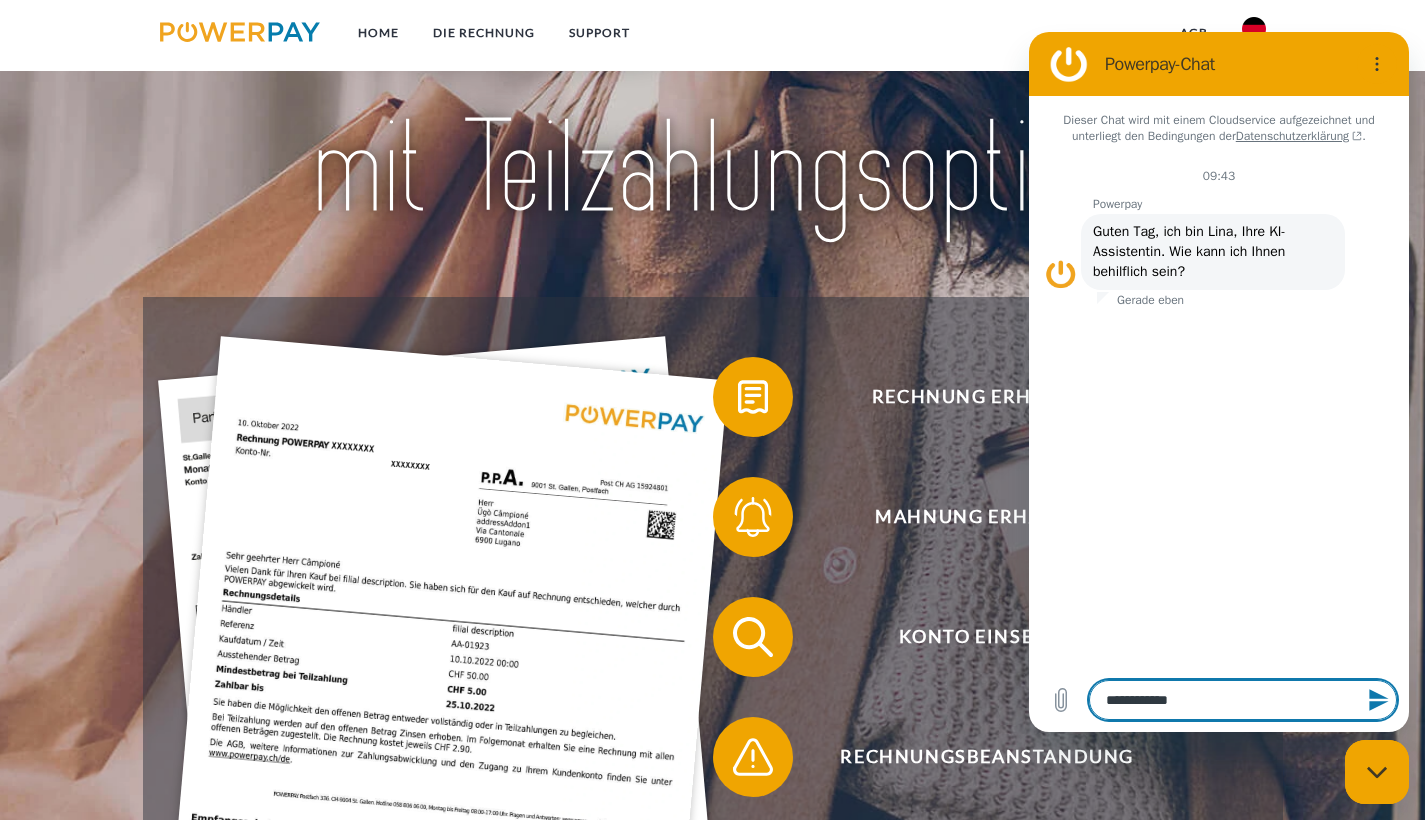 type on "**********" 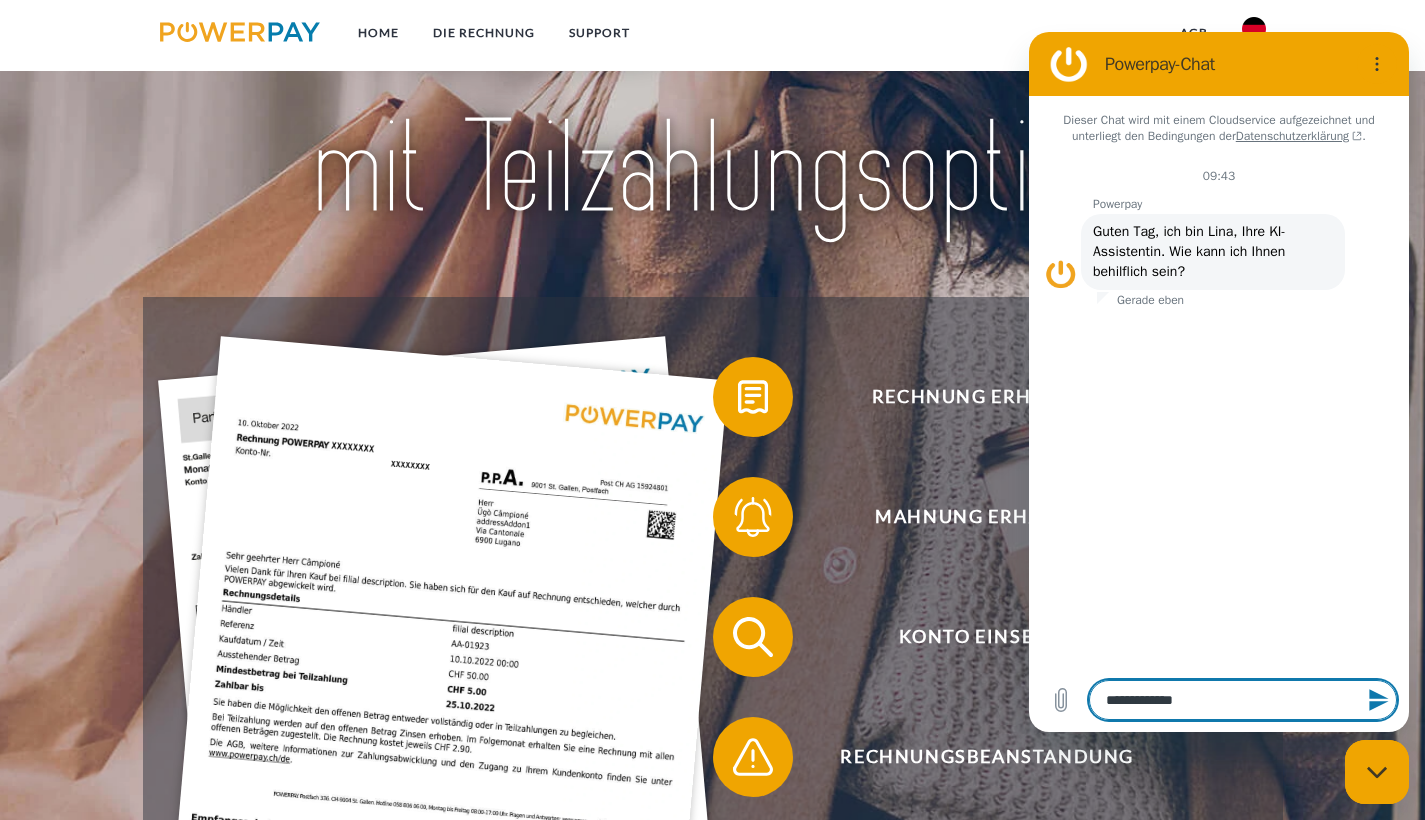 type on "**********" 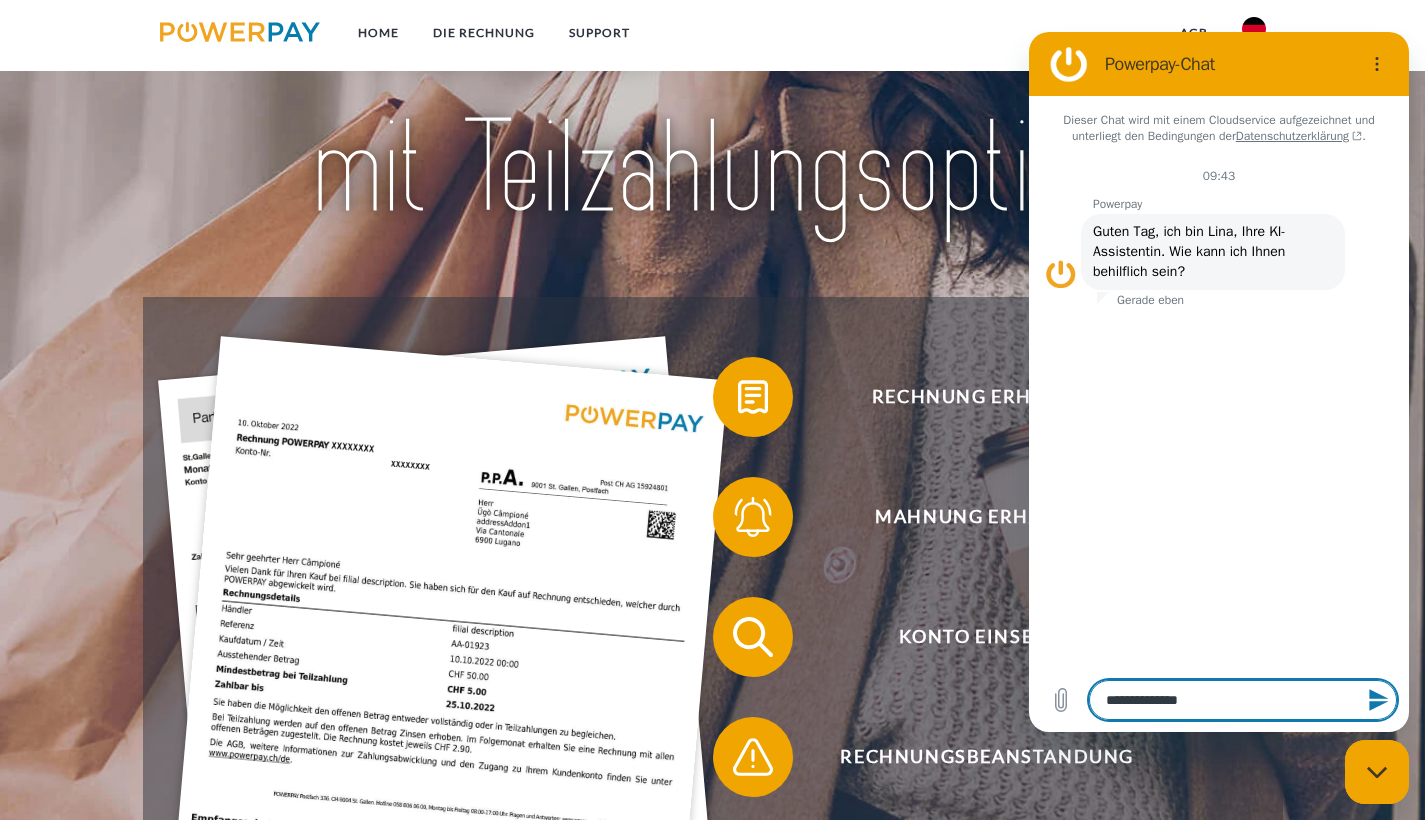 type on "**********" 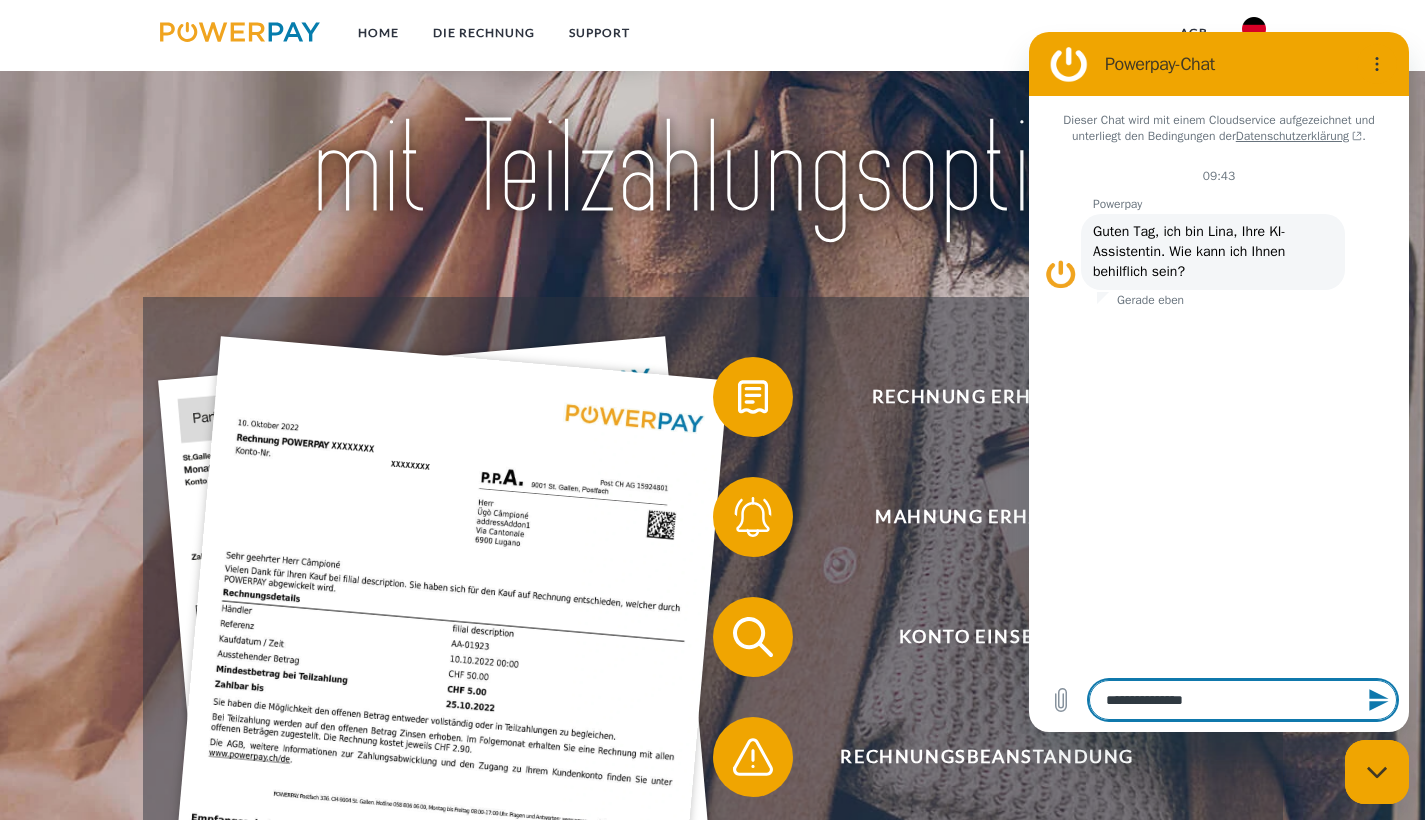 type on "**********" 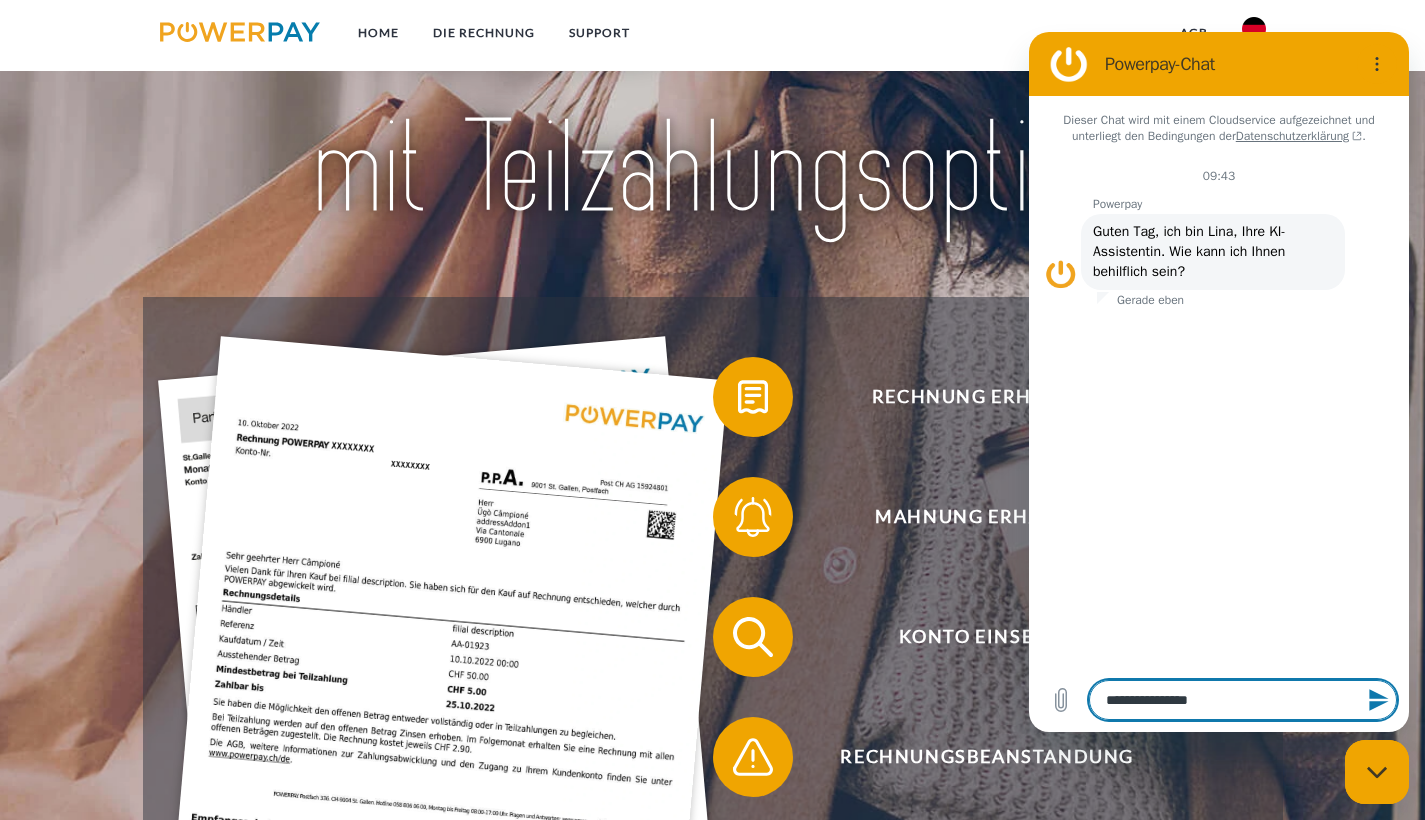 type on "**********" 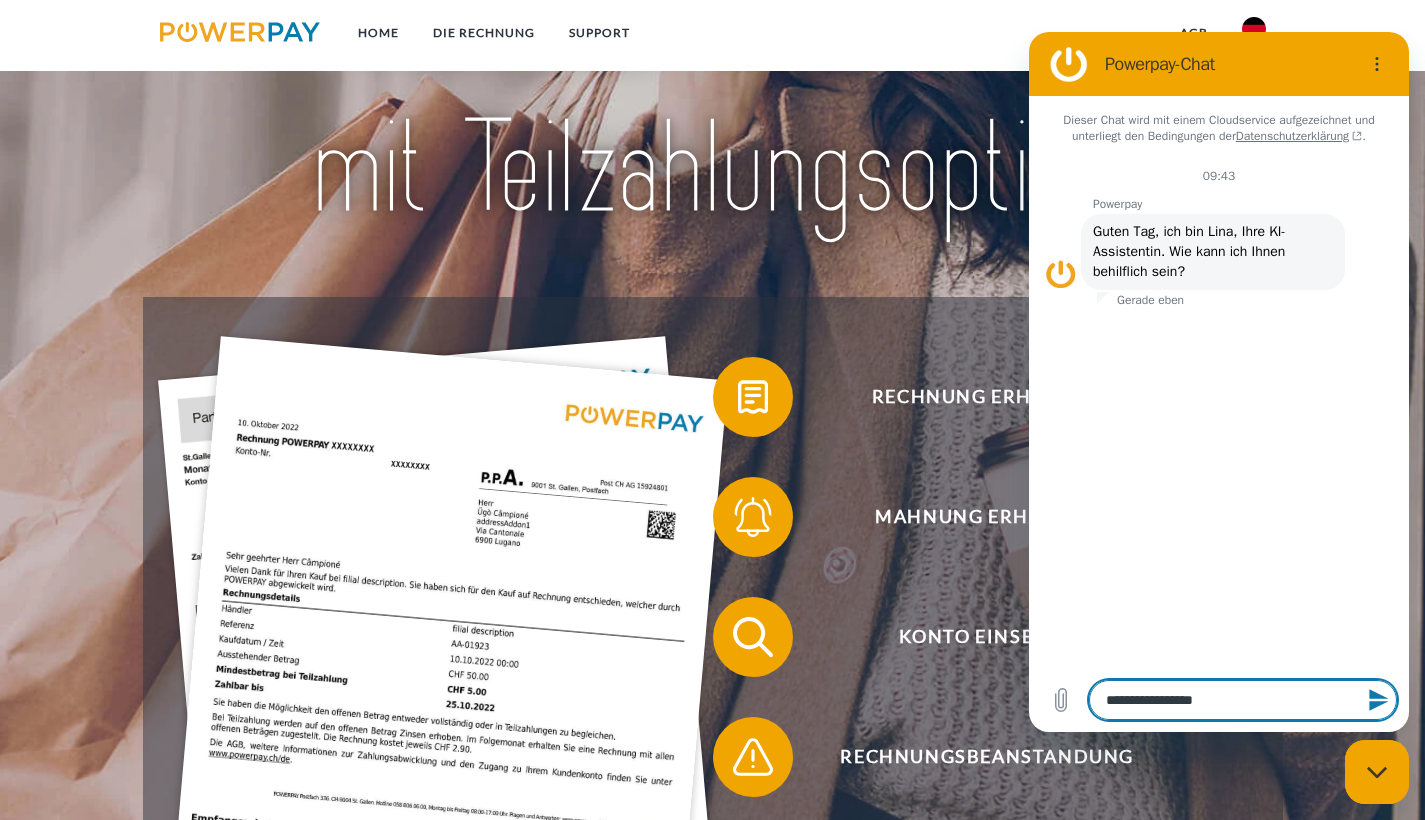 type on "**********" 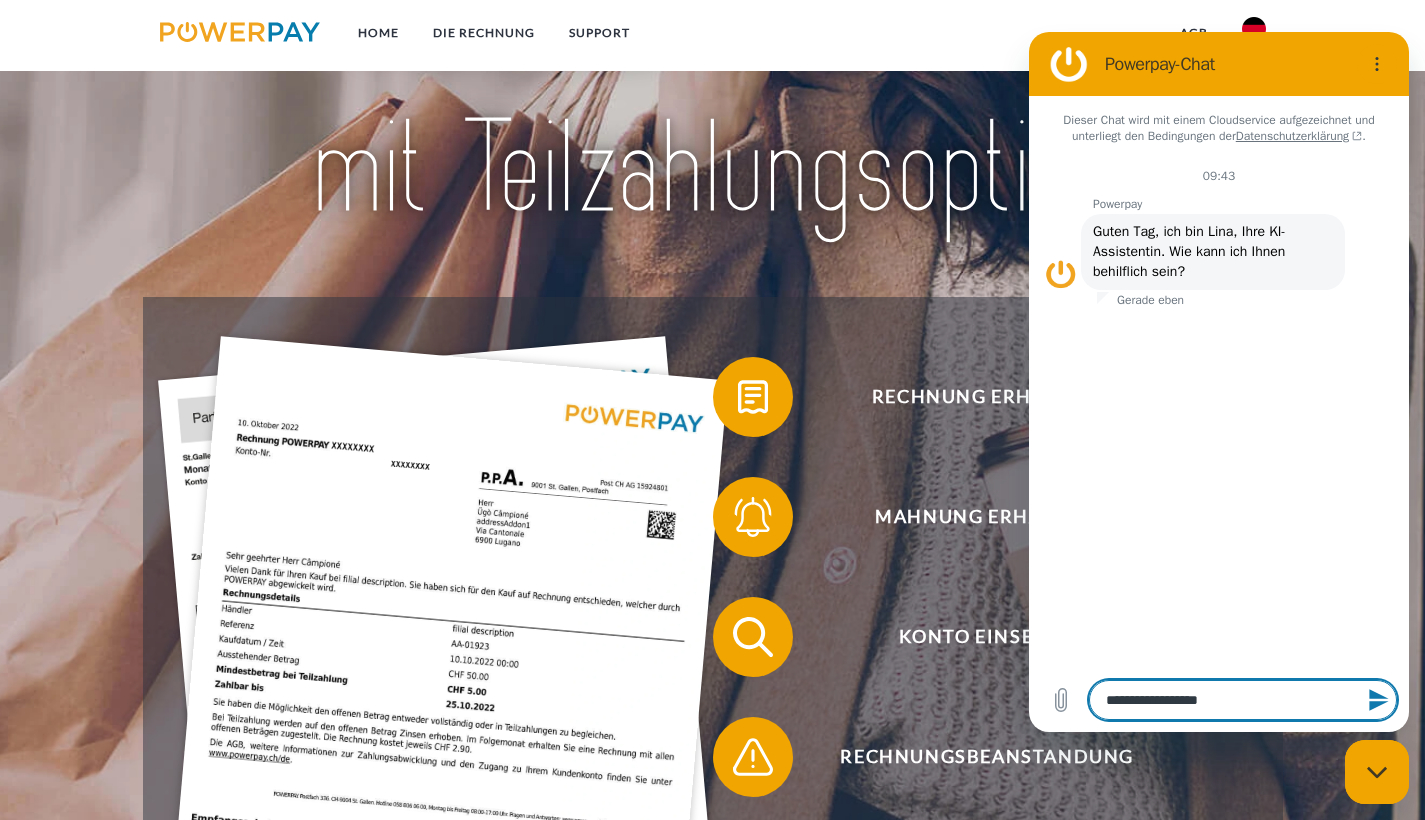 type on "**********" 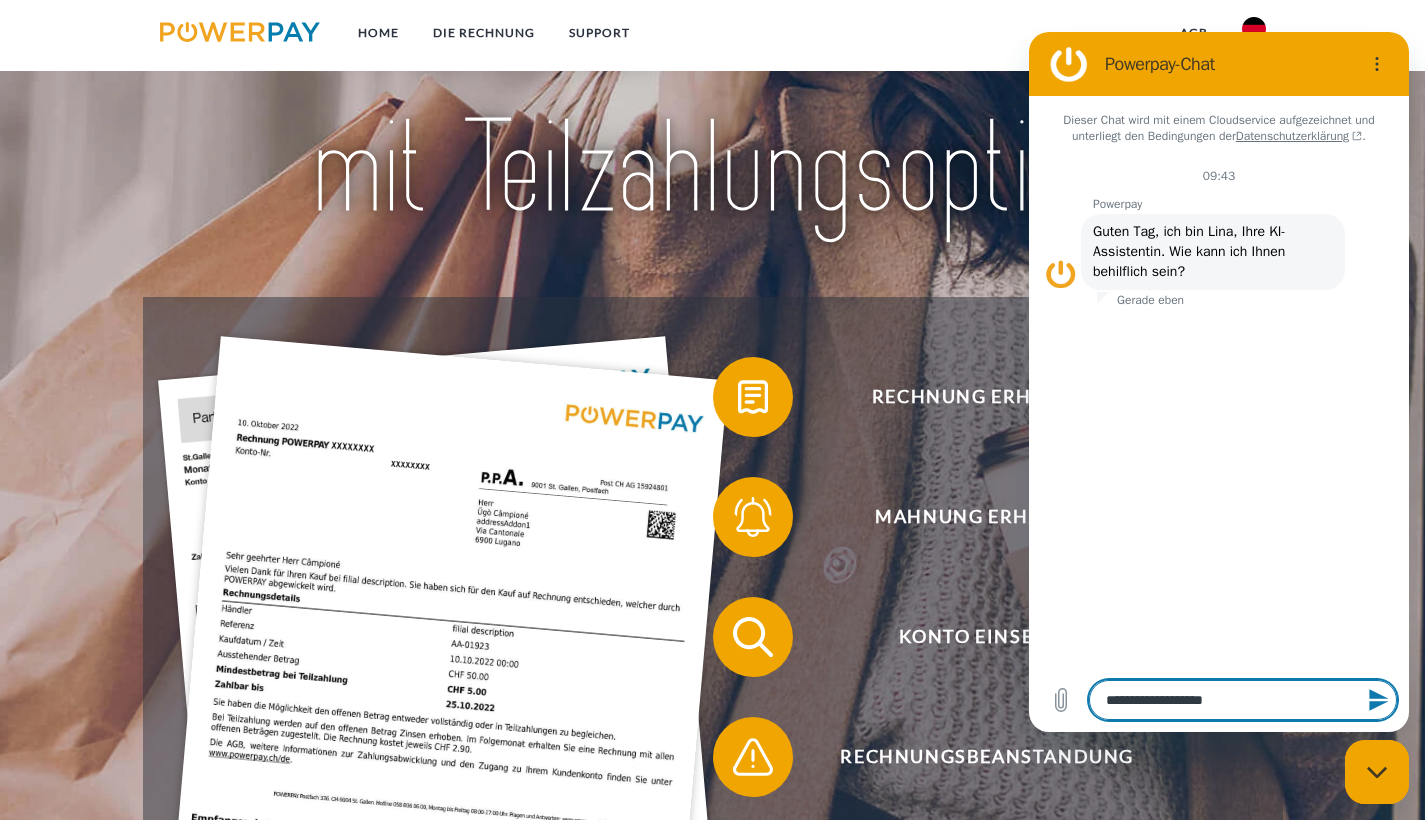 type on "**********" 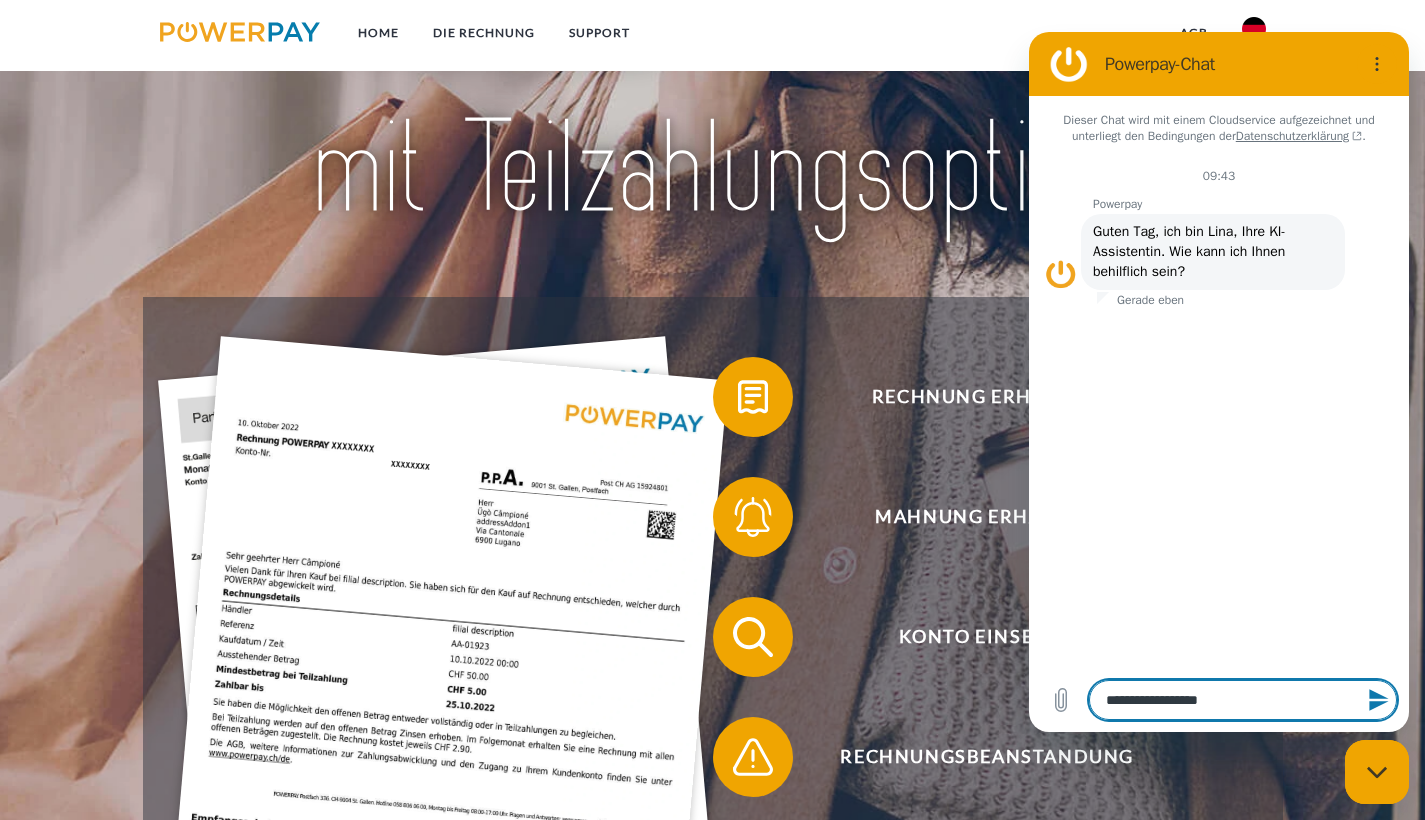 type on "**********" 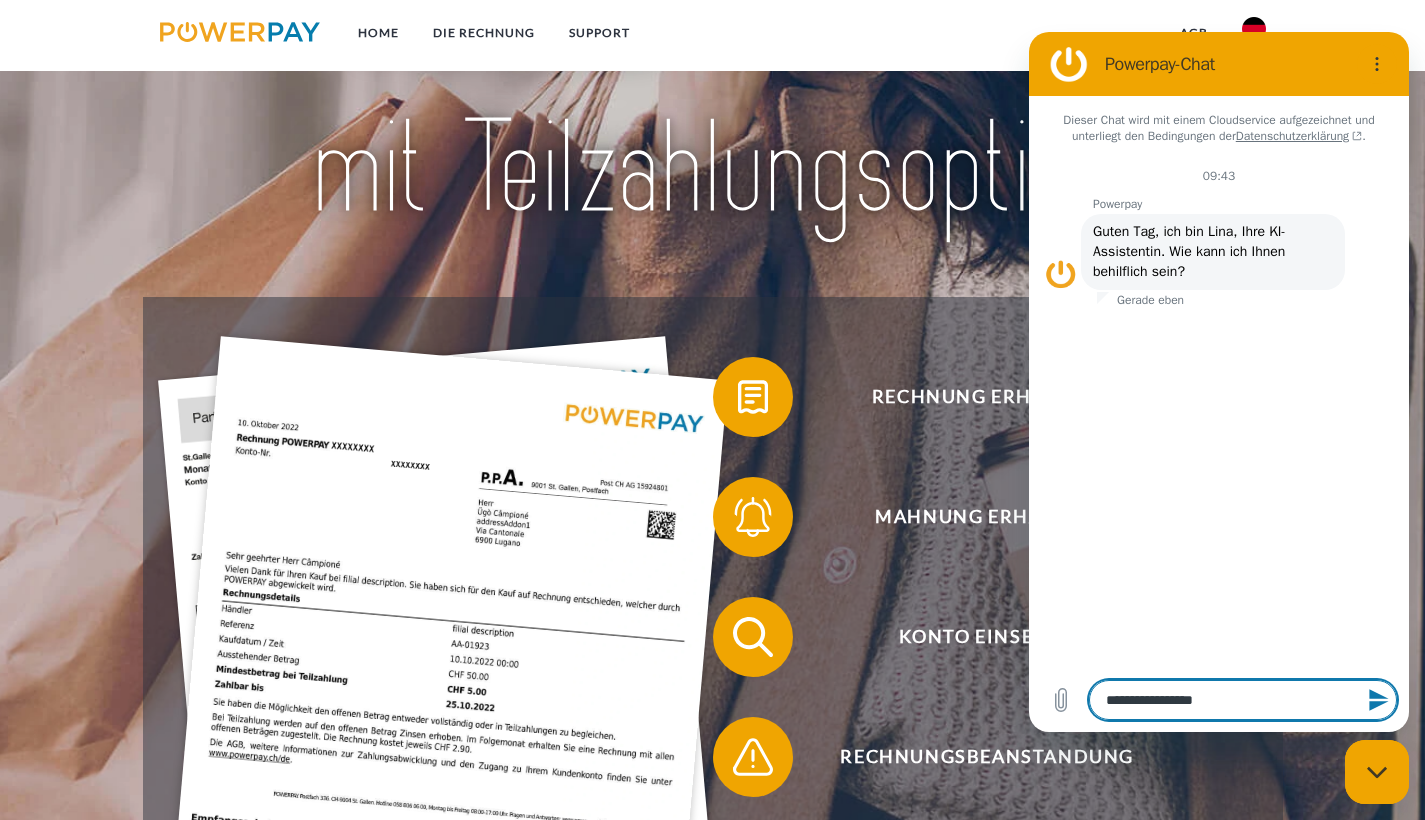 type on "**********" 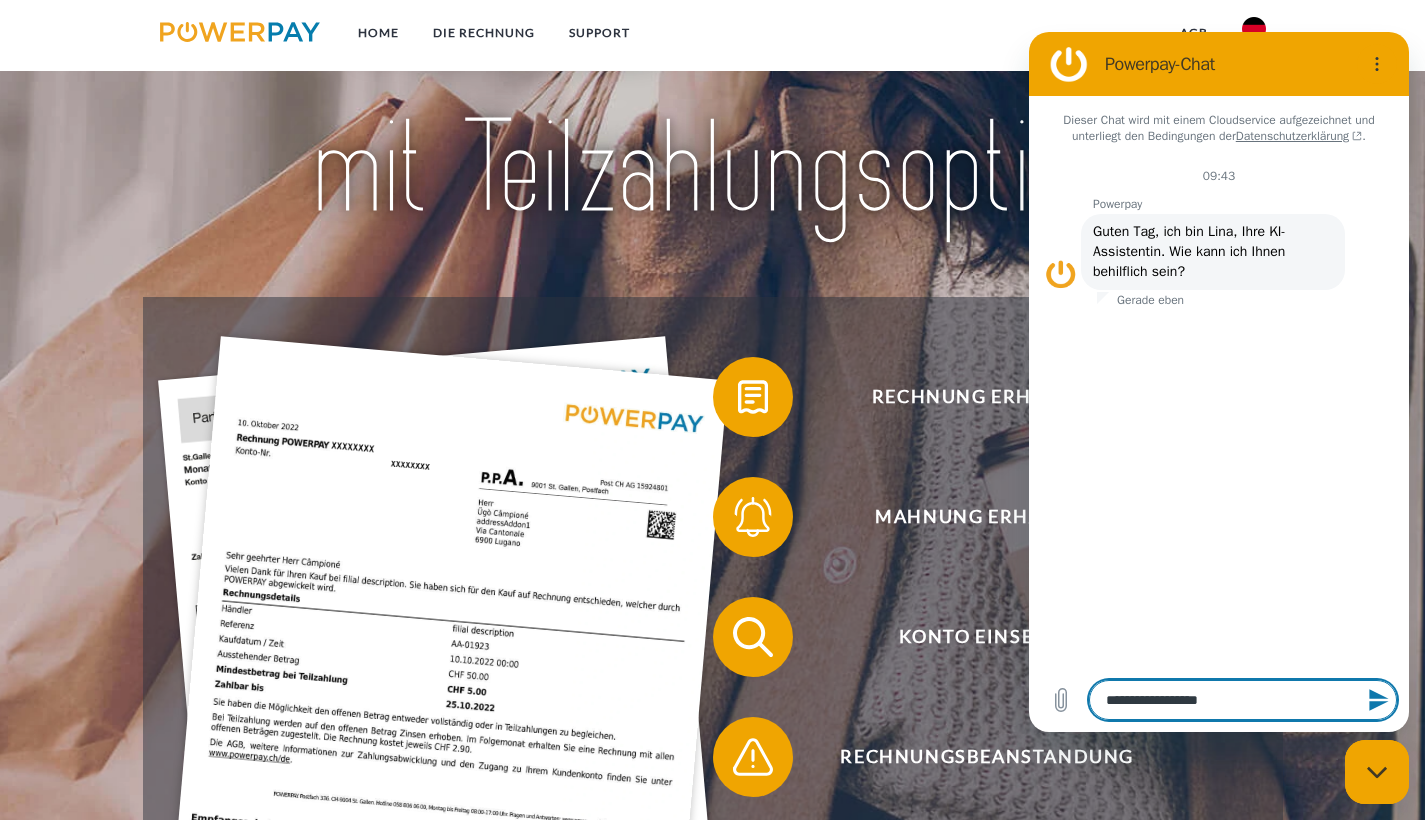 type on "**********" 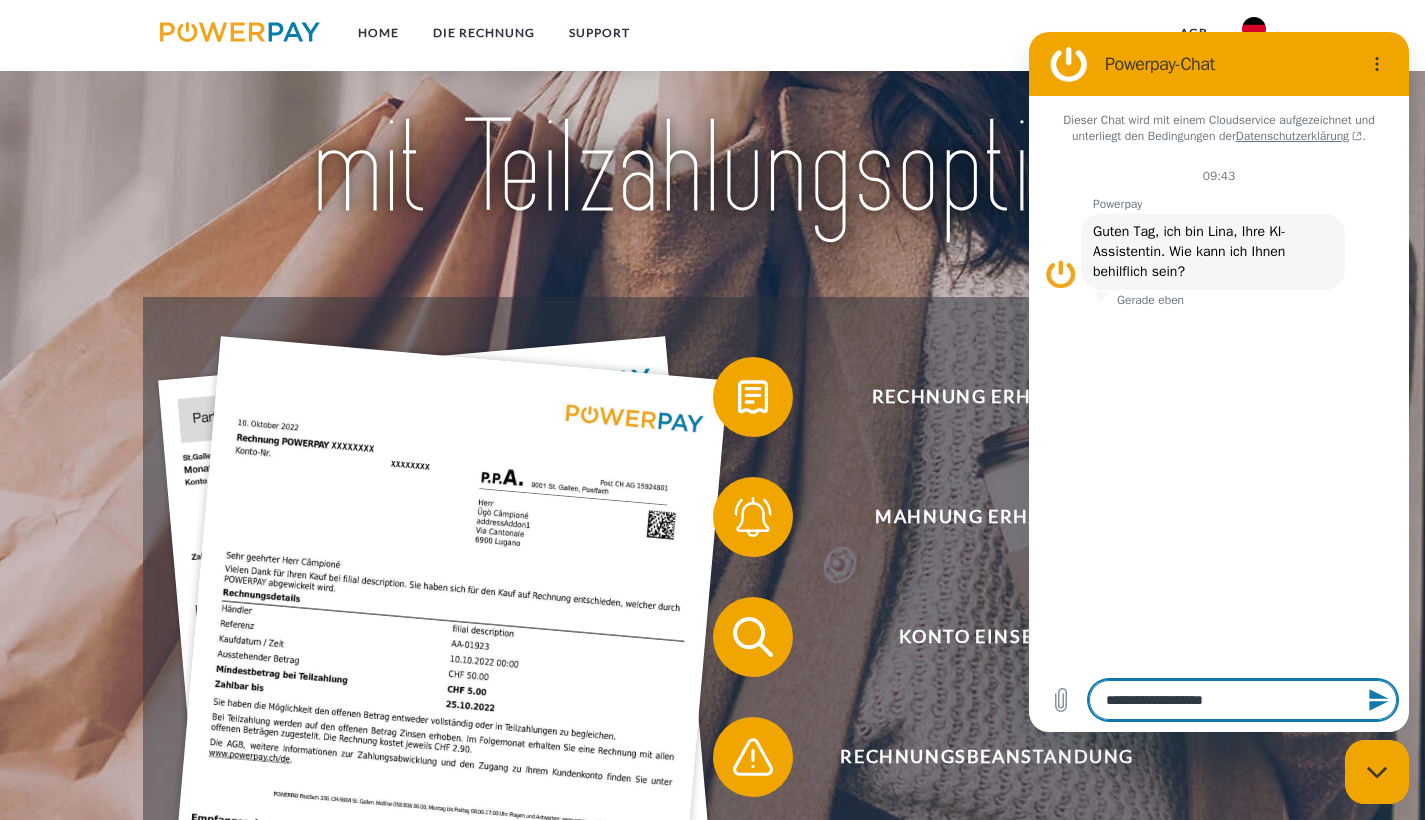type on "**********" 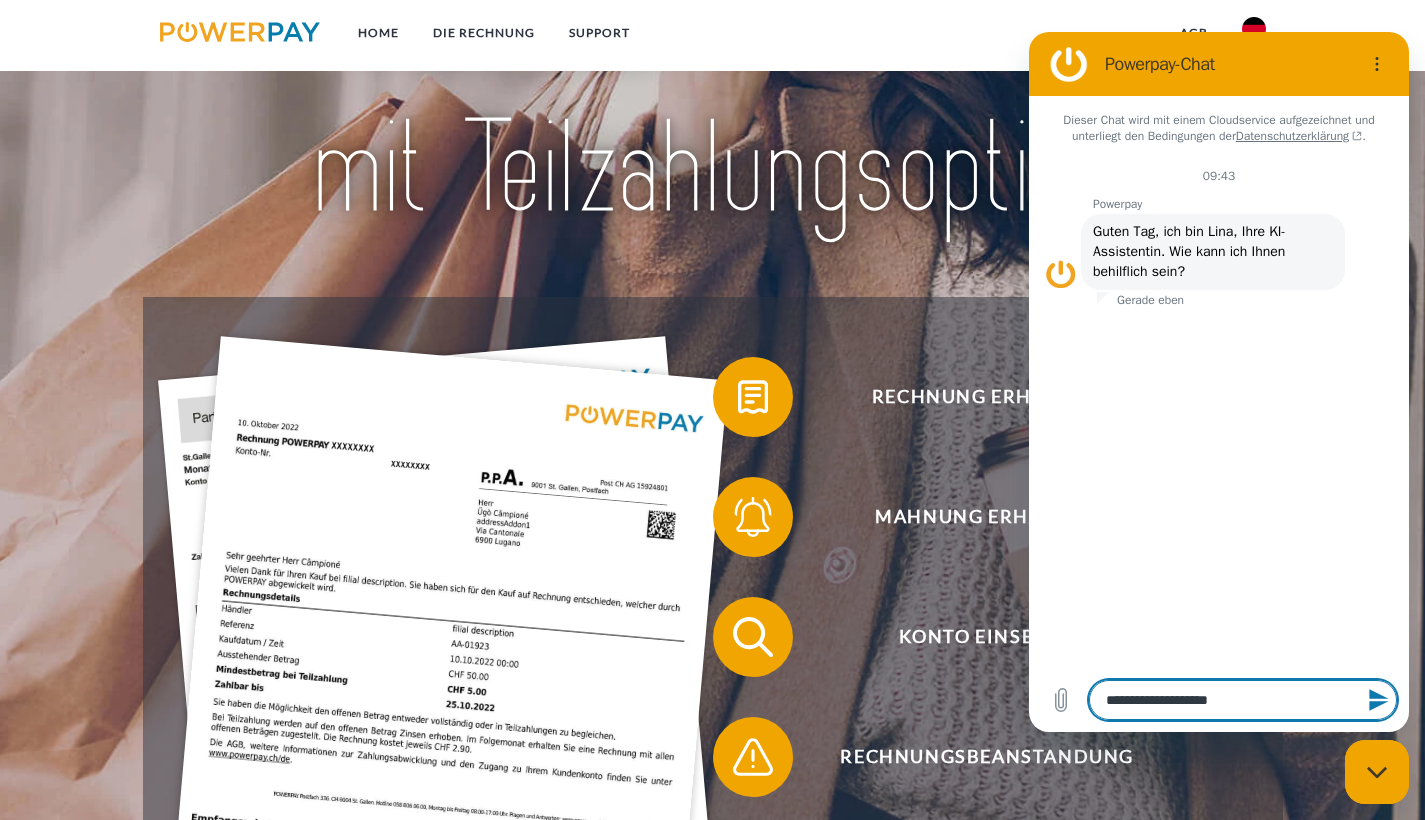type on "**********" 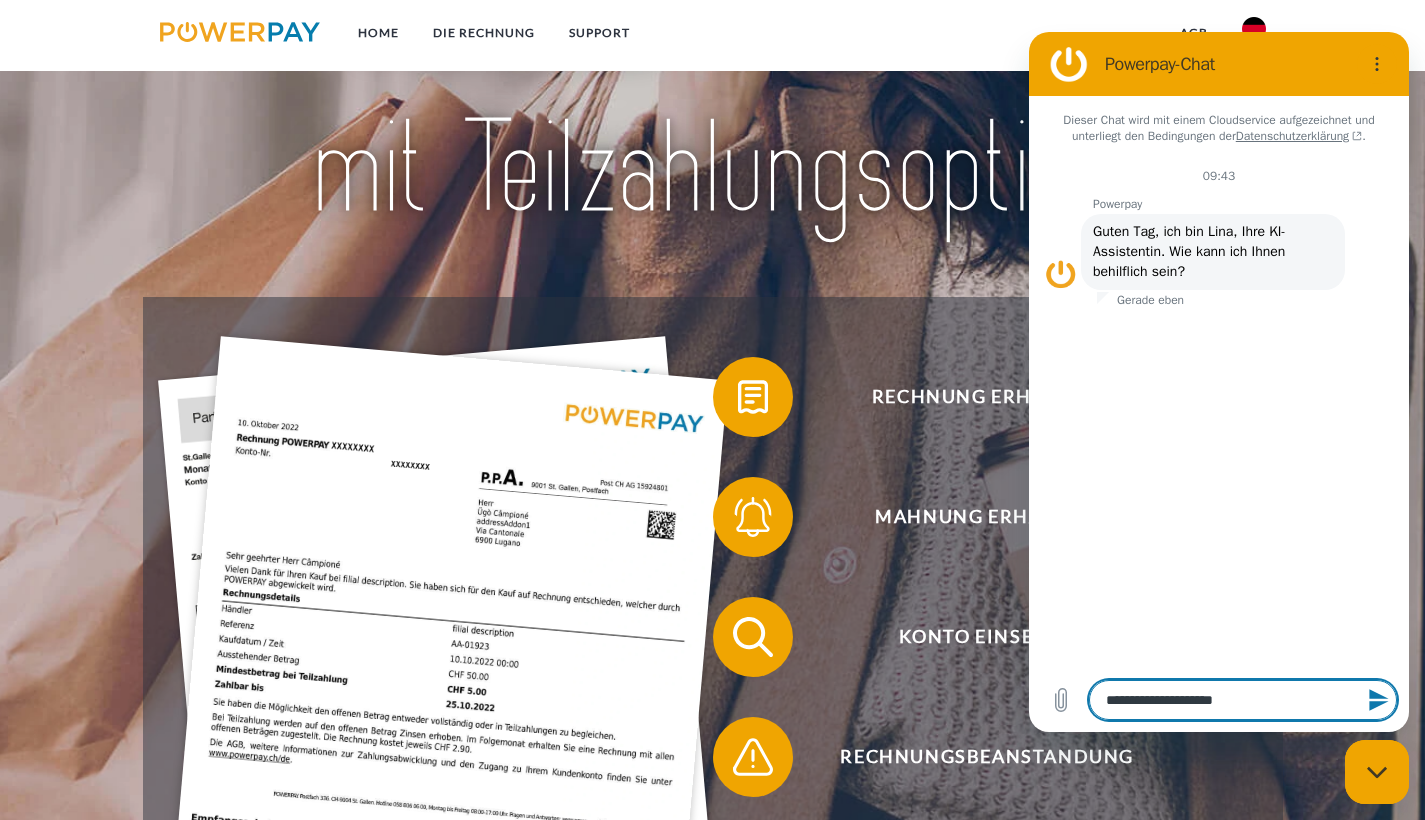 type on "**********" 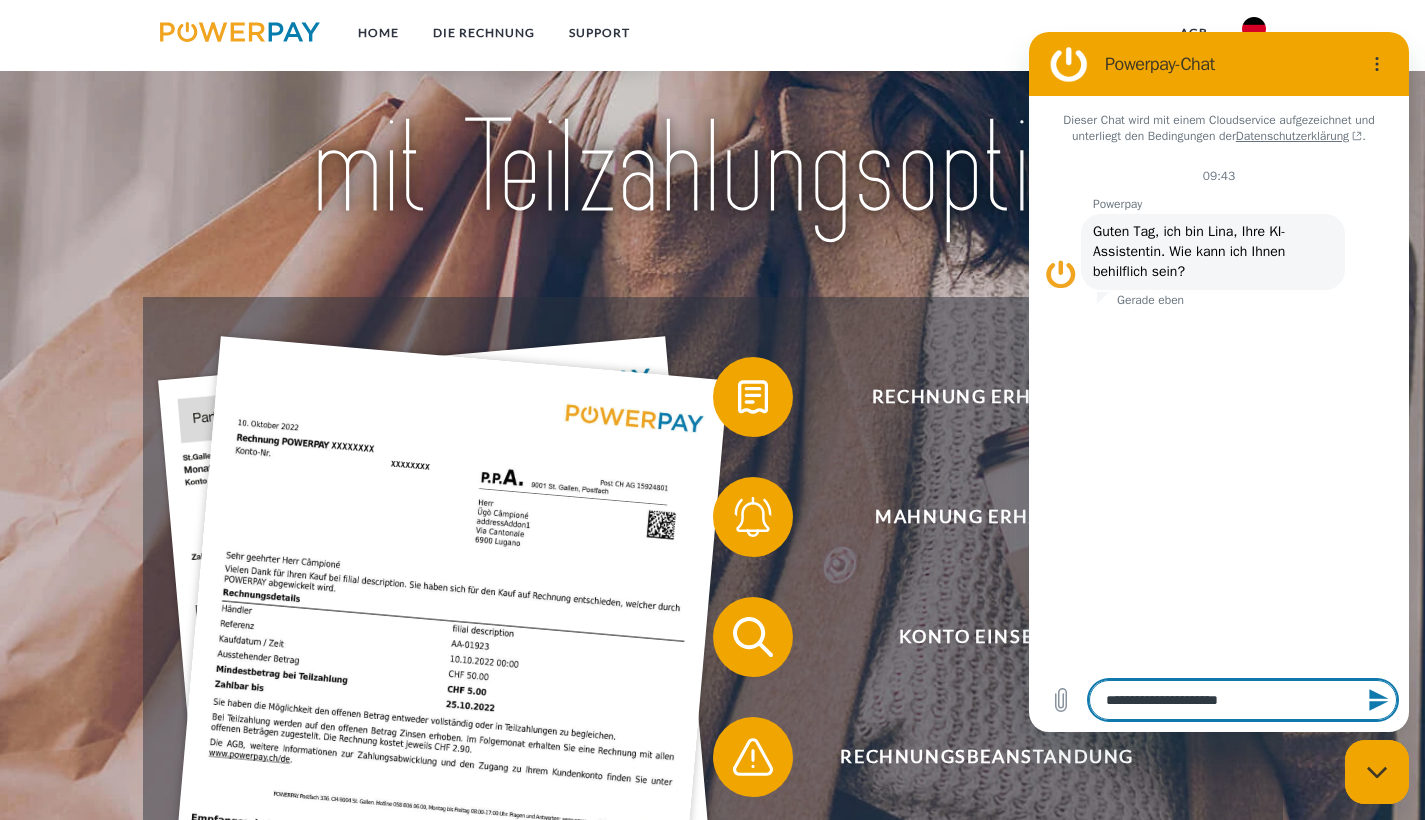 type on "**********" 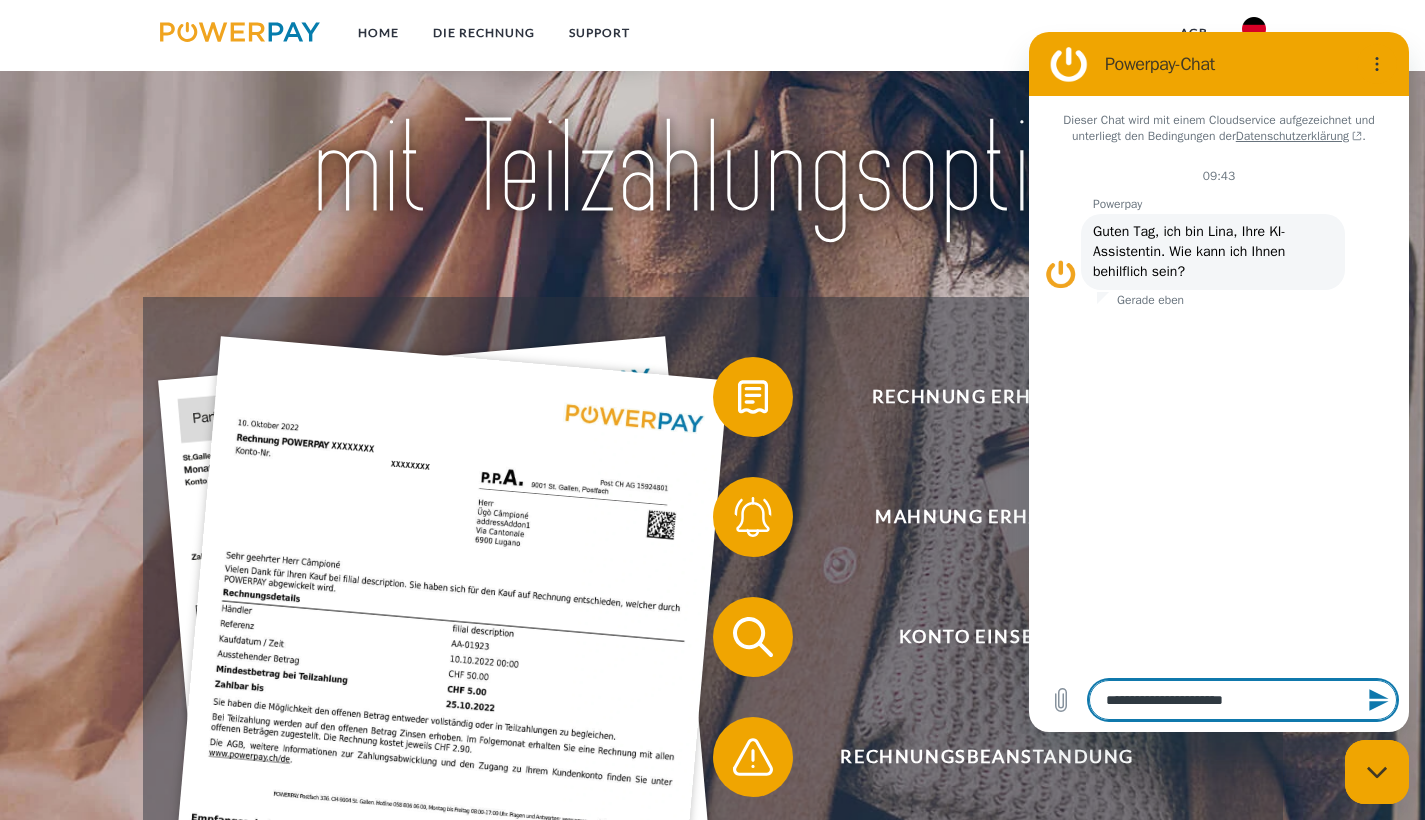 type on "**********" 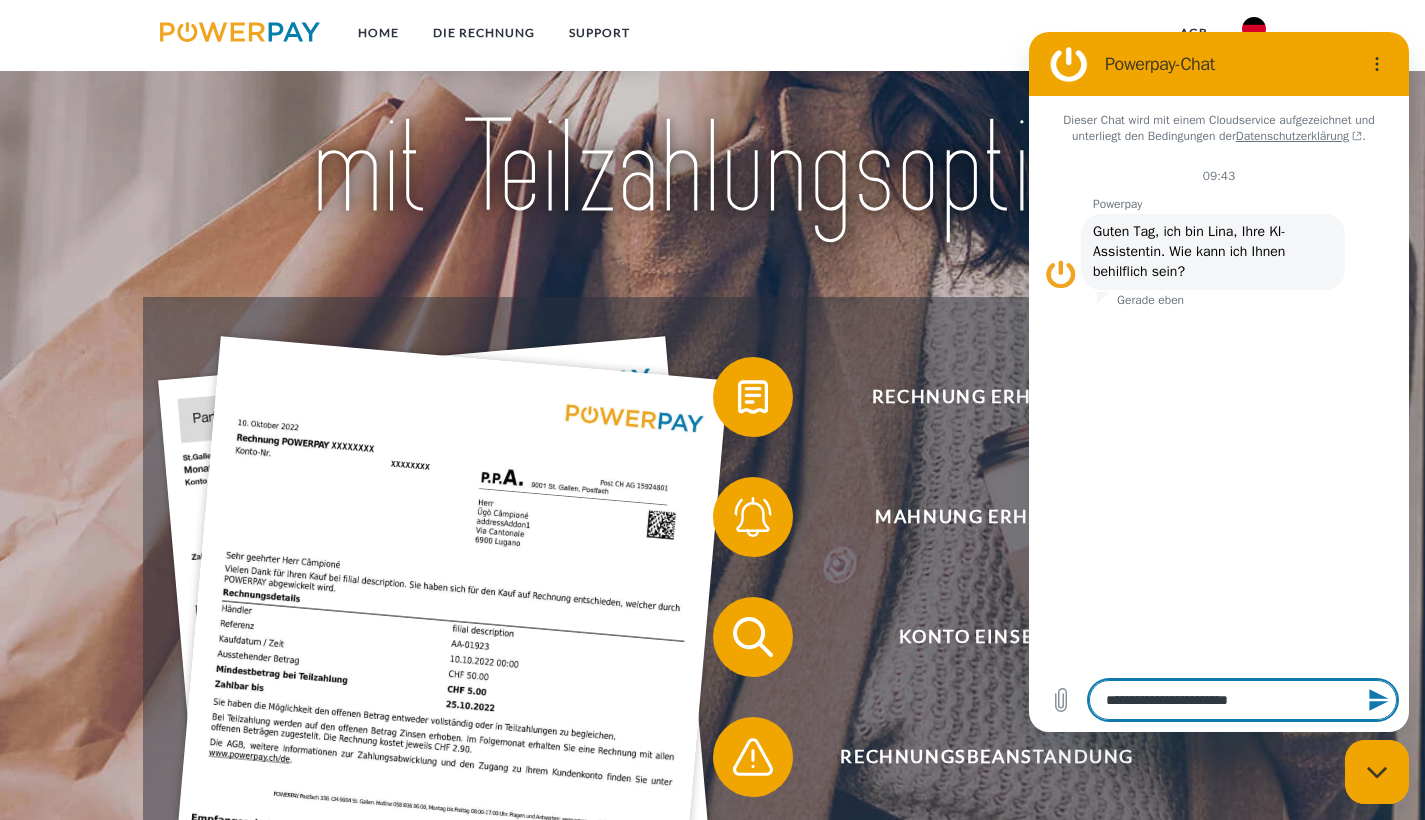 type on "**********" 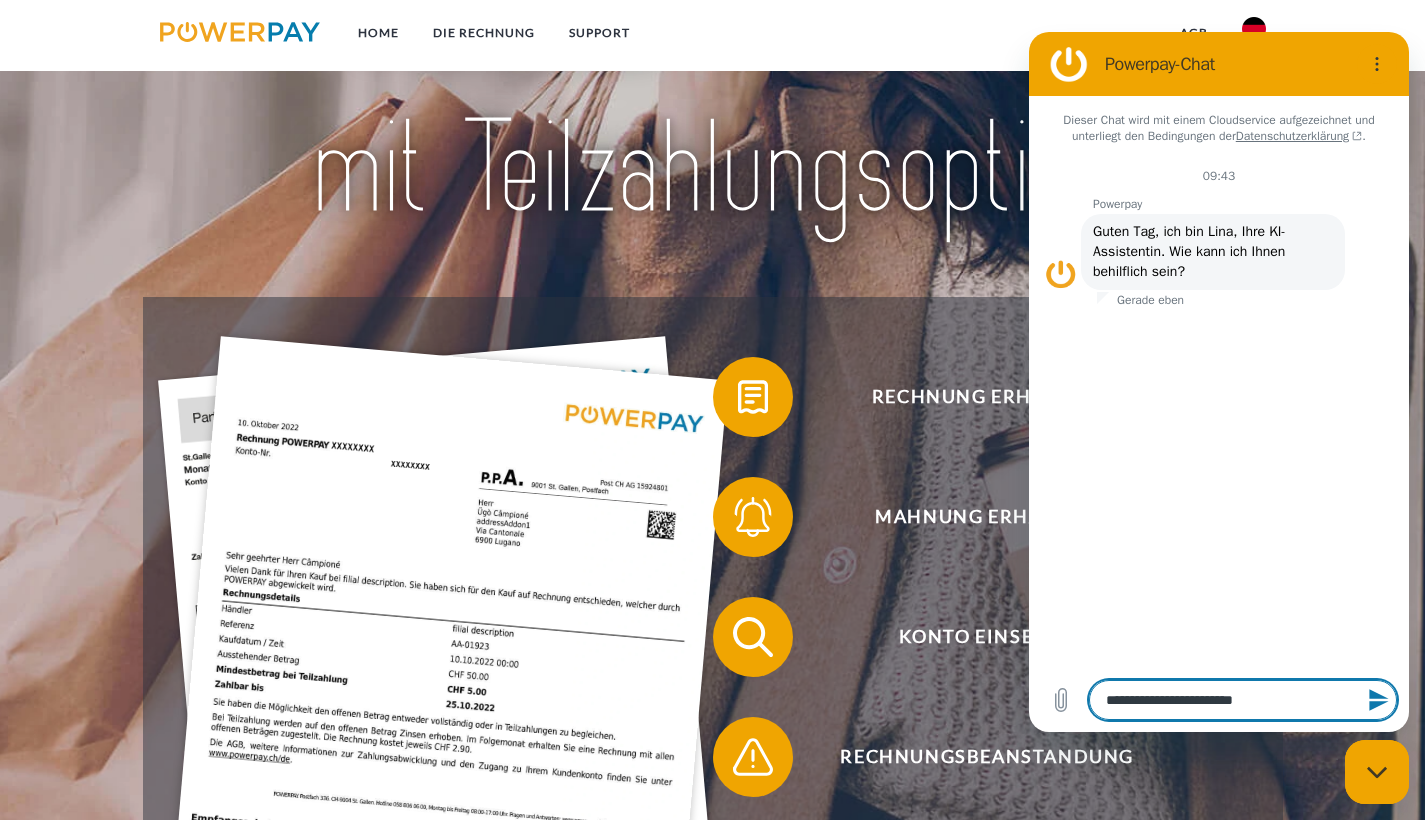 type on "**********" 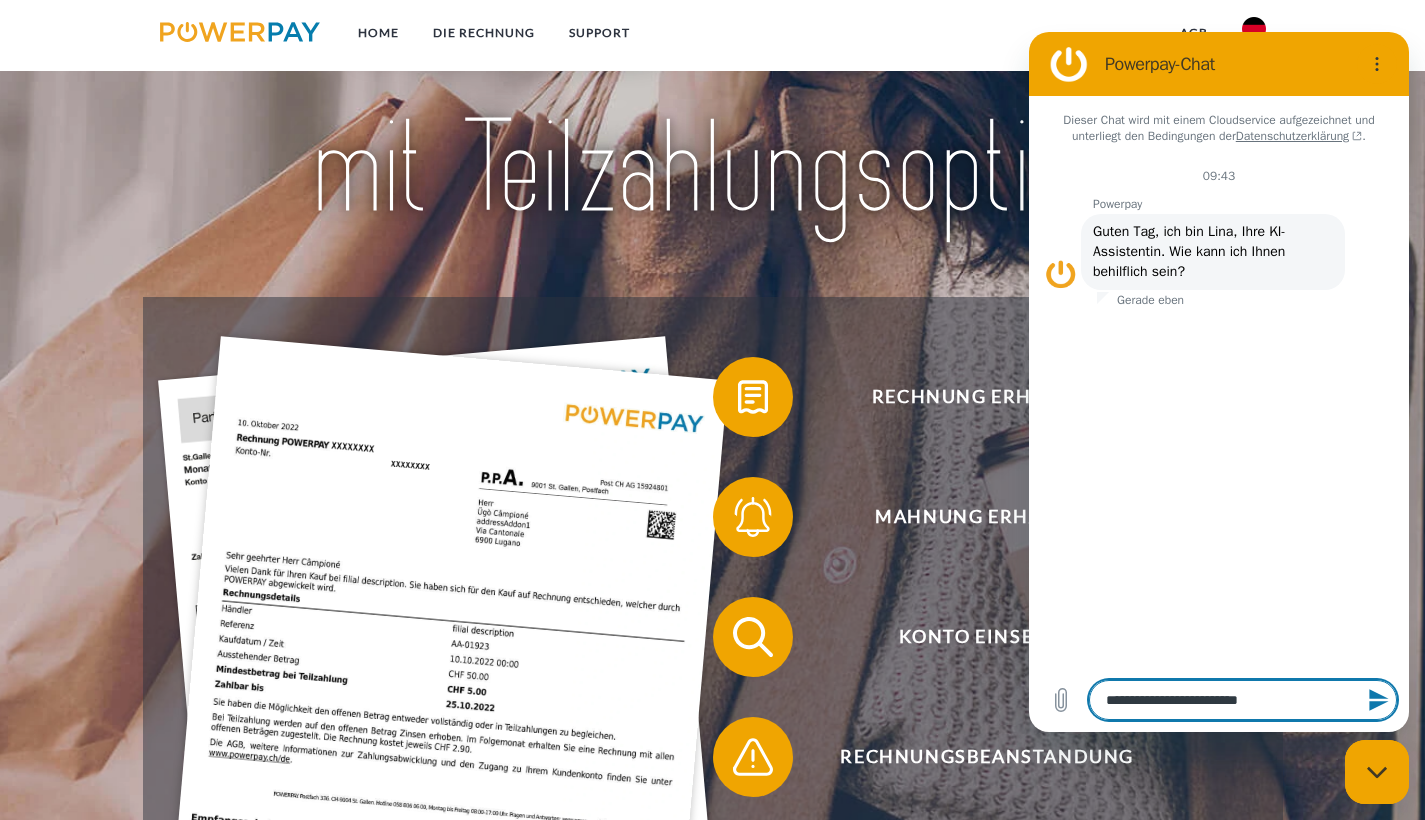 type on "**********" 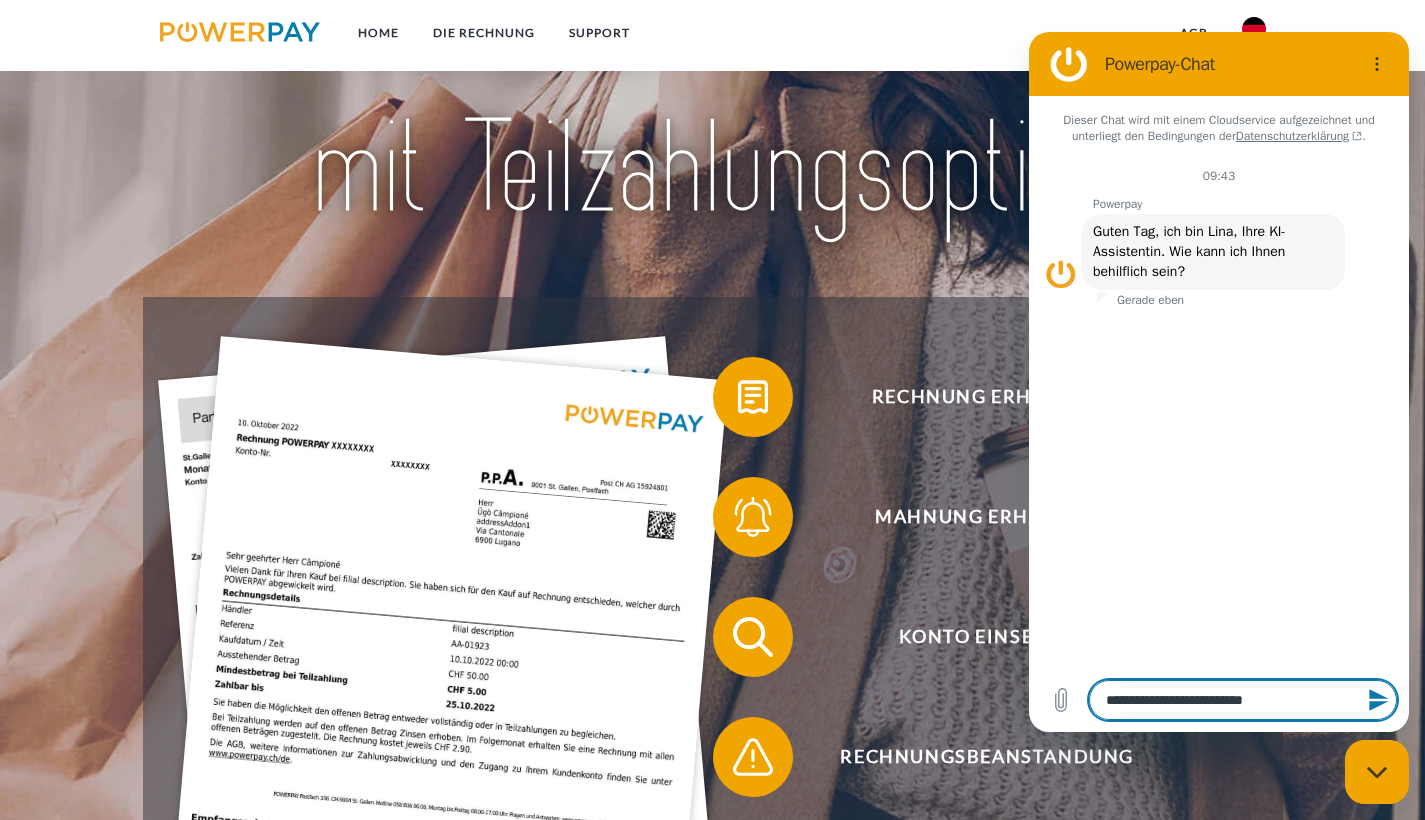 type on "**********" 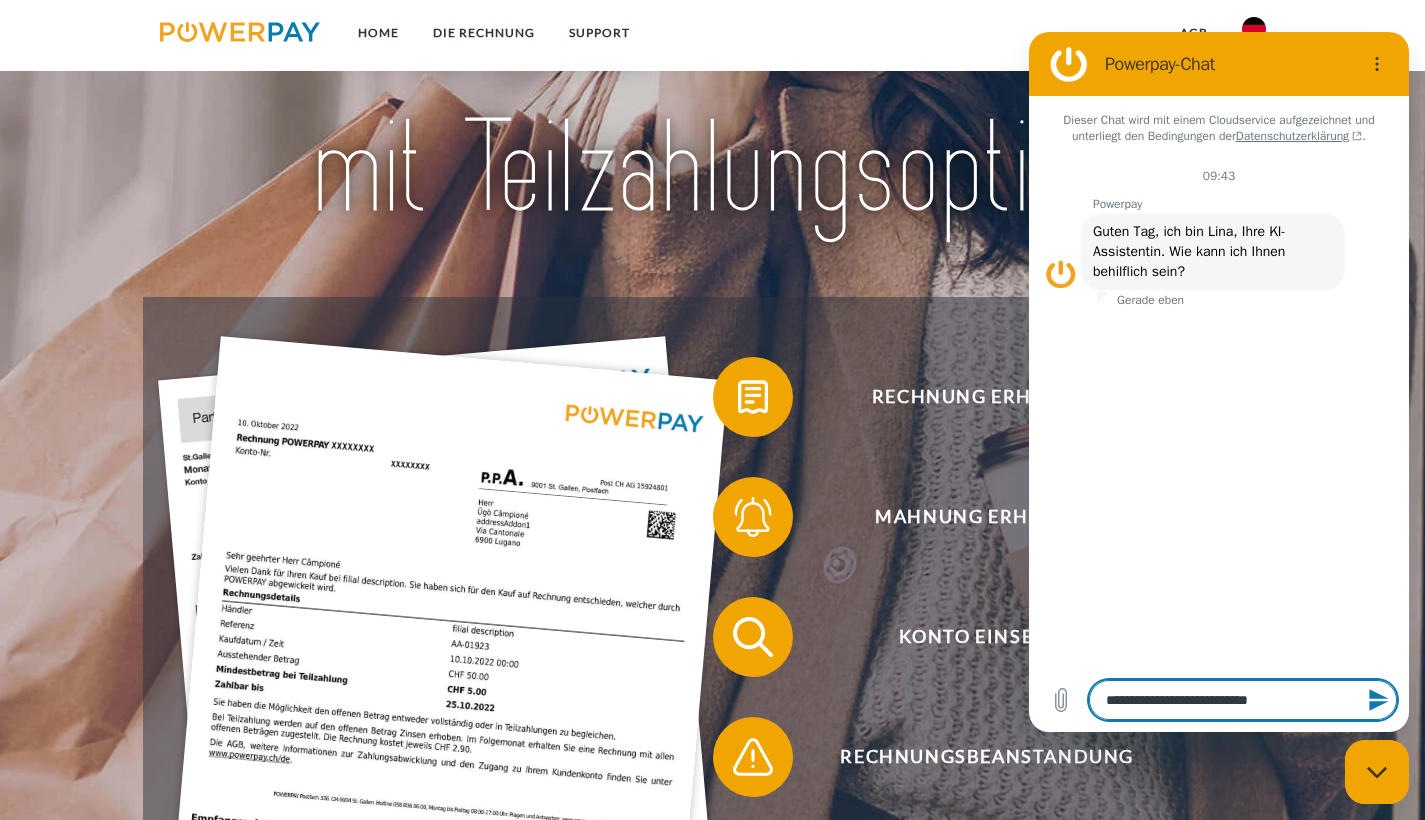 type on "**********" 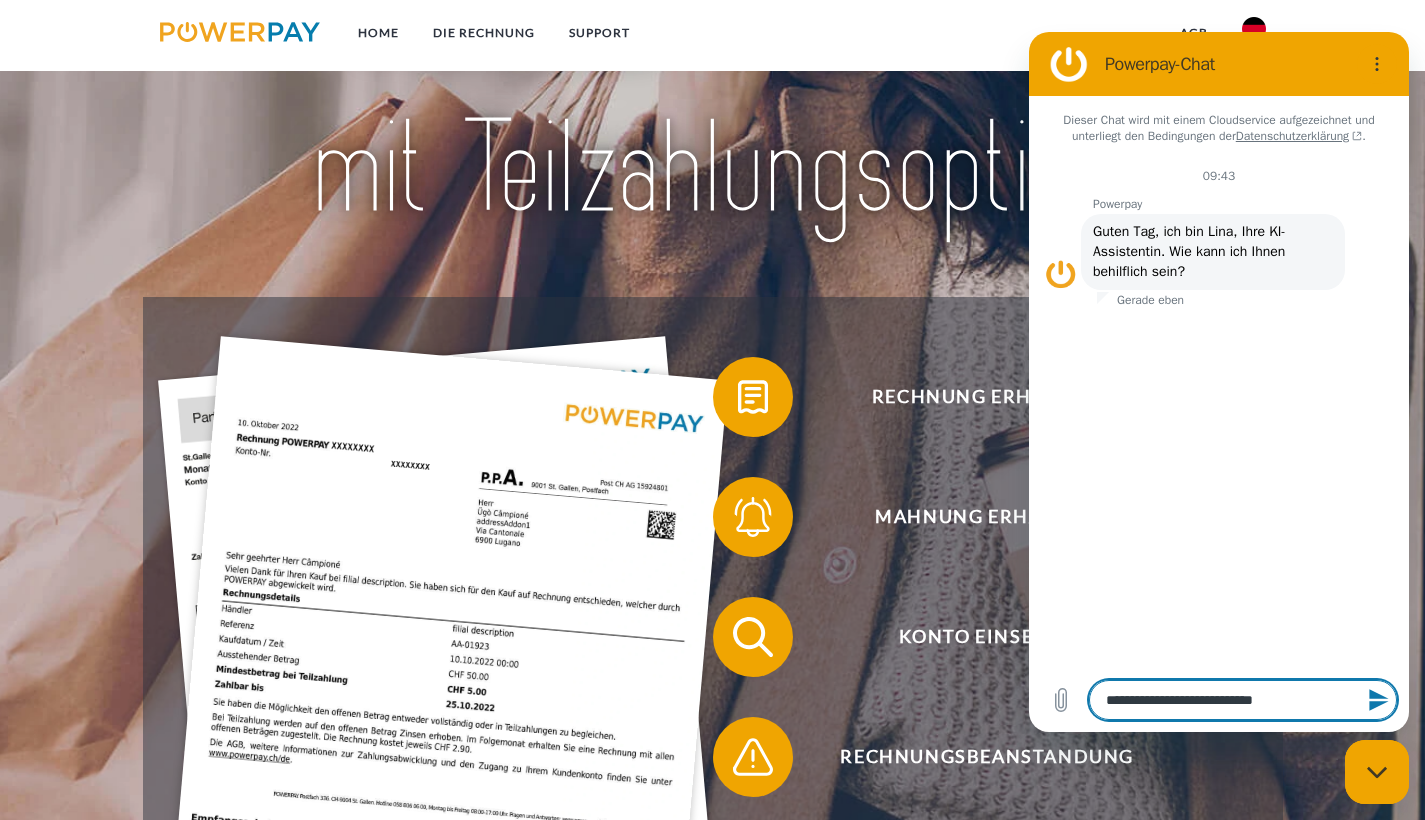 type on "**********" 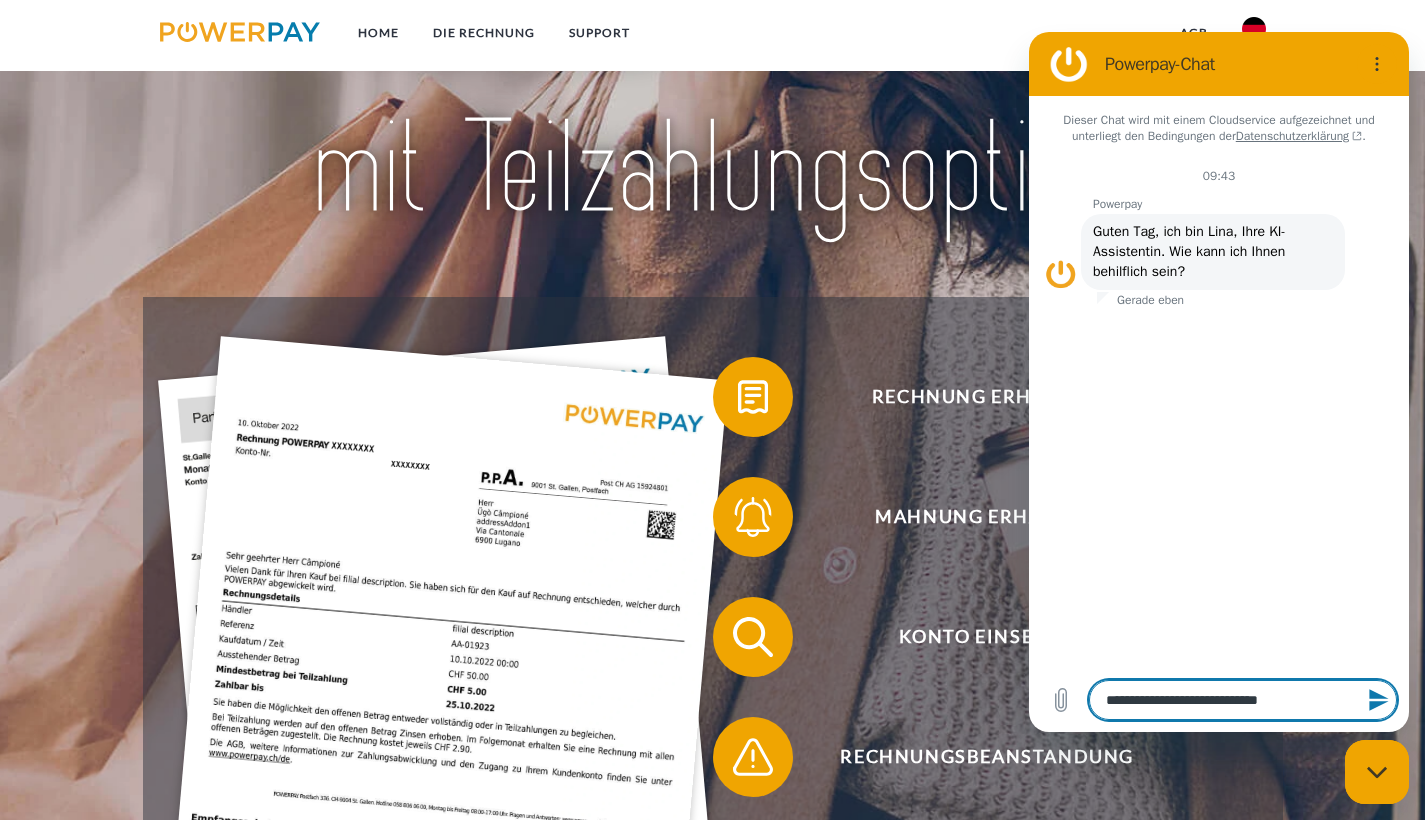 type on "**********" 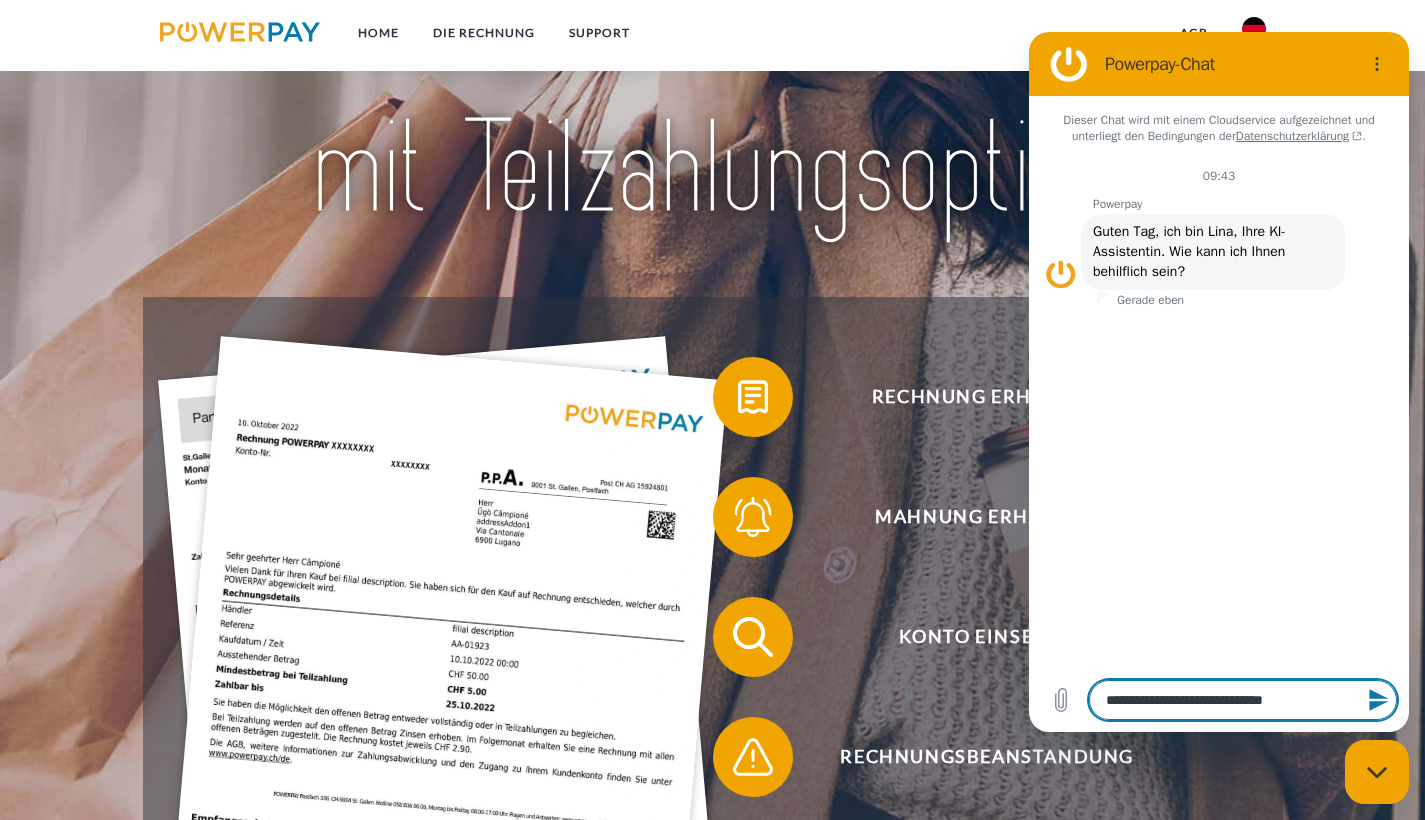 type on "**********" 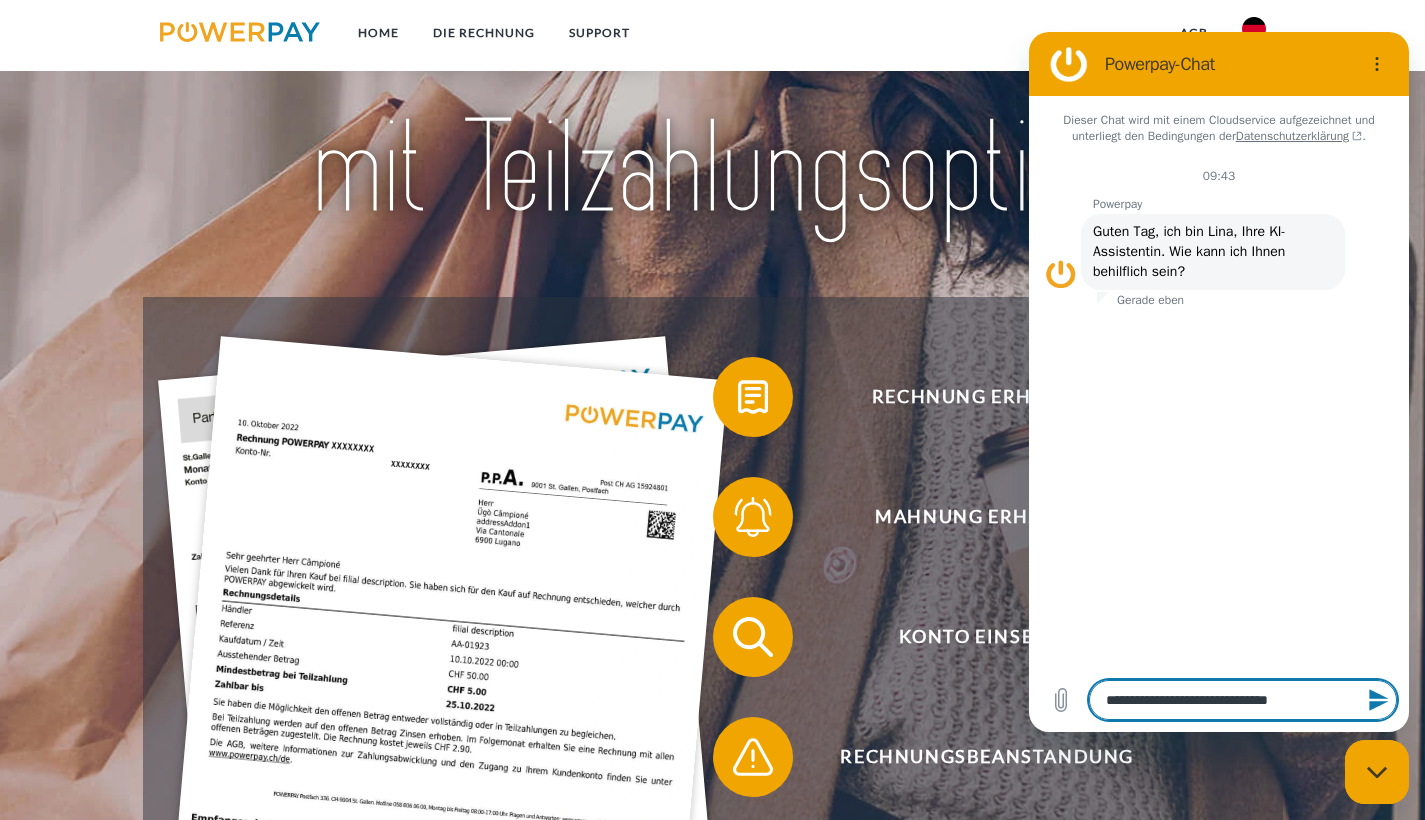 type on "**********" 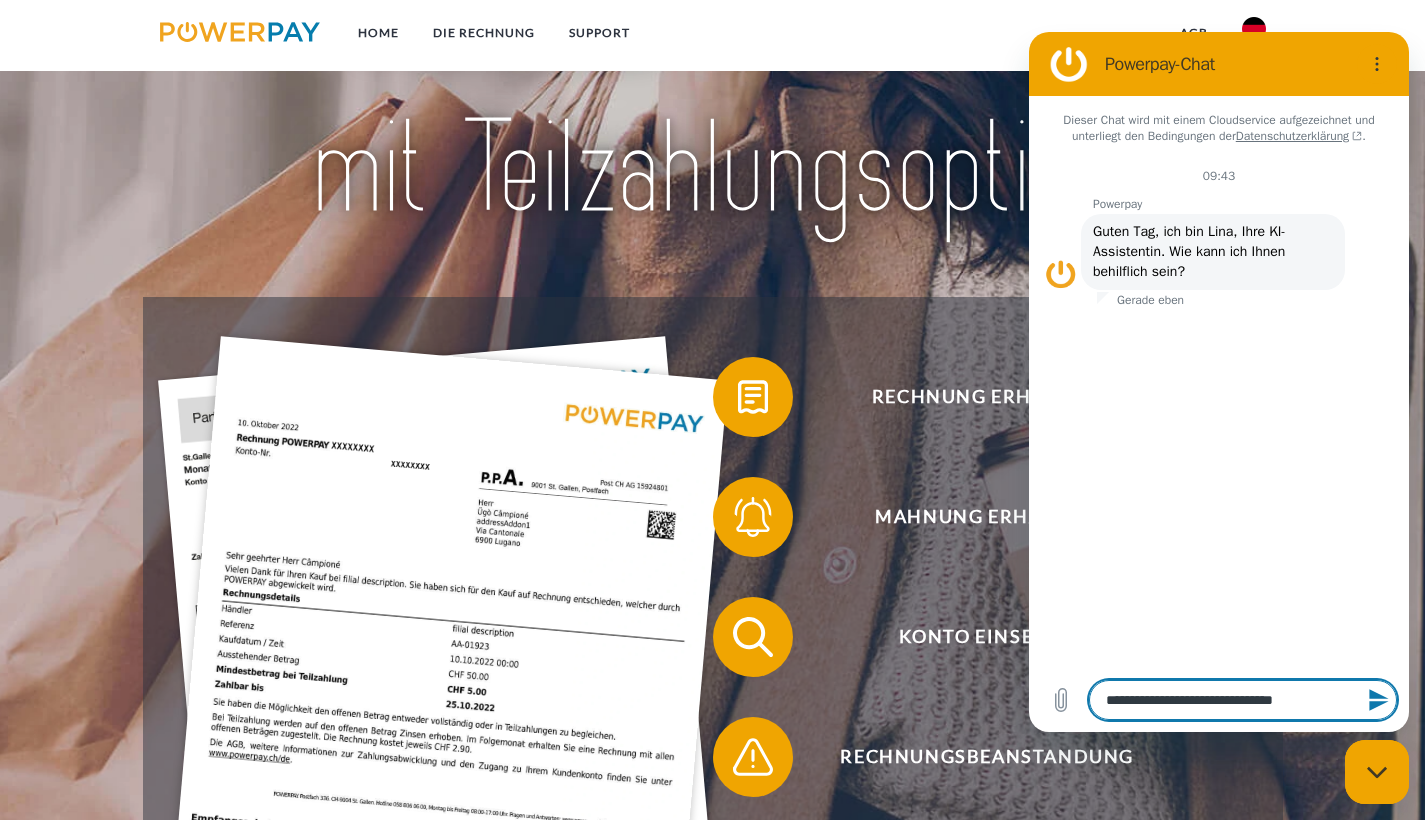 type on "**********" 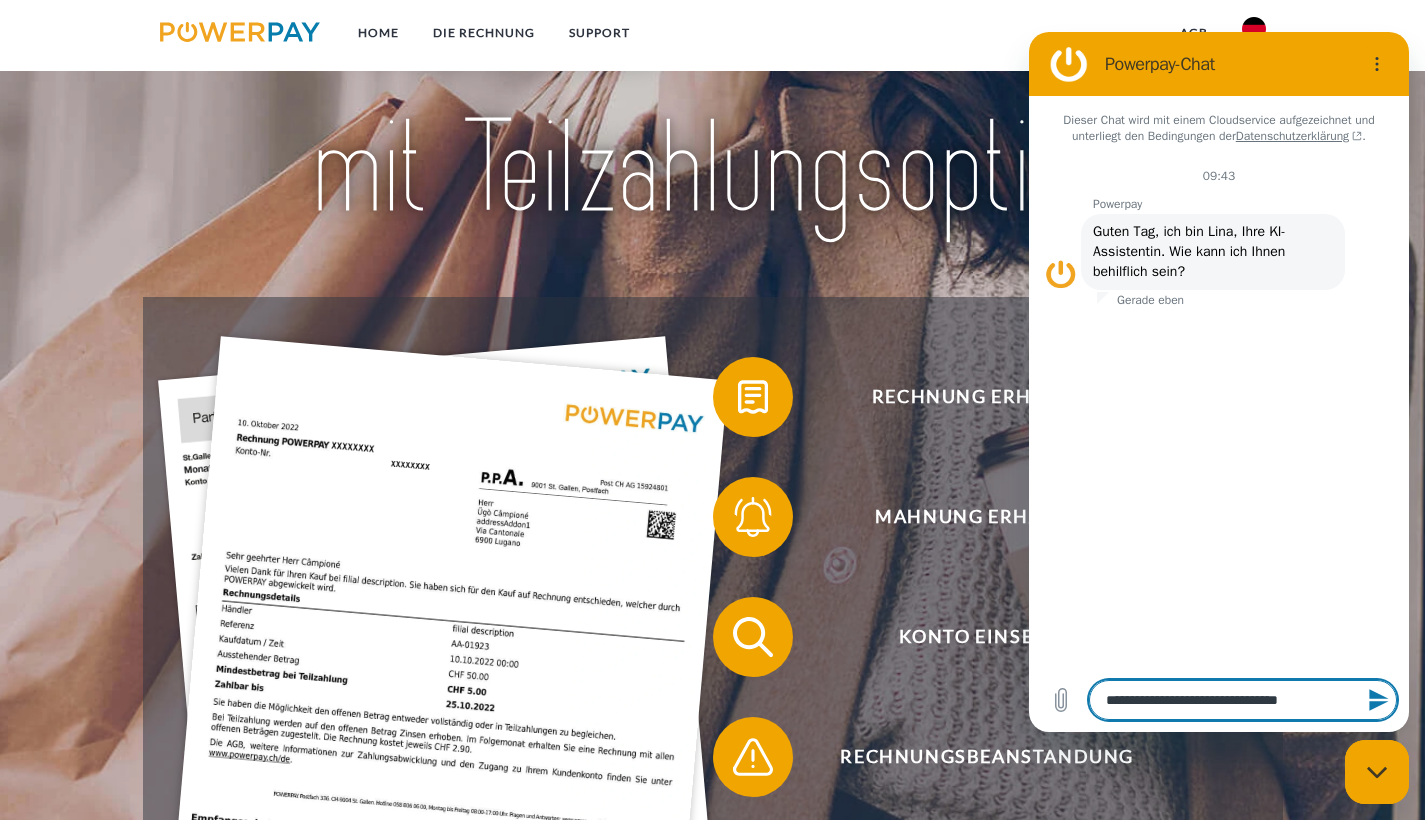 type on "**********" 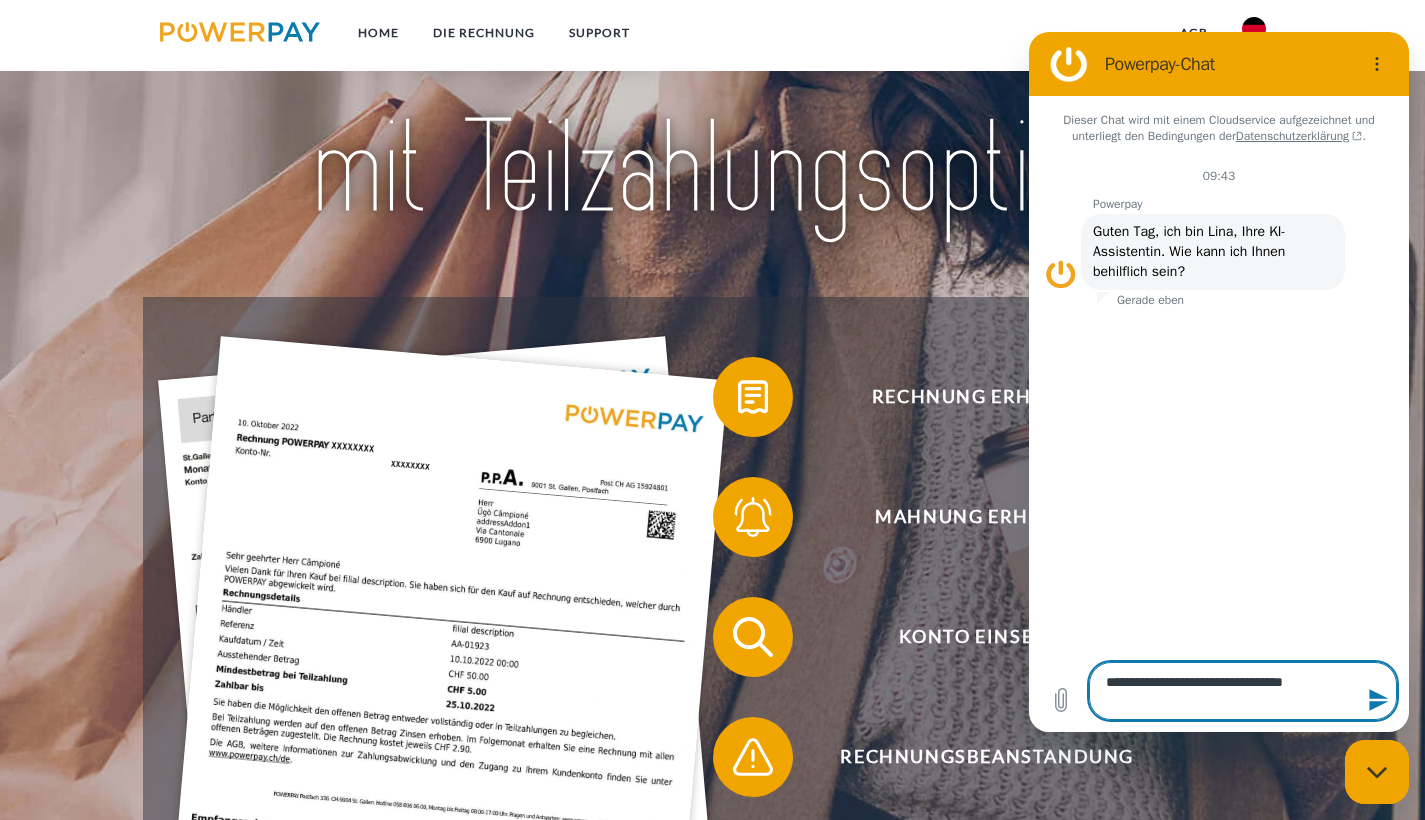 type on "**********" 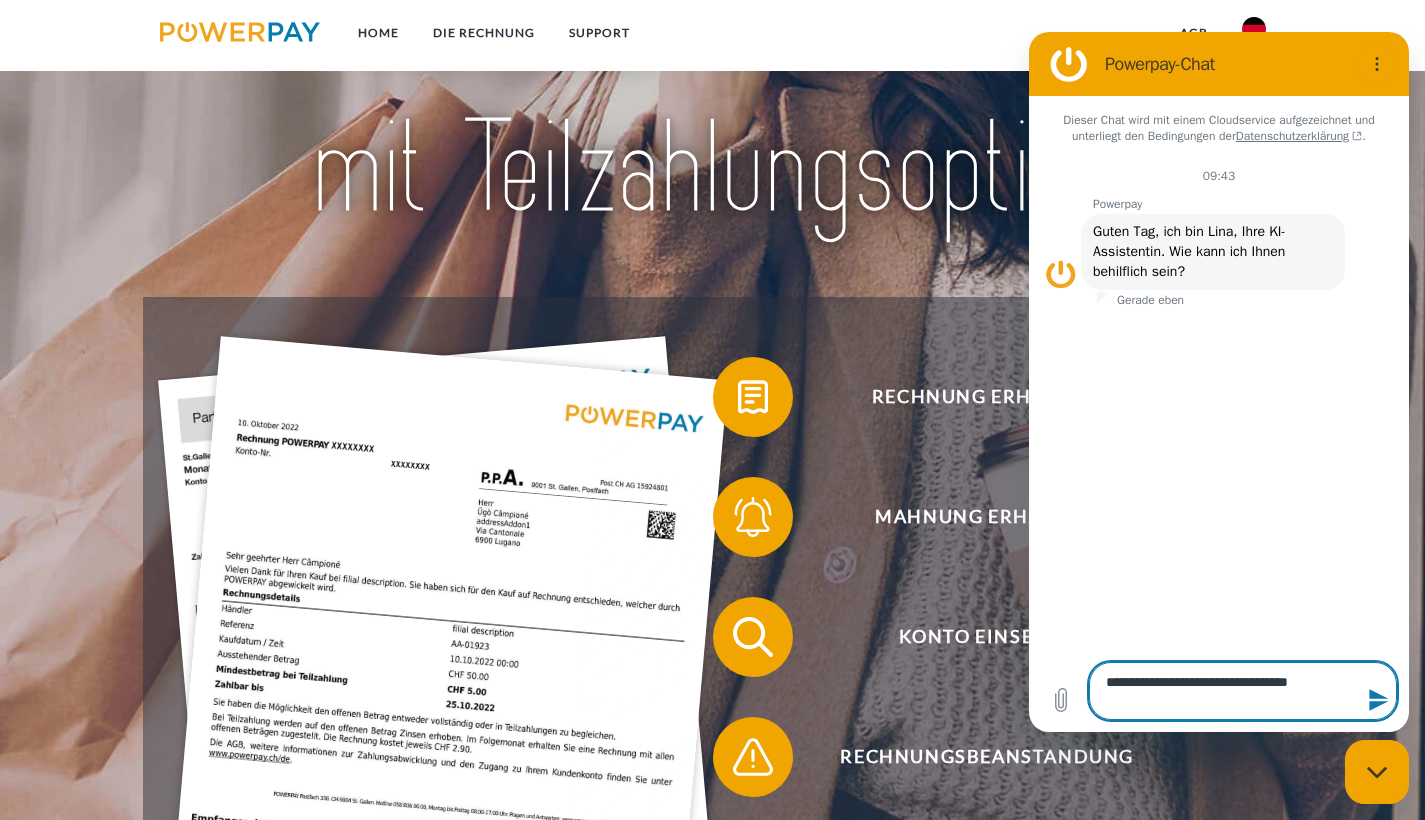 type on "**********" 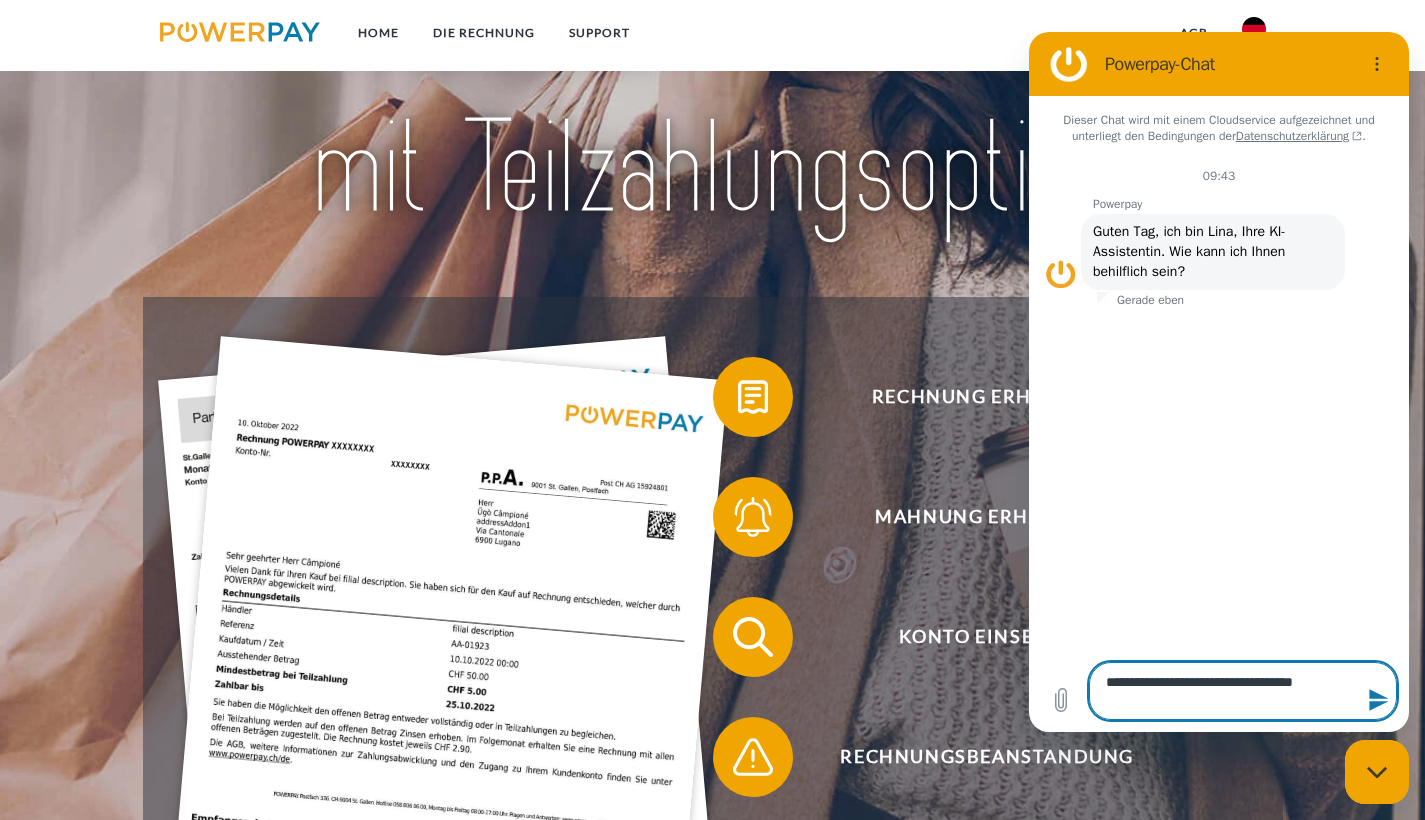 type on "**********" 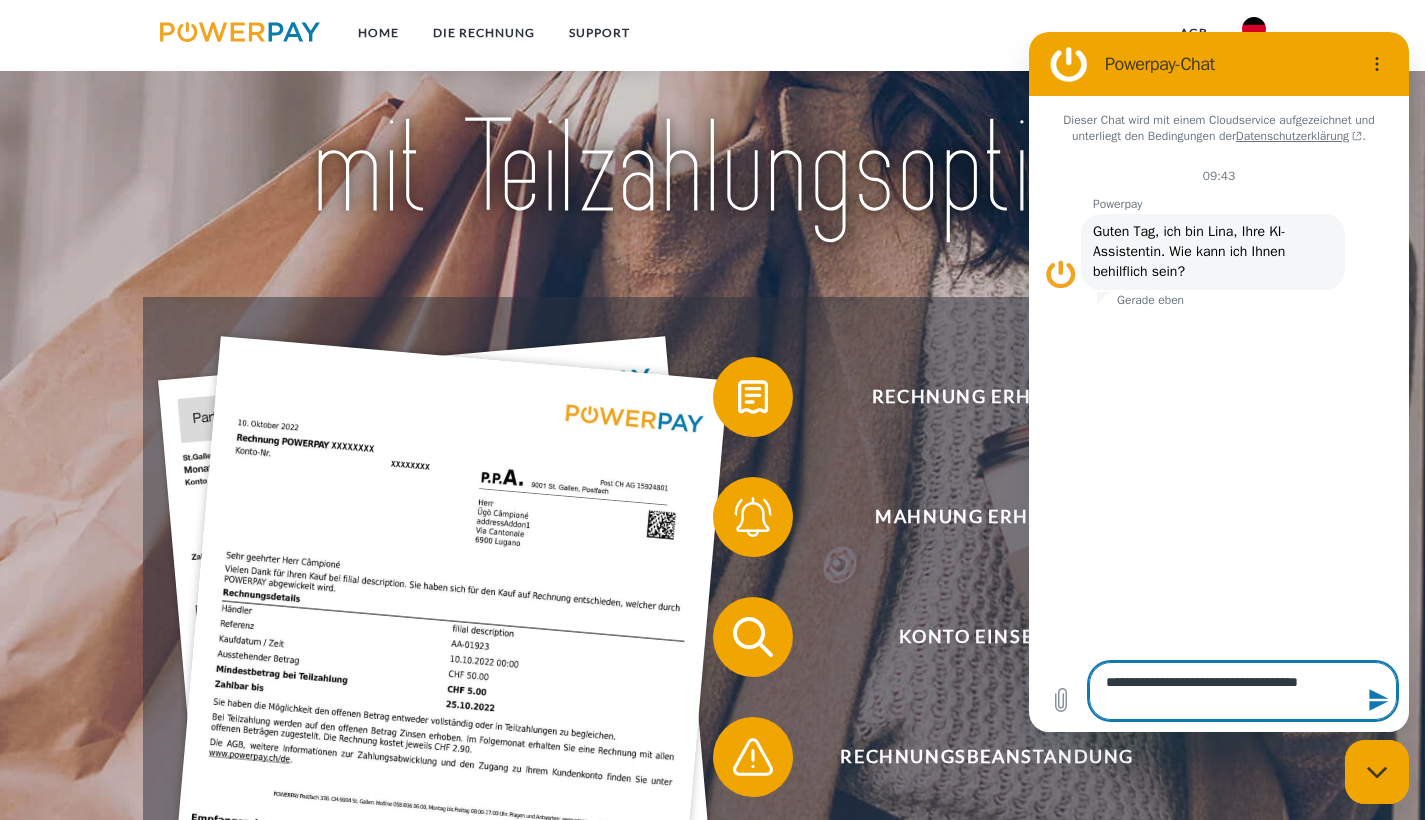 type on "**********" 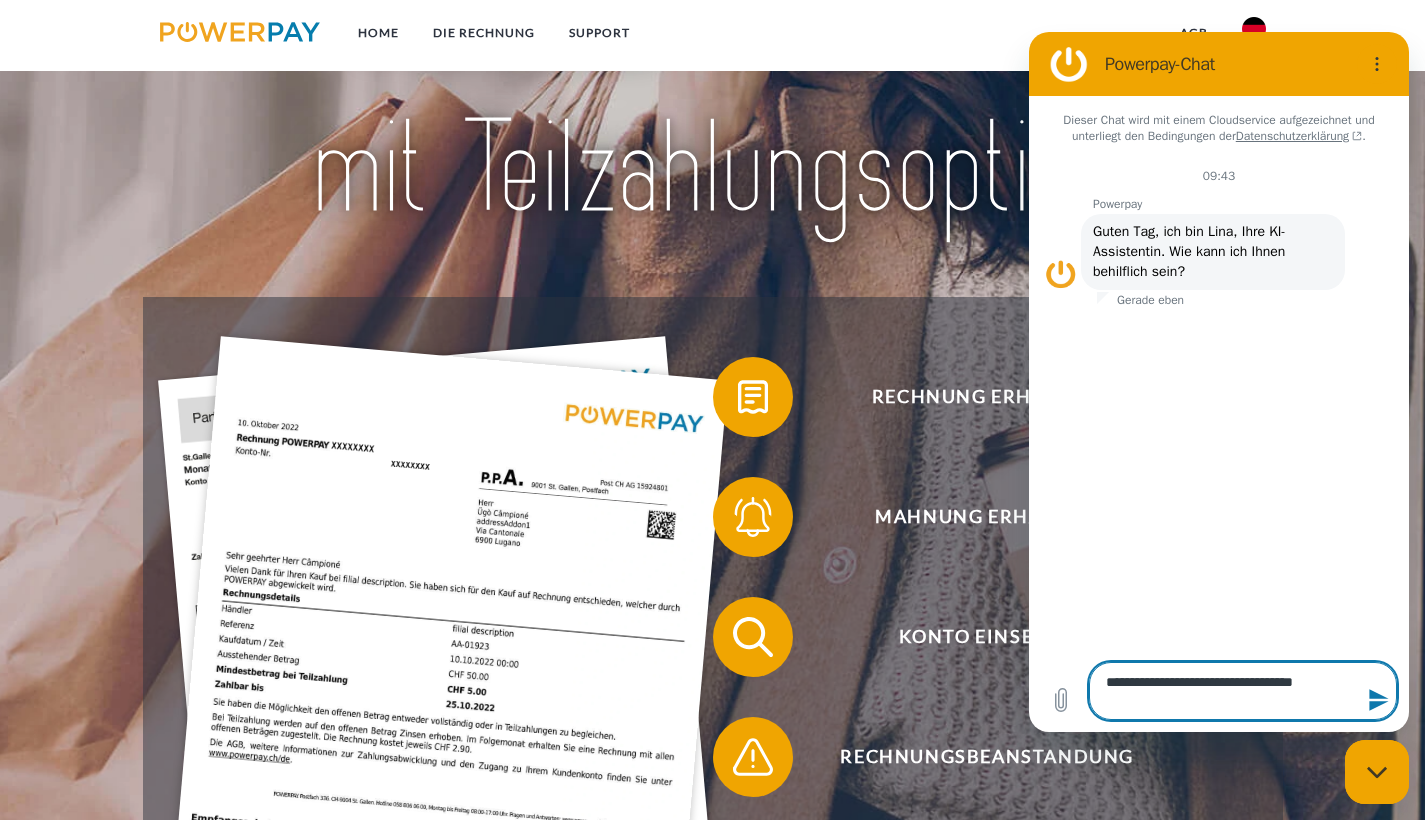 type on "**********" 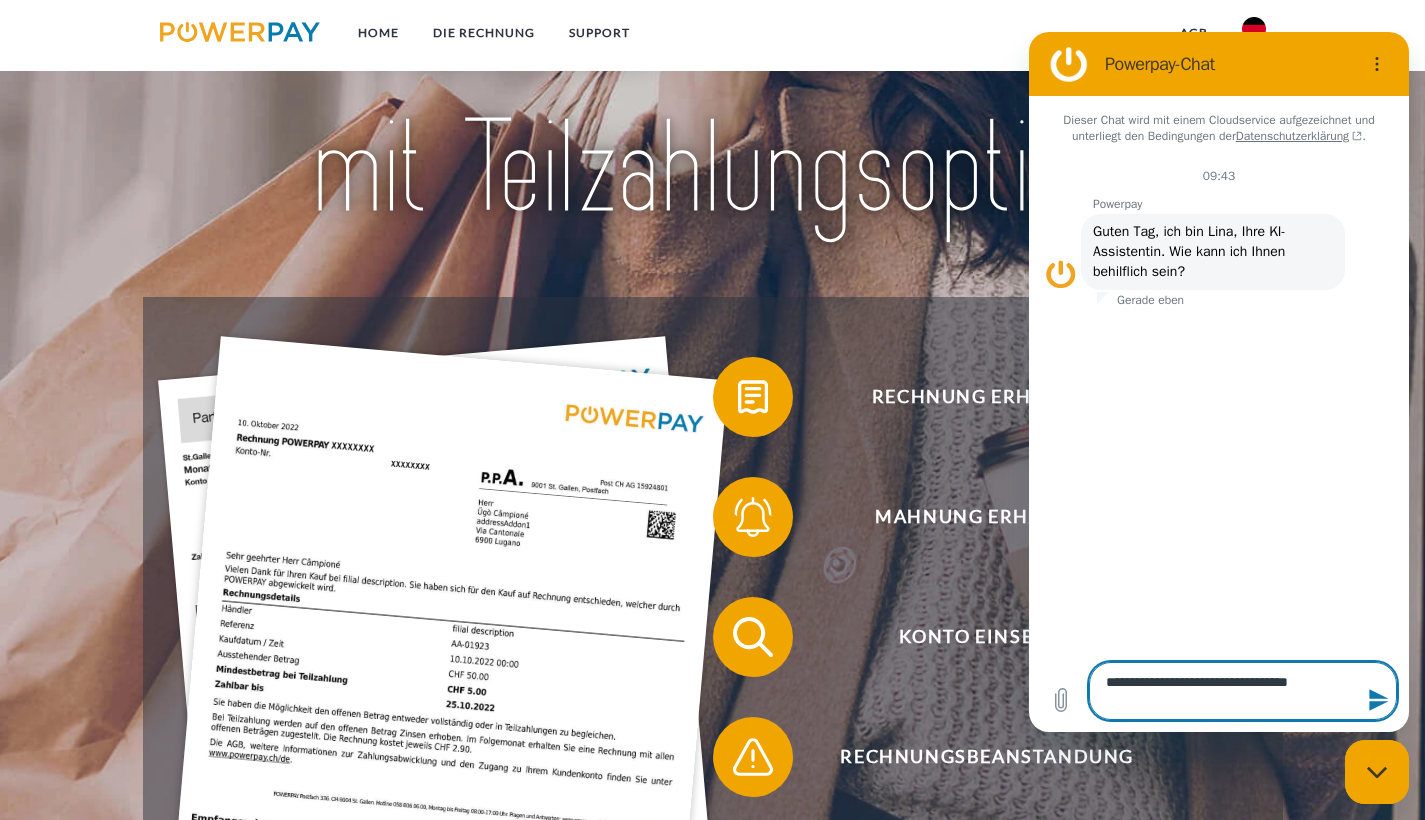 type on "**********" 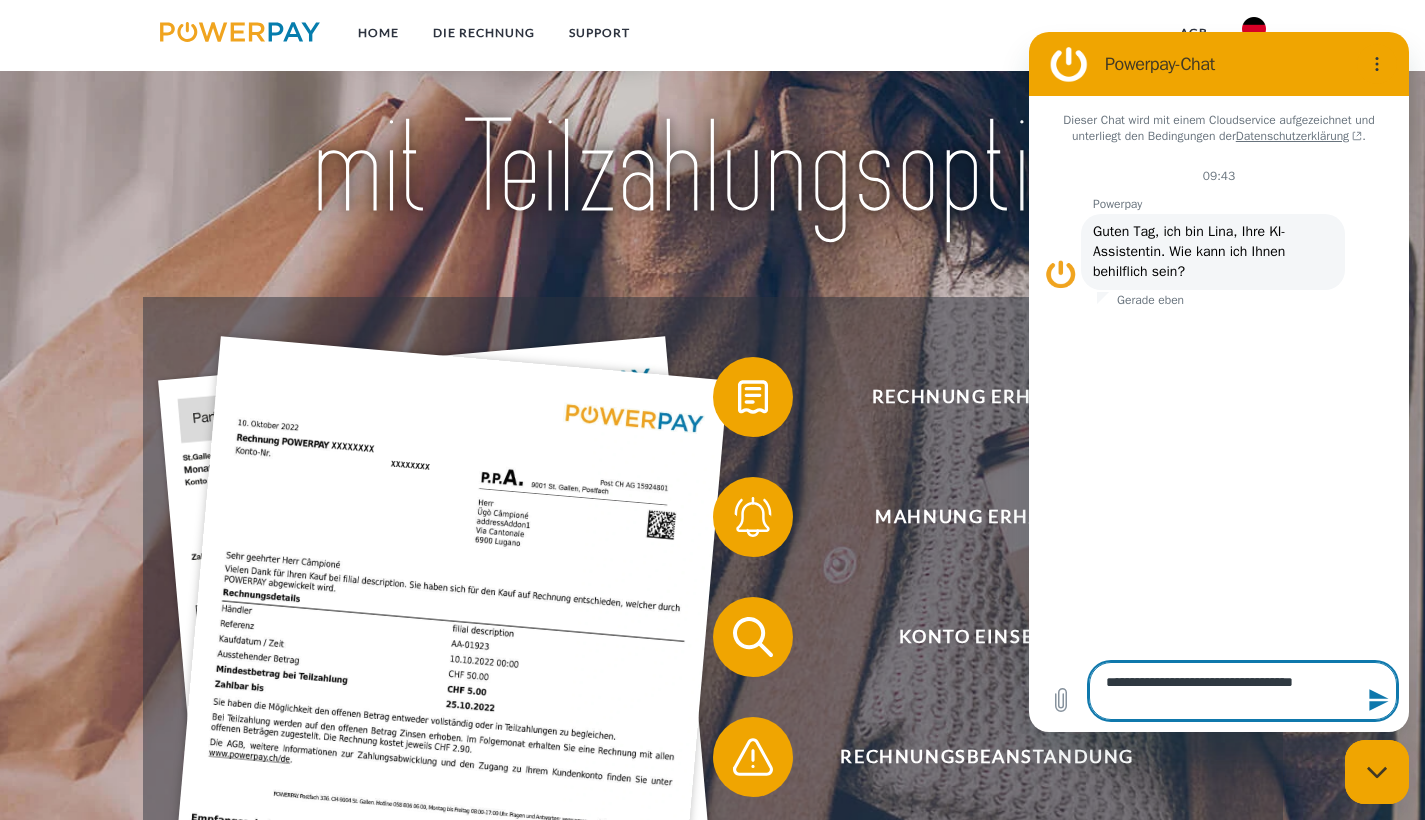 type on "**********" 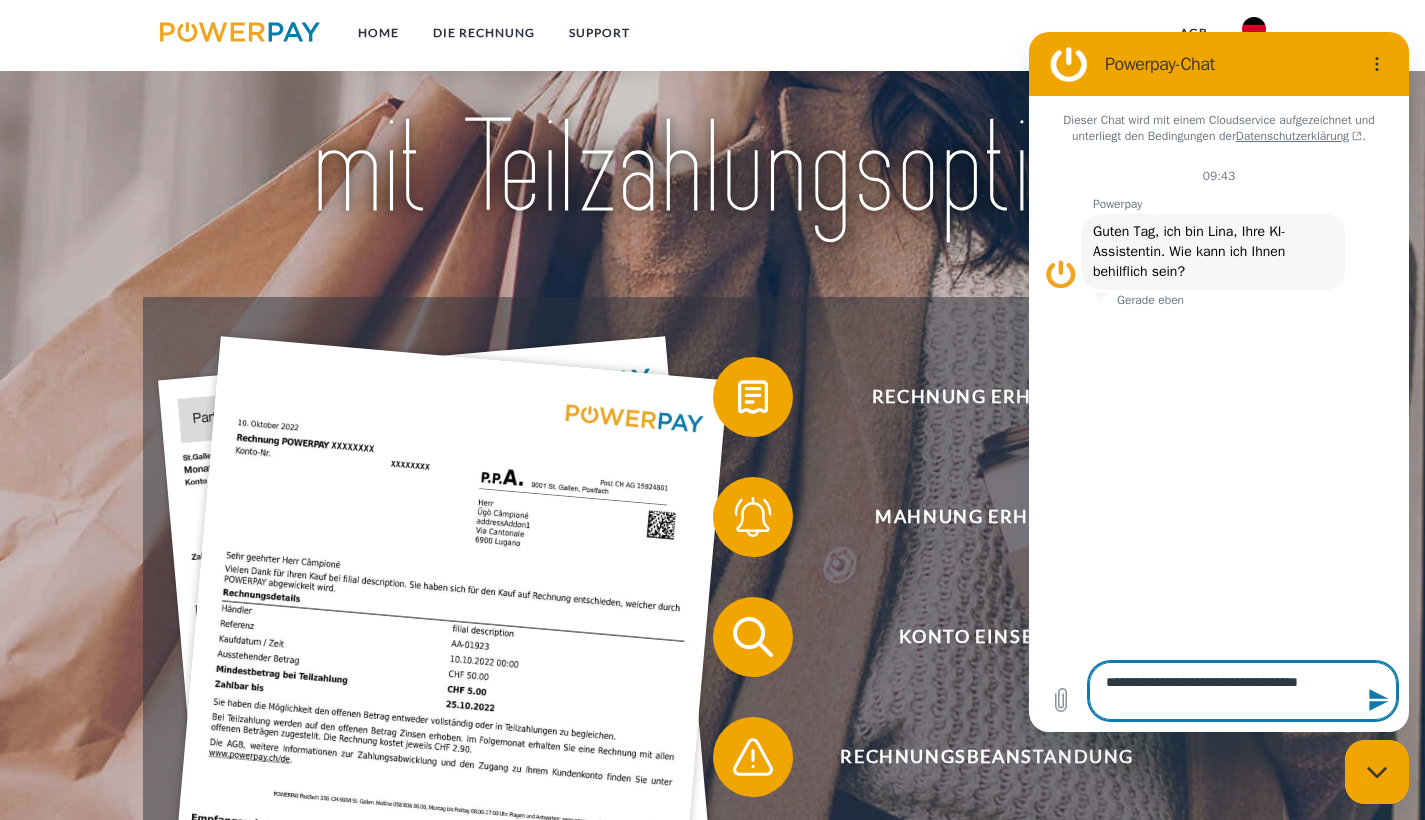 type on "**********" 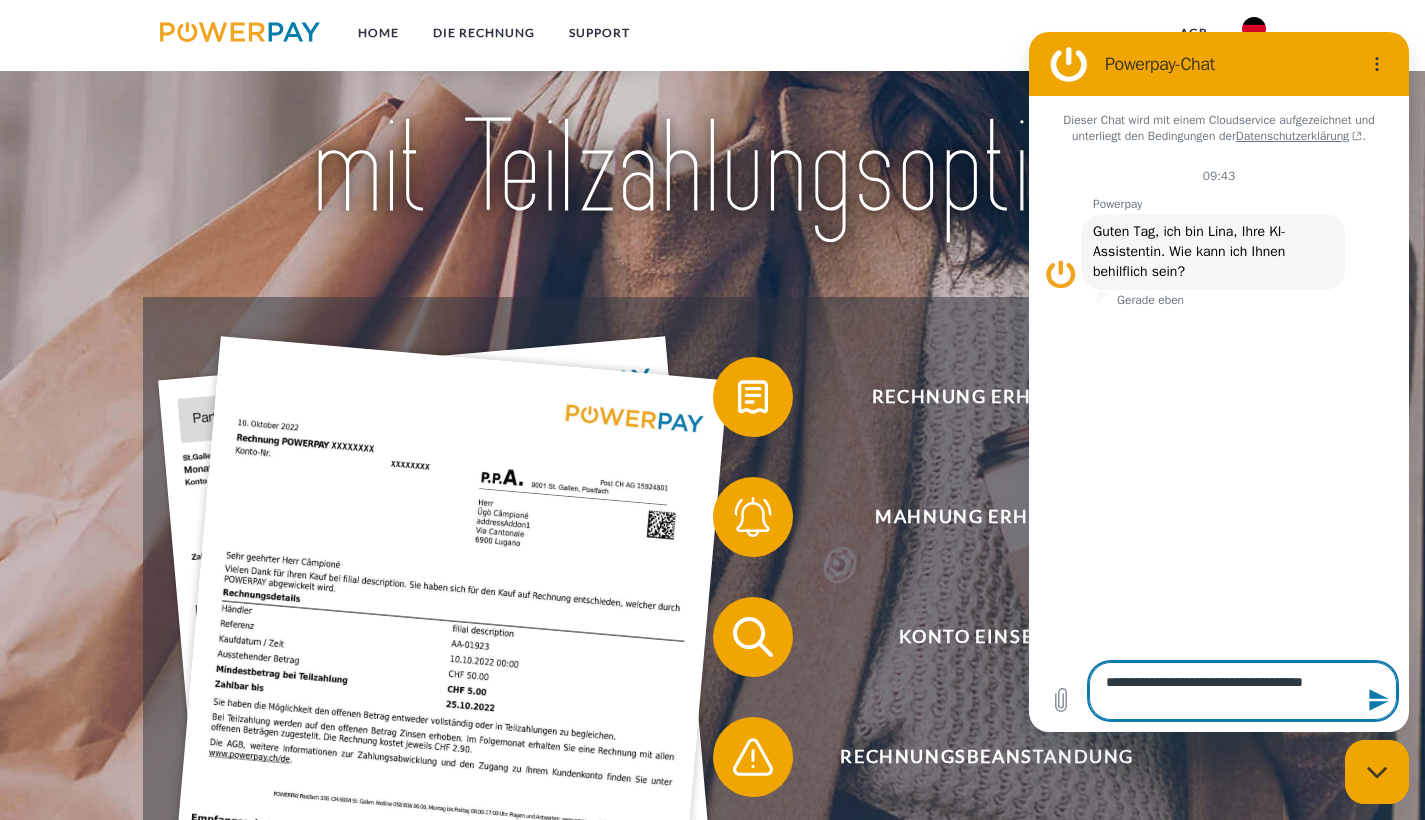 type on "**********" 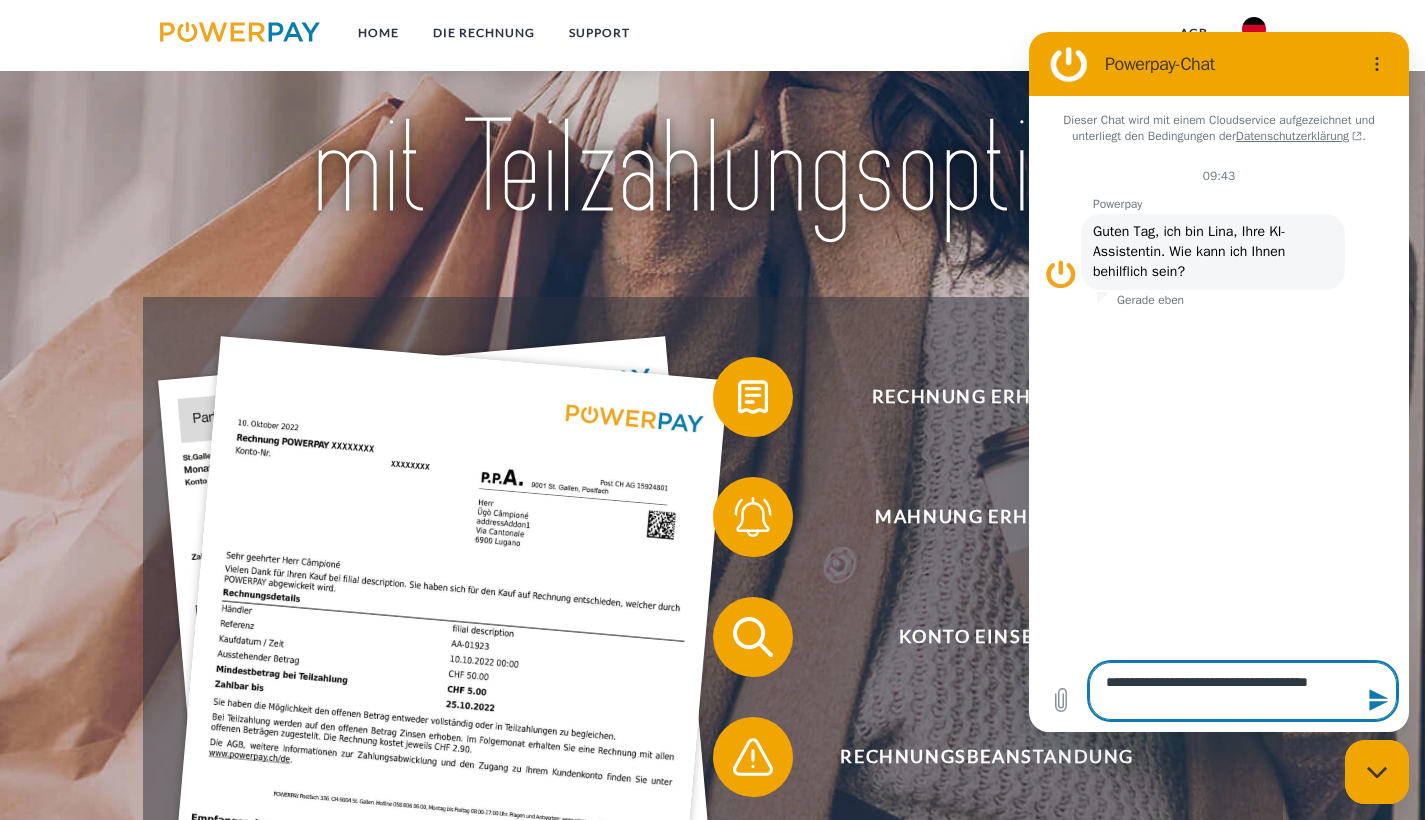 type on "**********" 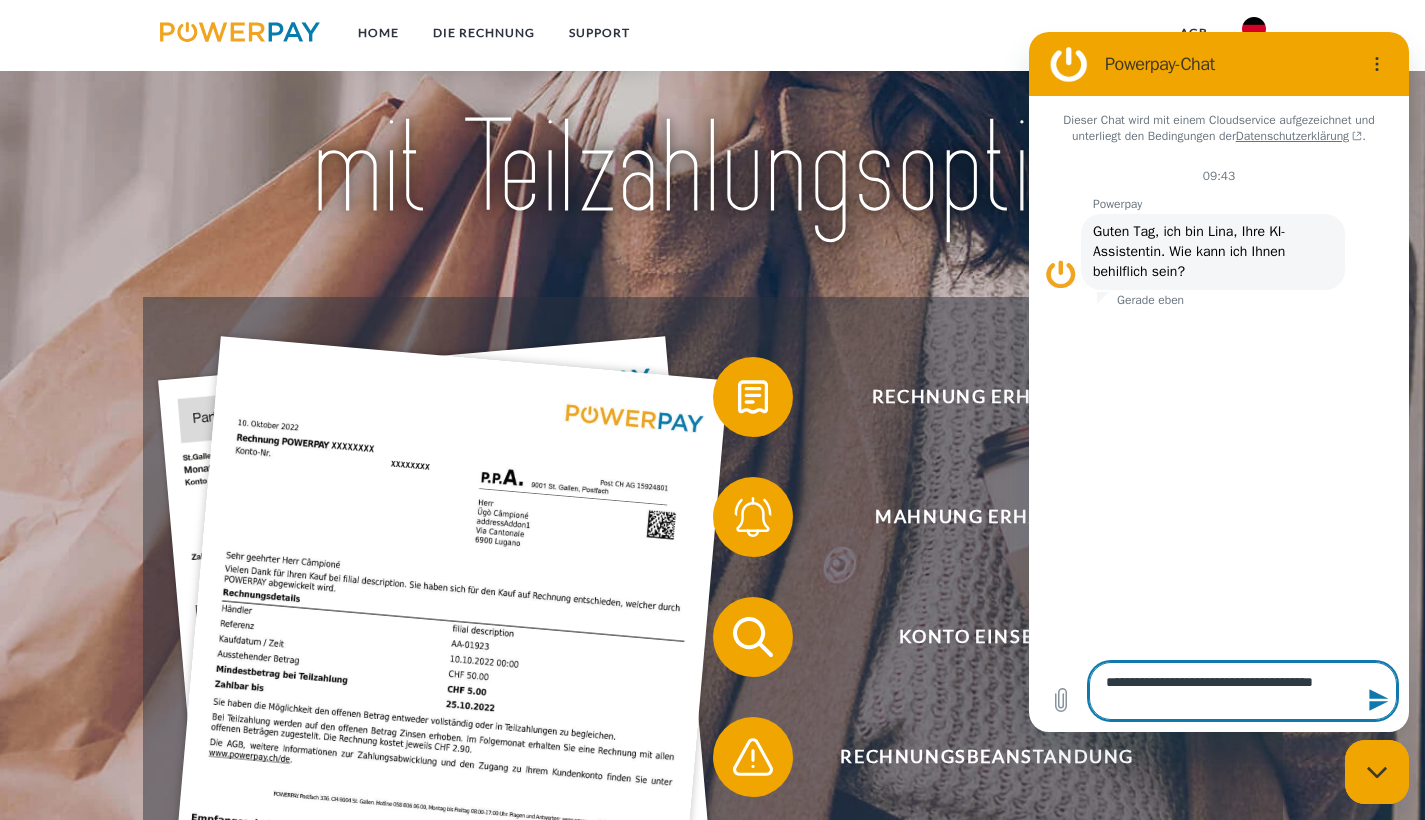 type on "**********" 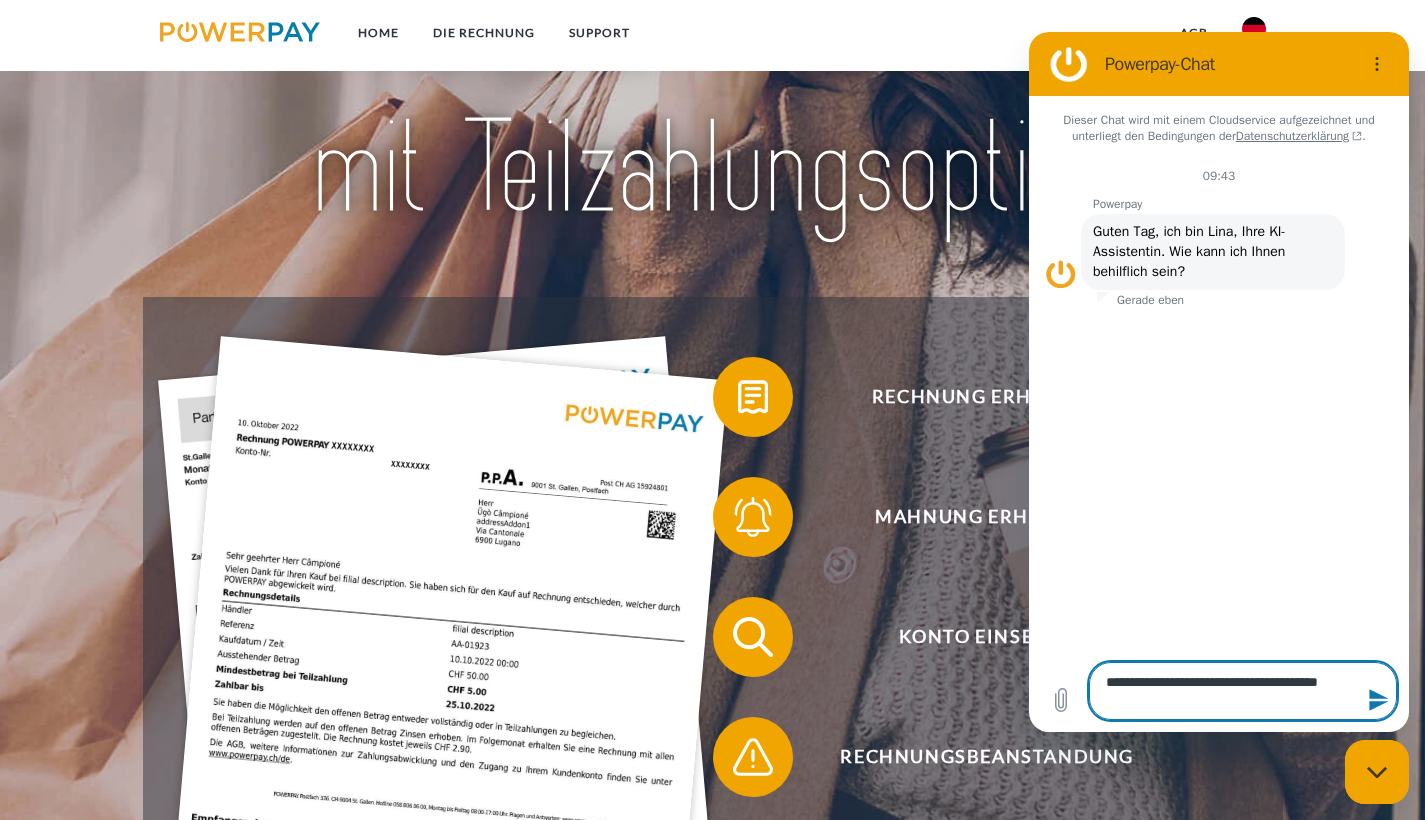 type on "**********" 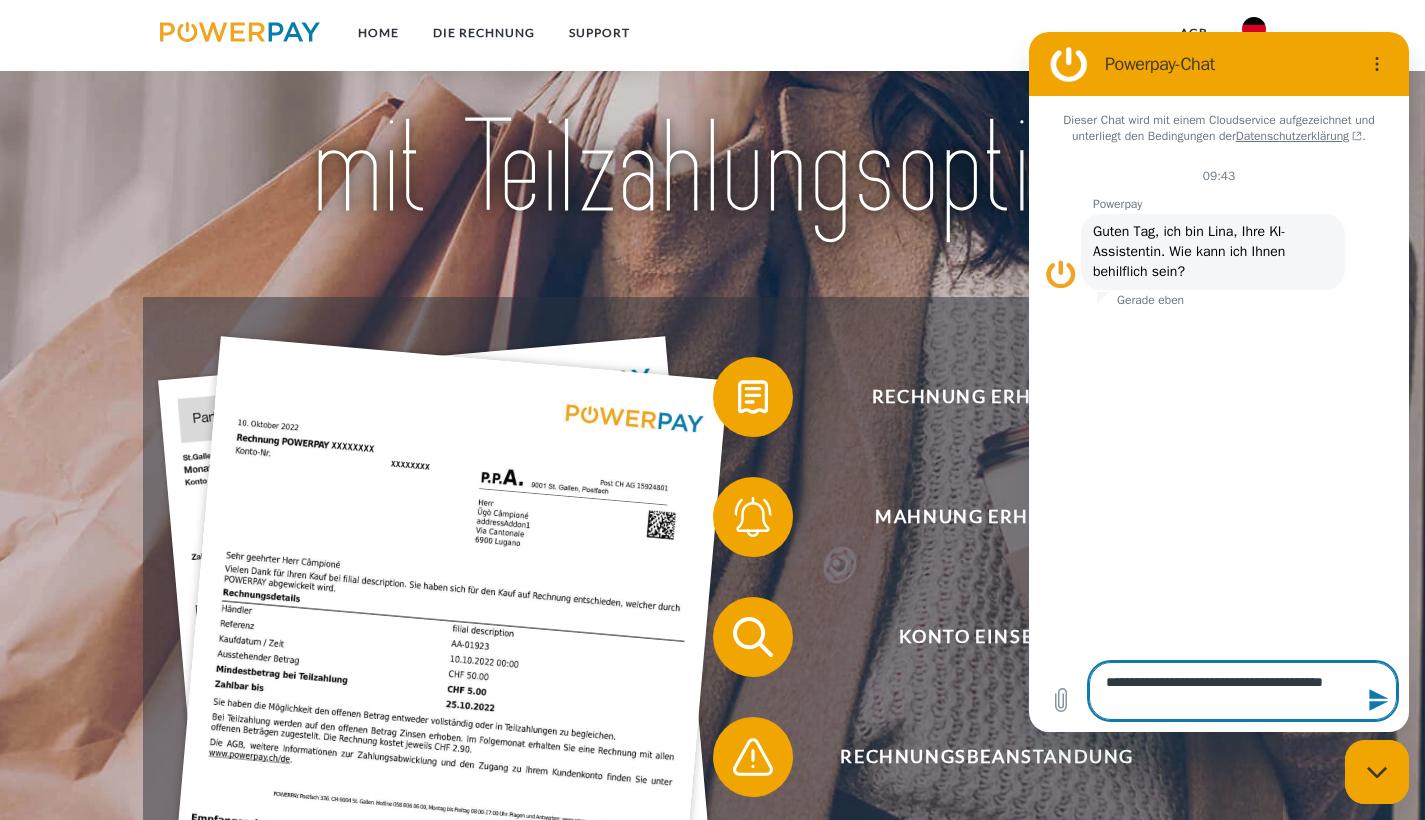 type on "**********" 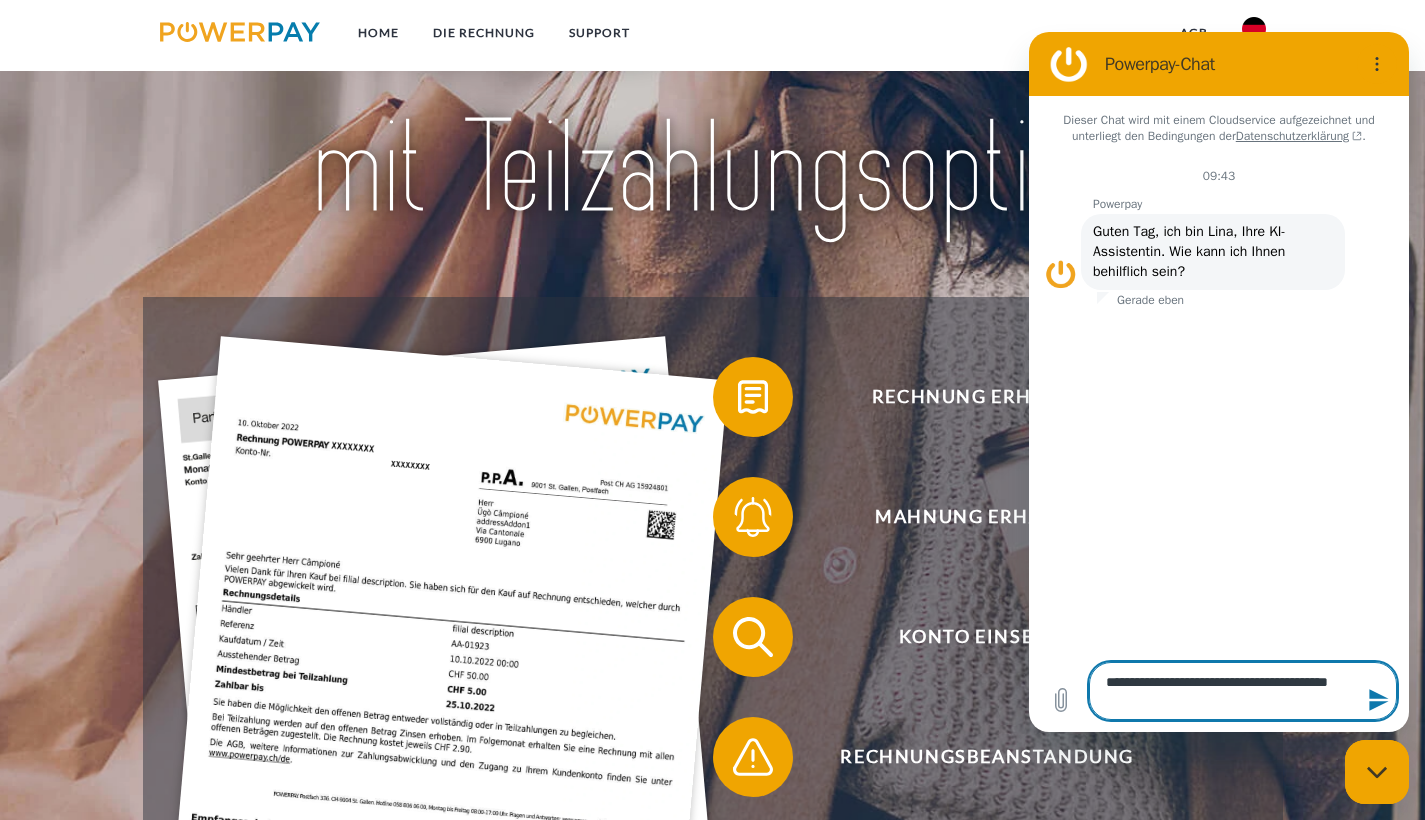 type on "**********" 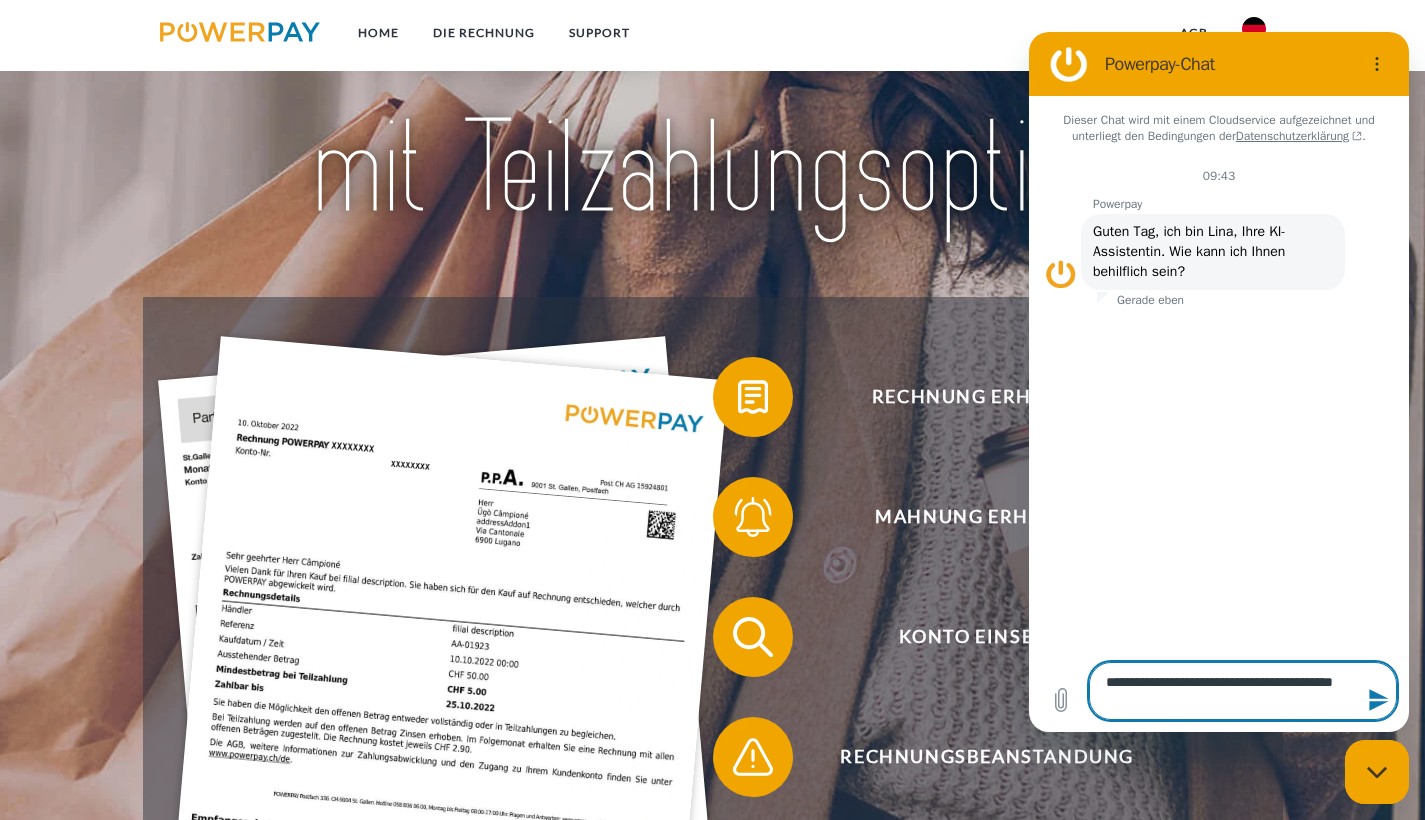 type on "**********" 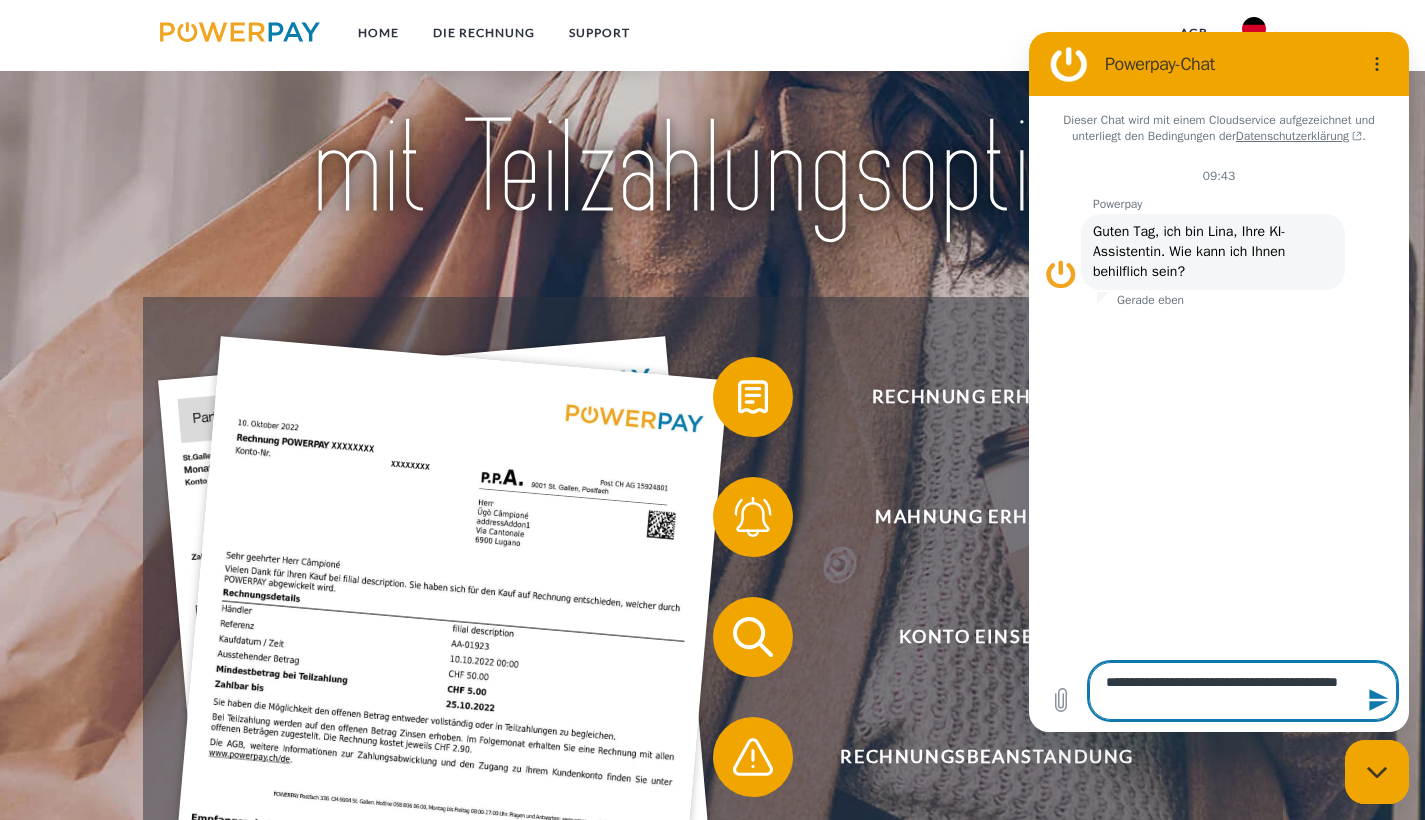 type on "**********" 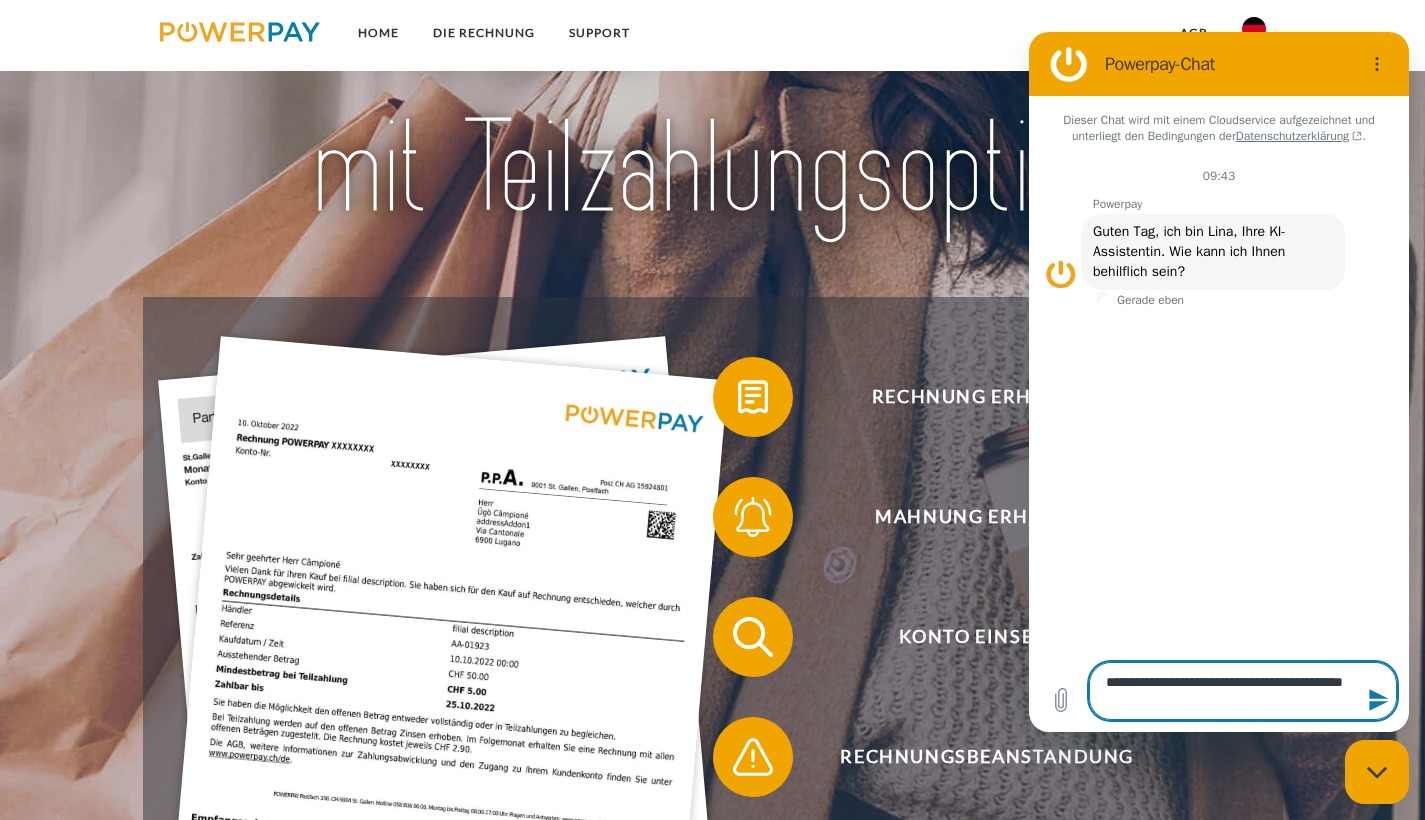 type on "**********" 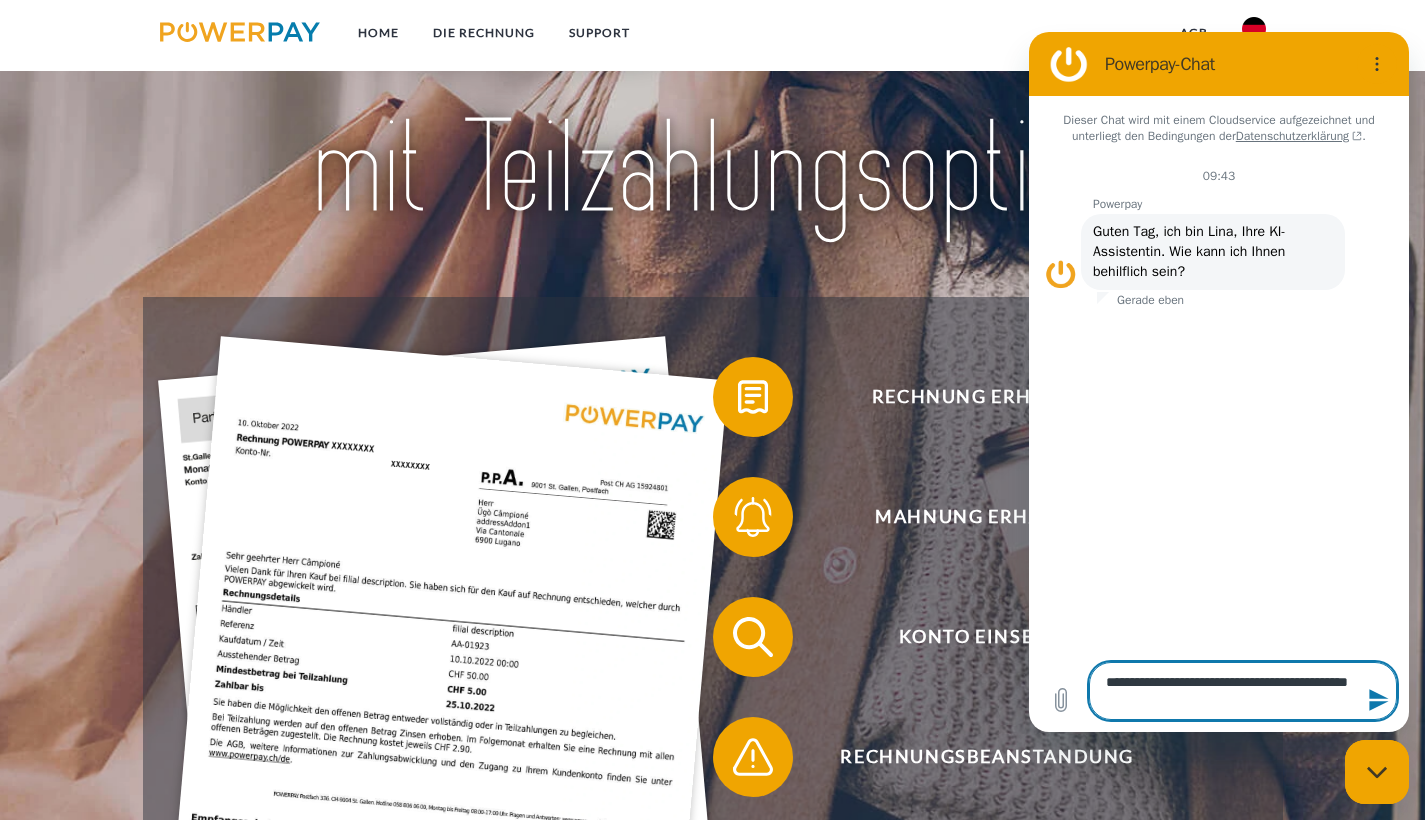 type on "**********" 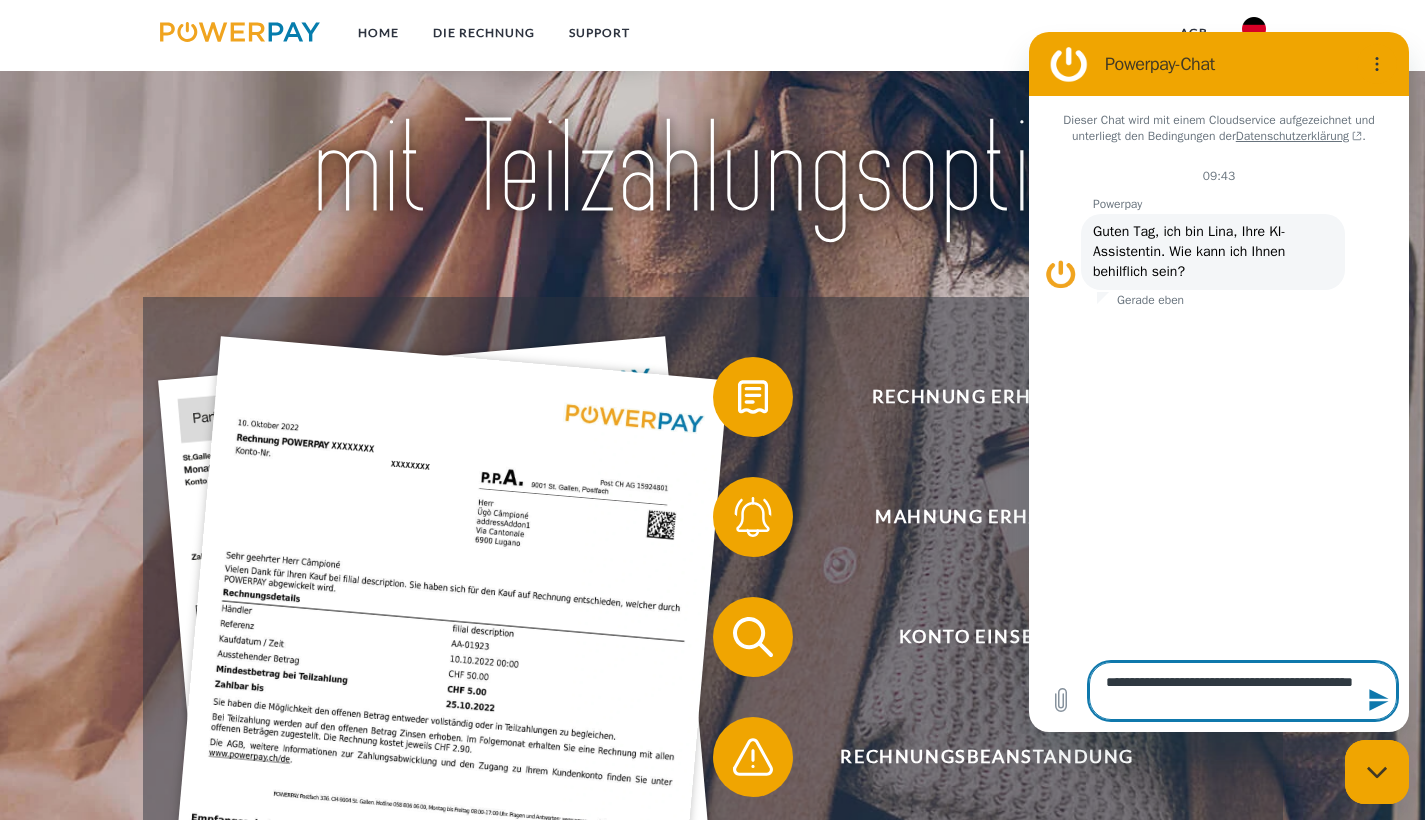 type on "**********" 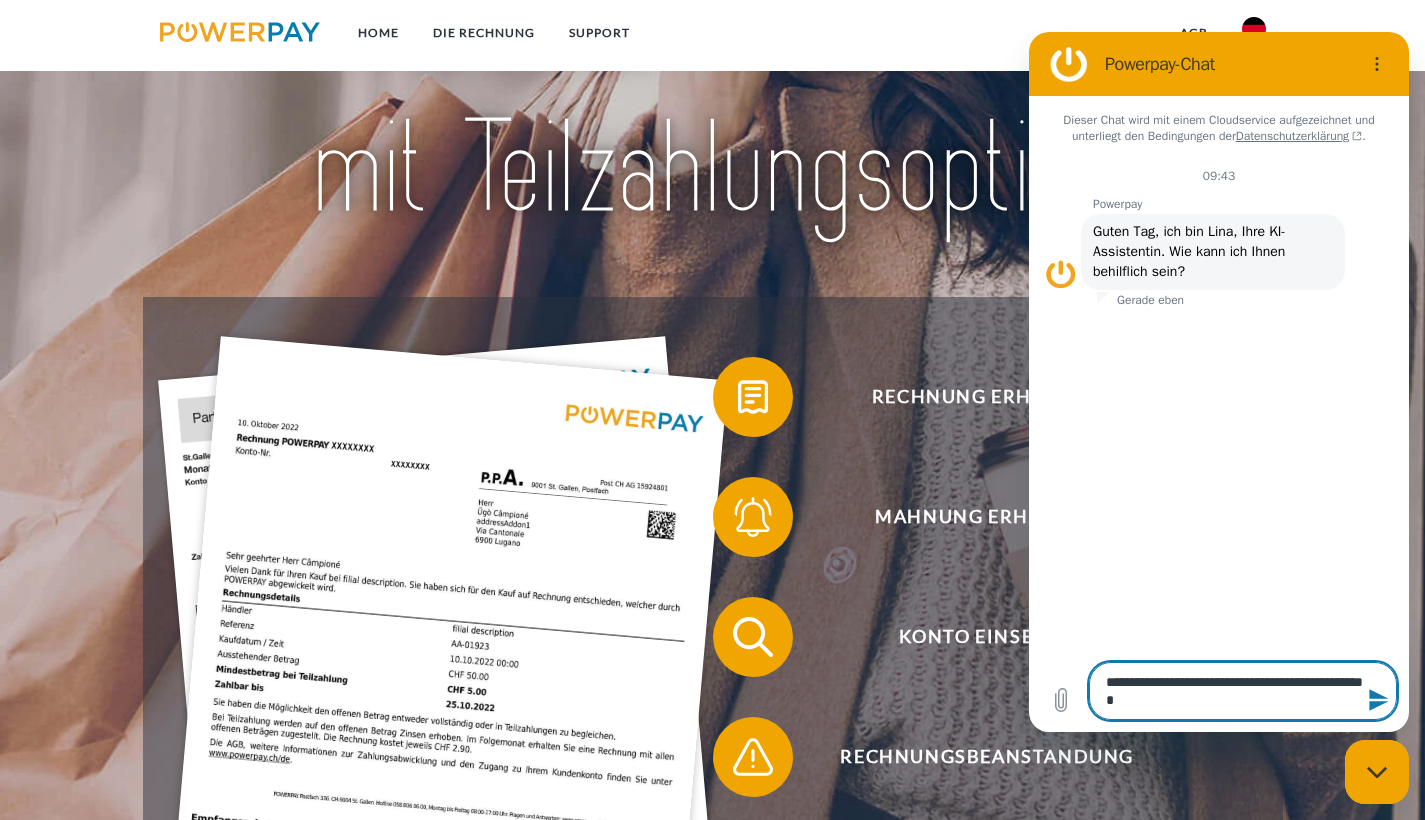 type on "**********" 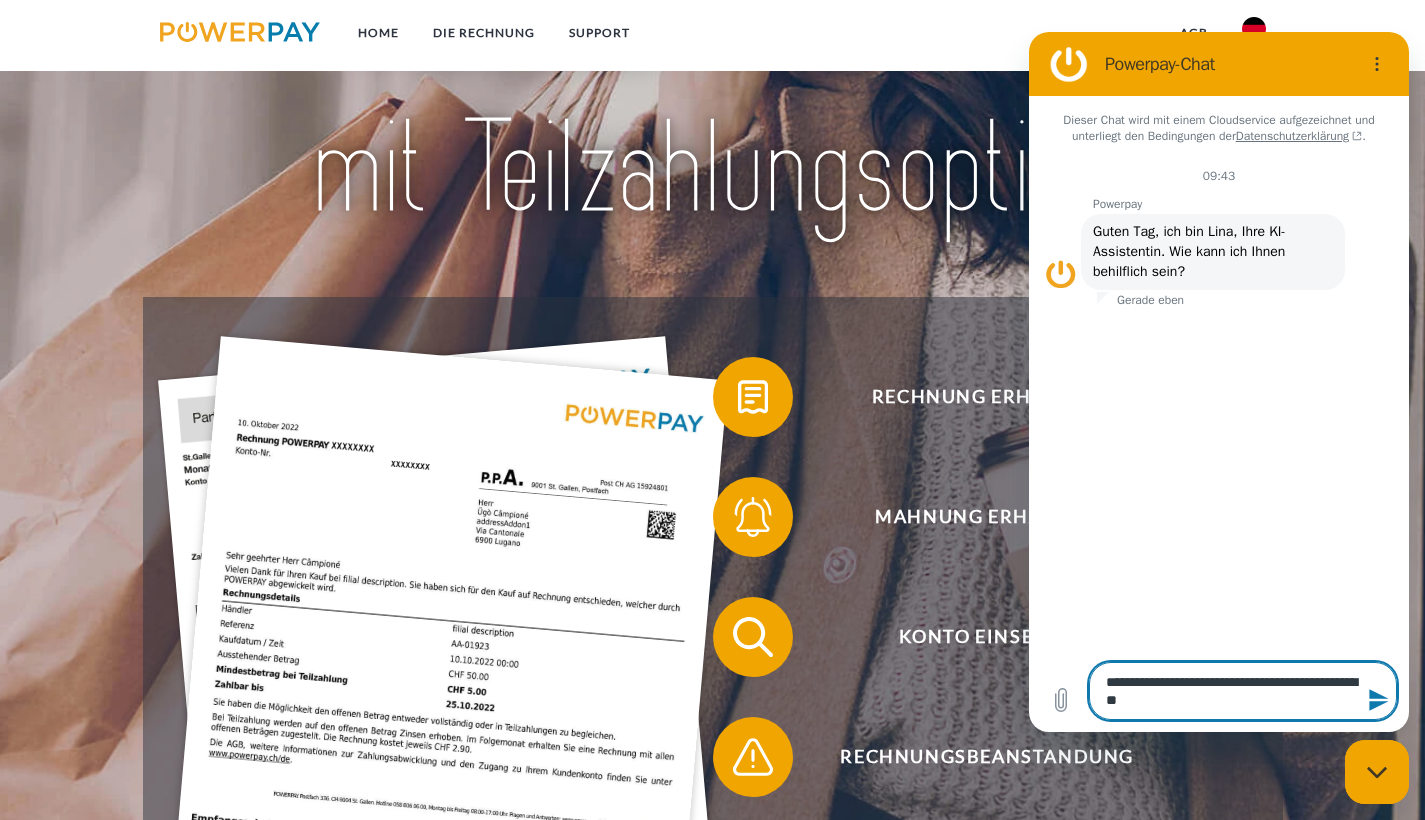 type on "**********" 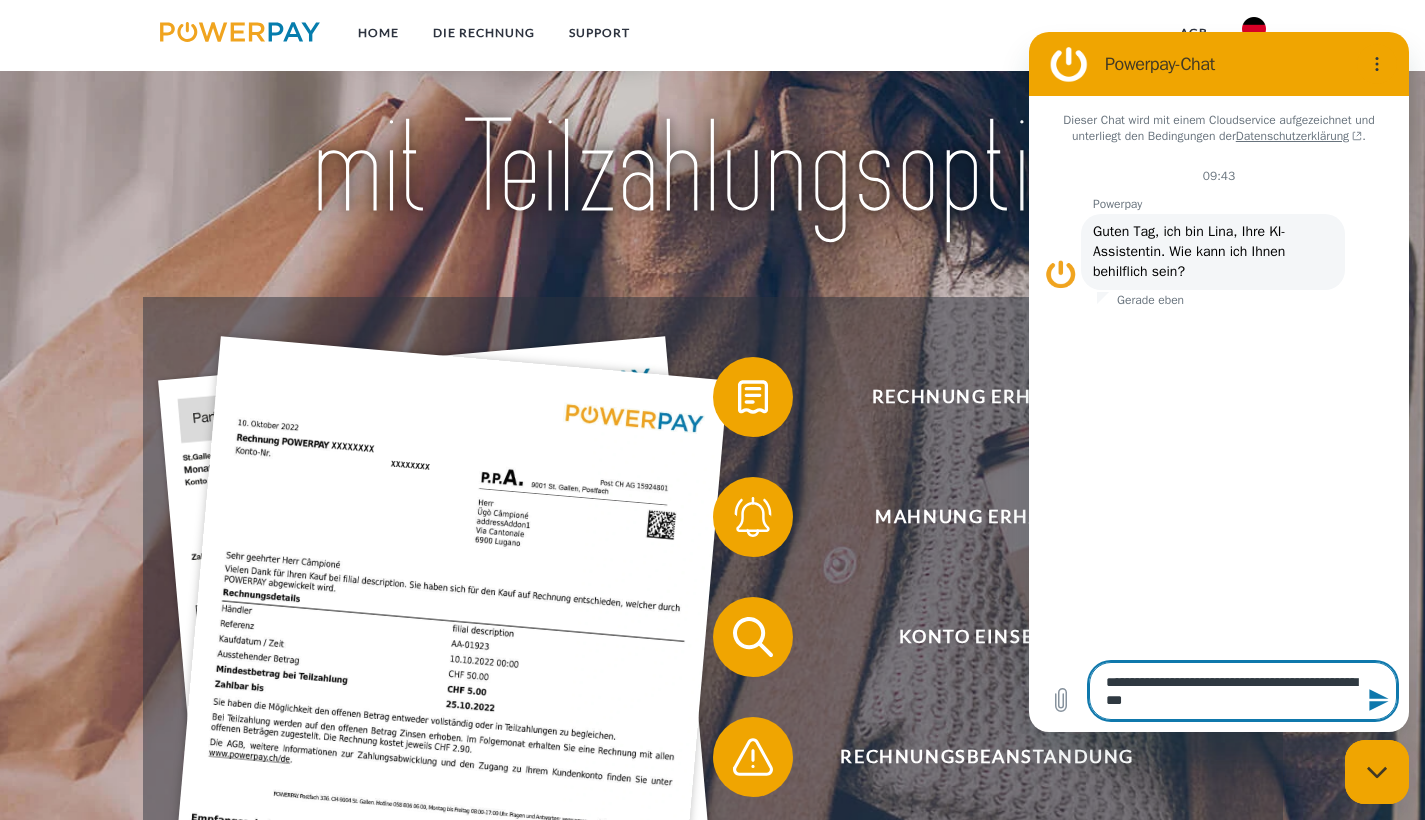 type on "**********" 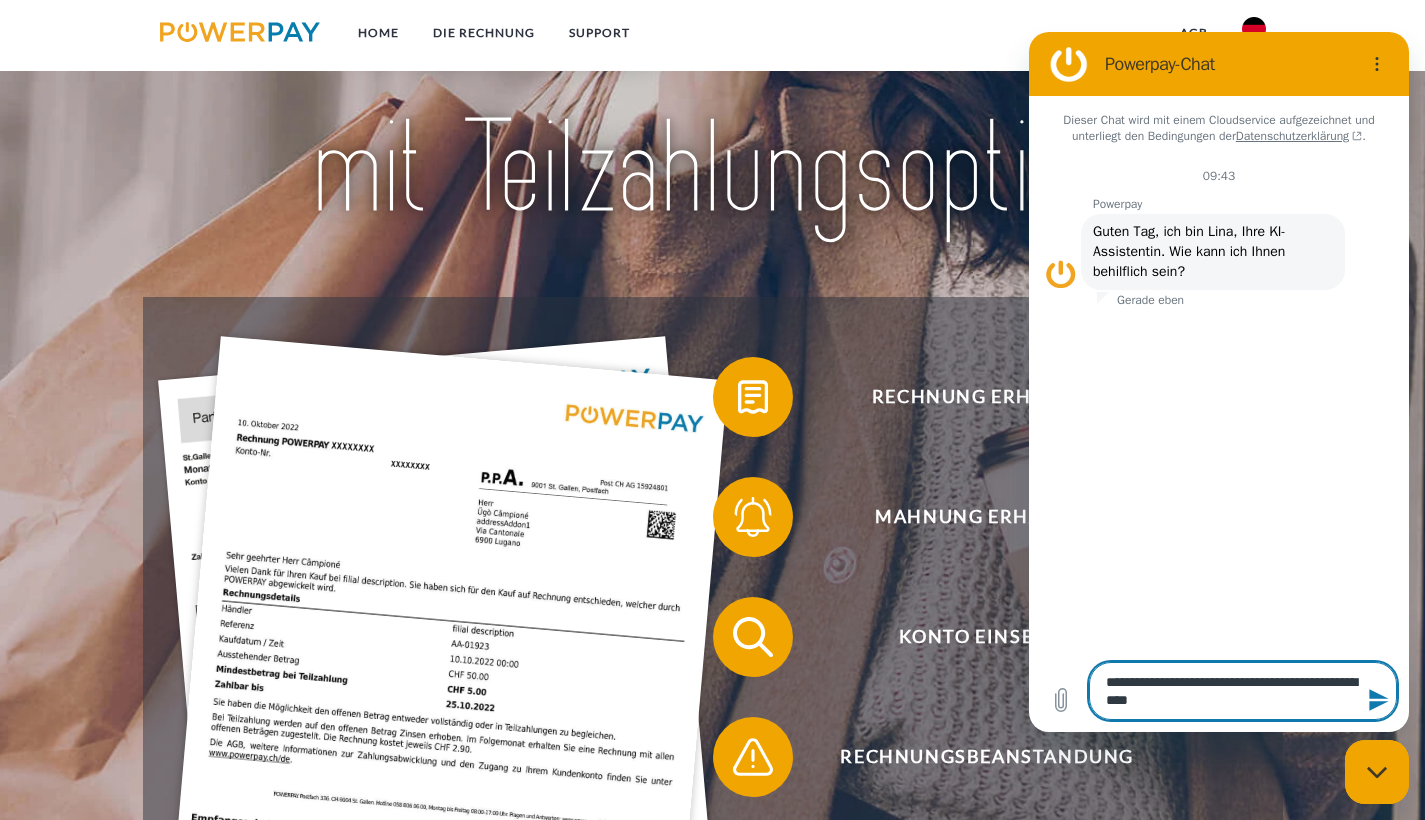 type on "**********" 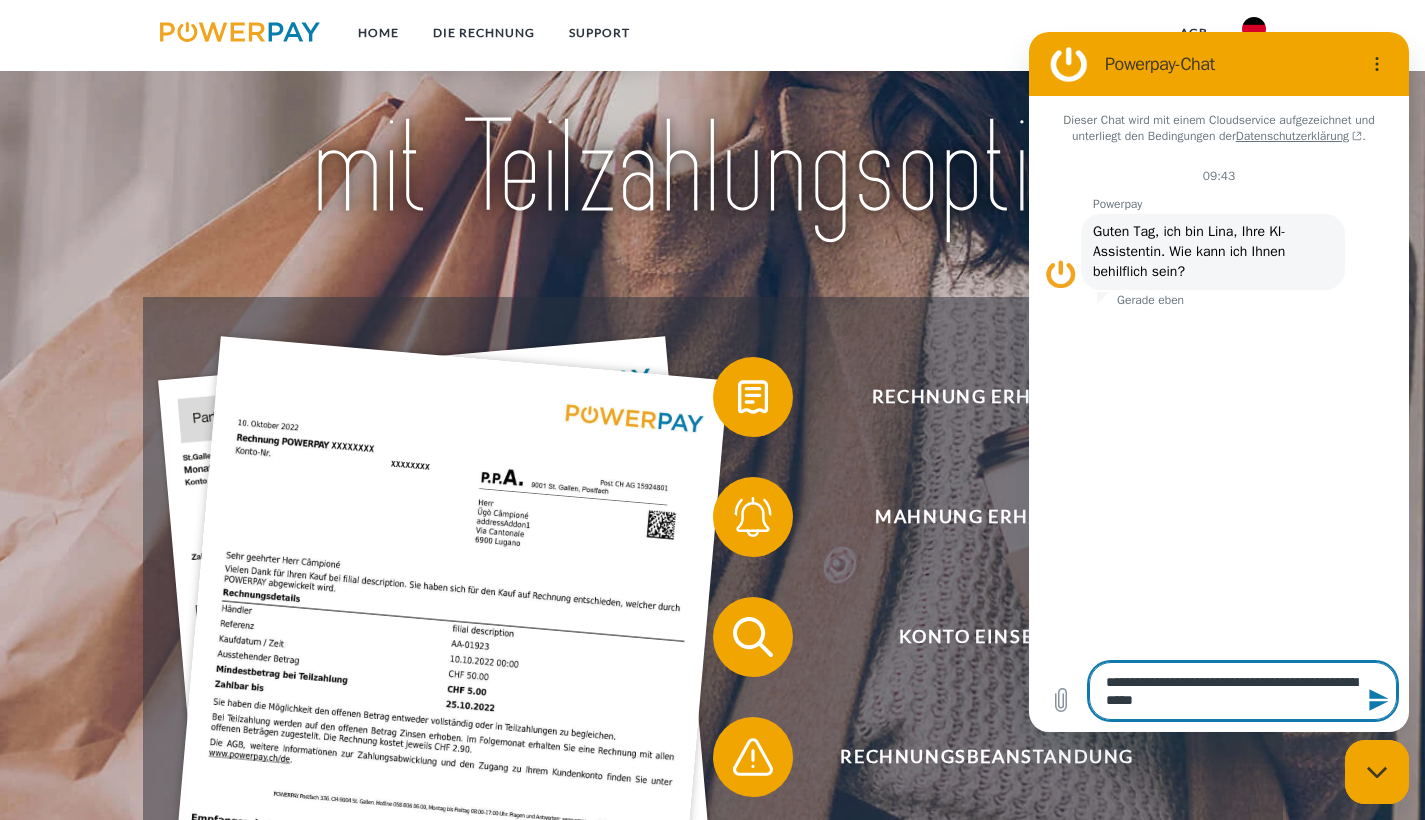 type on "**********" 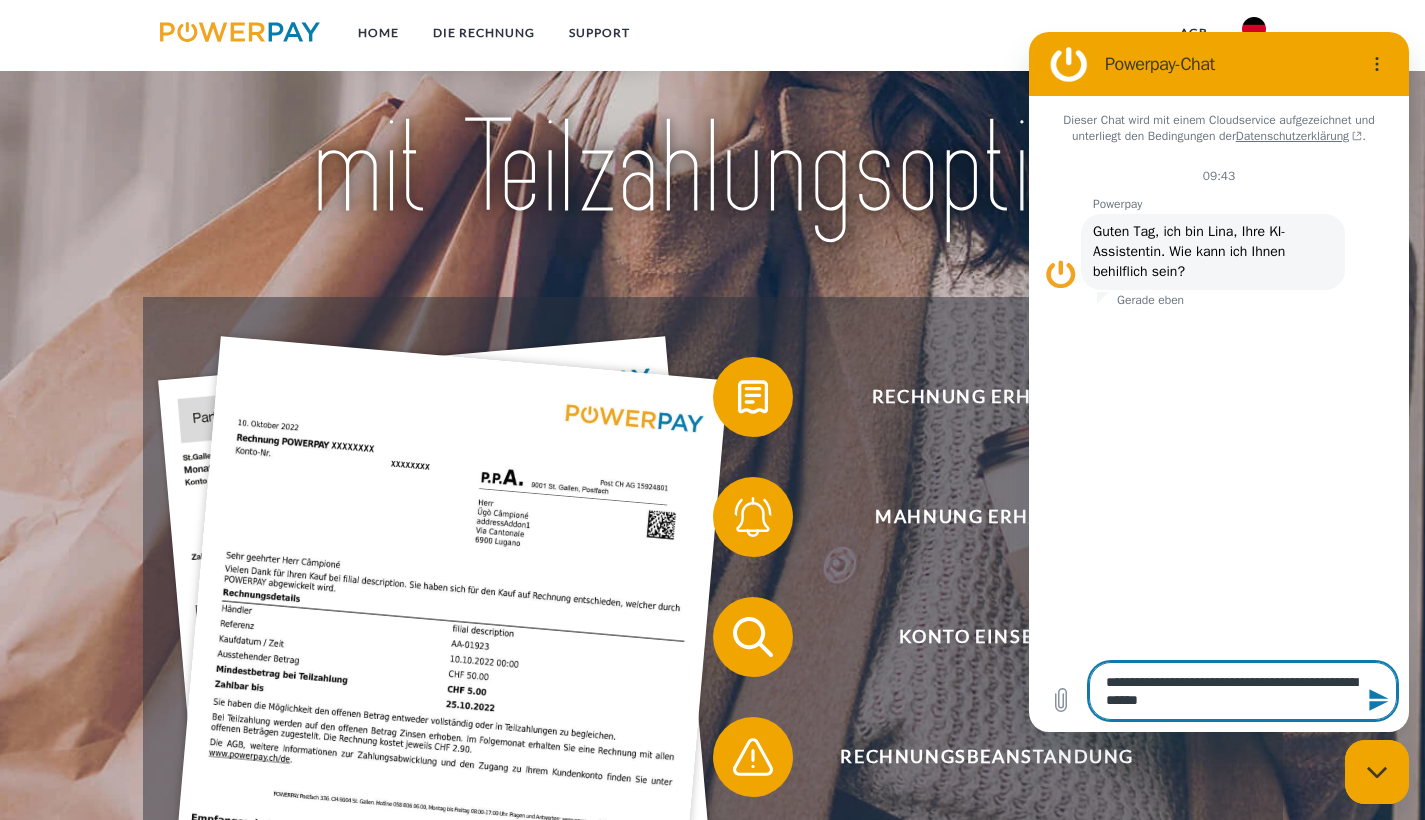 type on "**********" 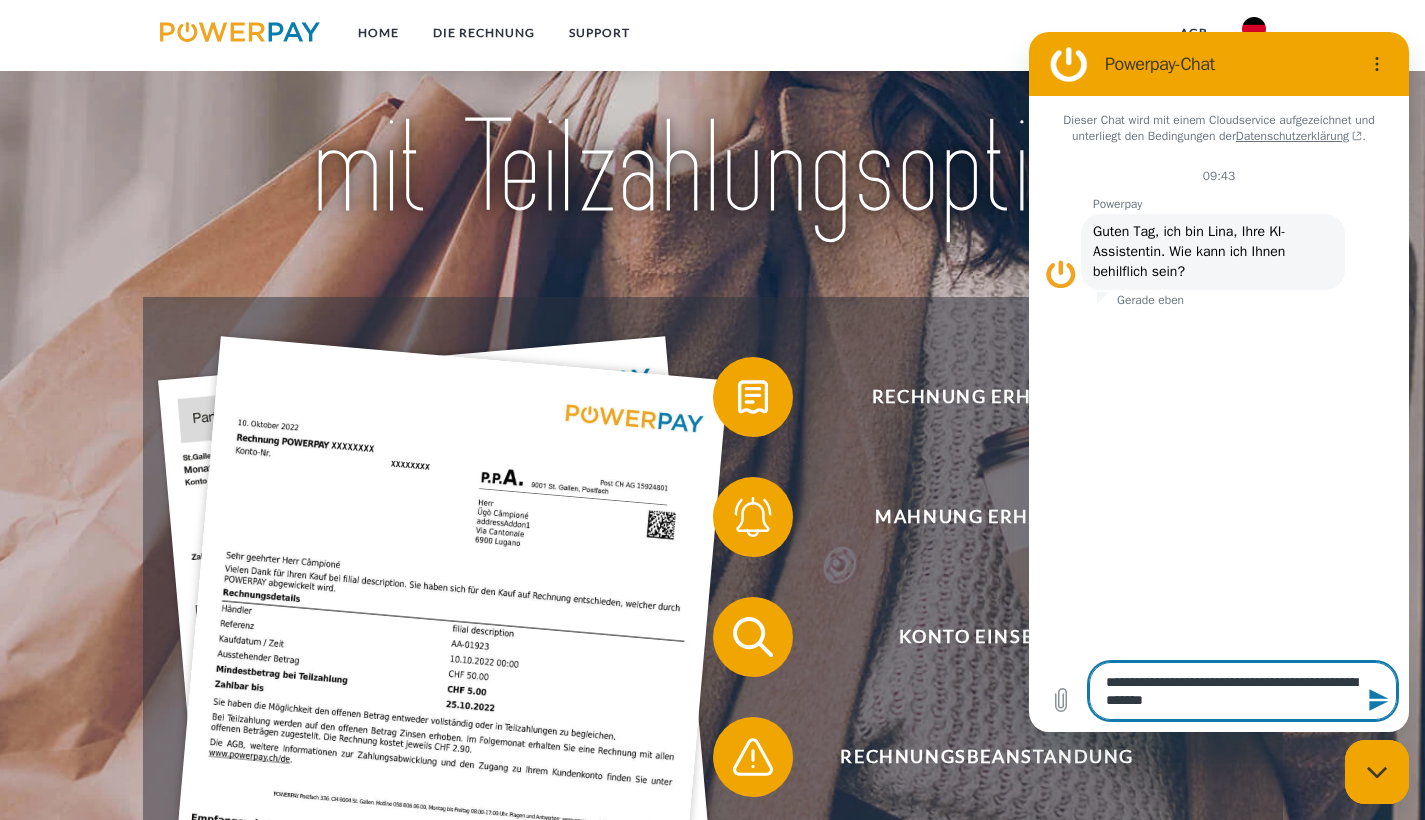 type on "**********" 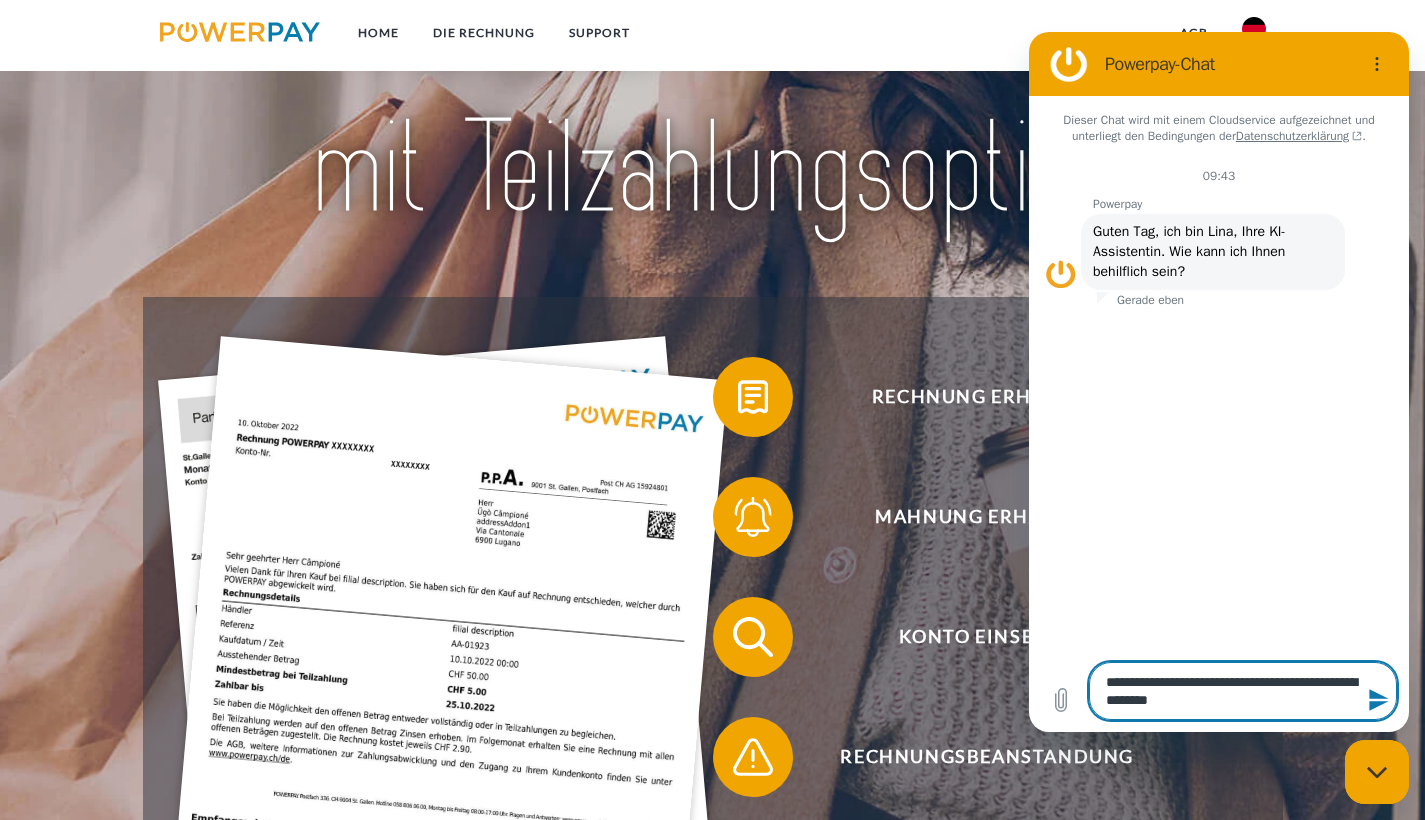 type on "**********" 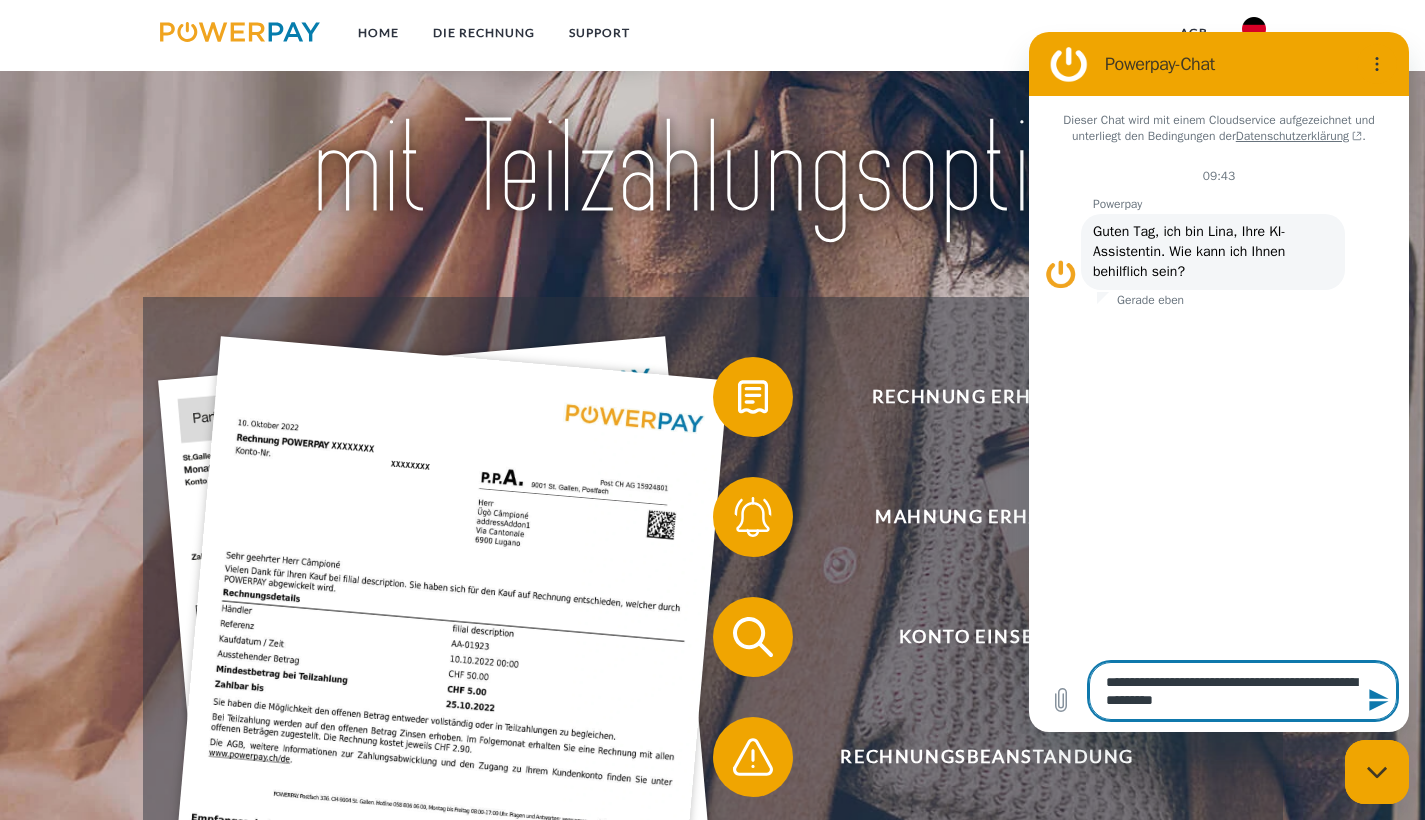 type on "**********" 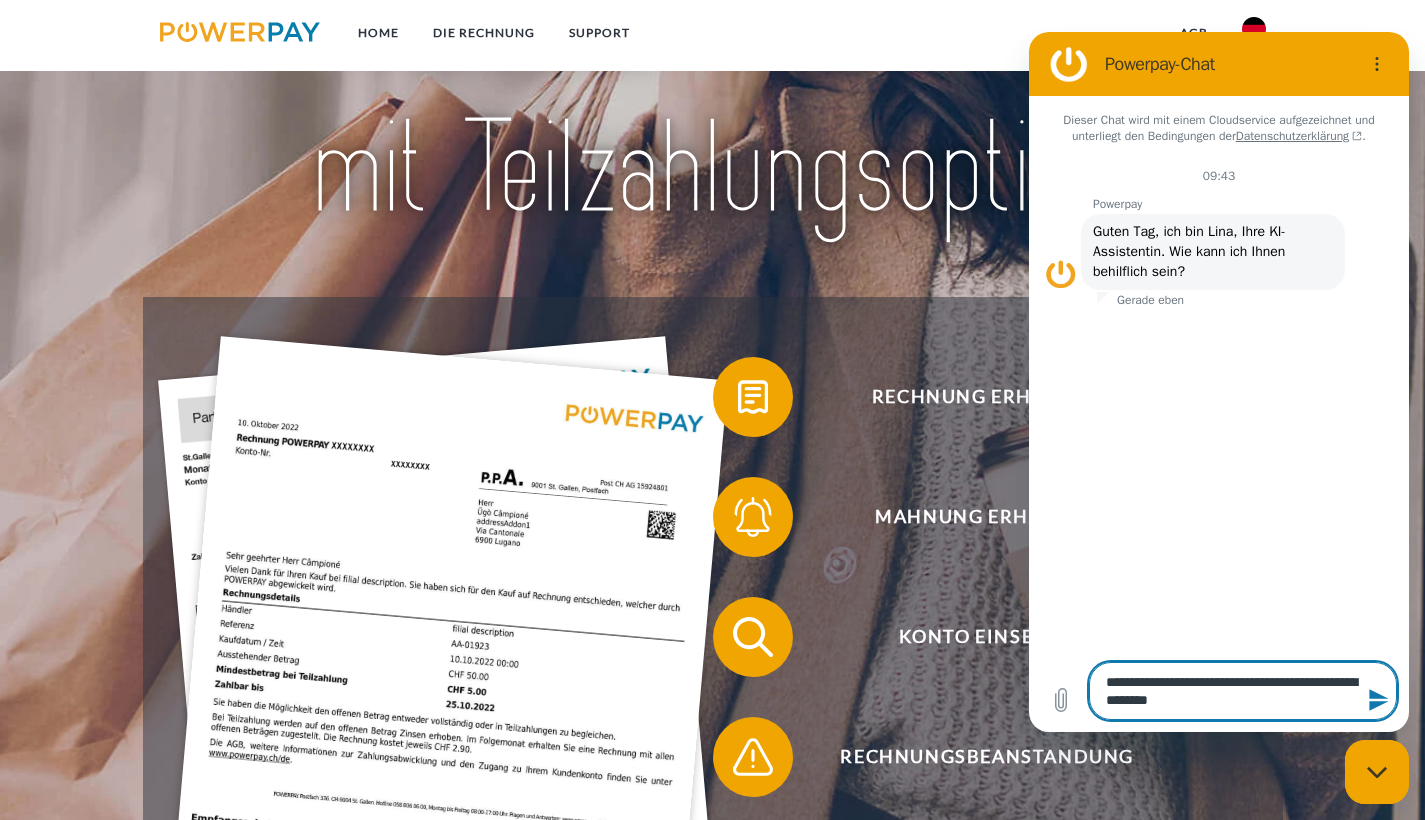 type on "**********" 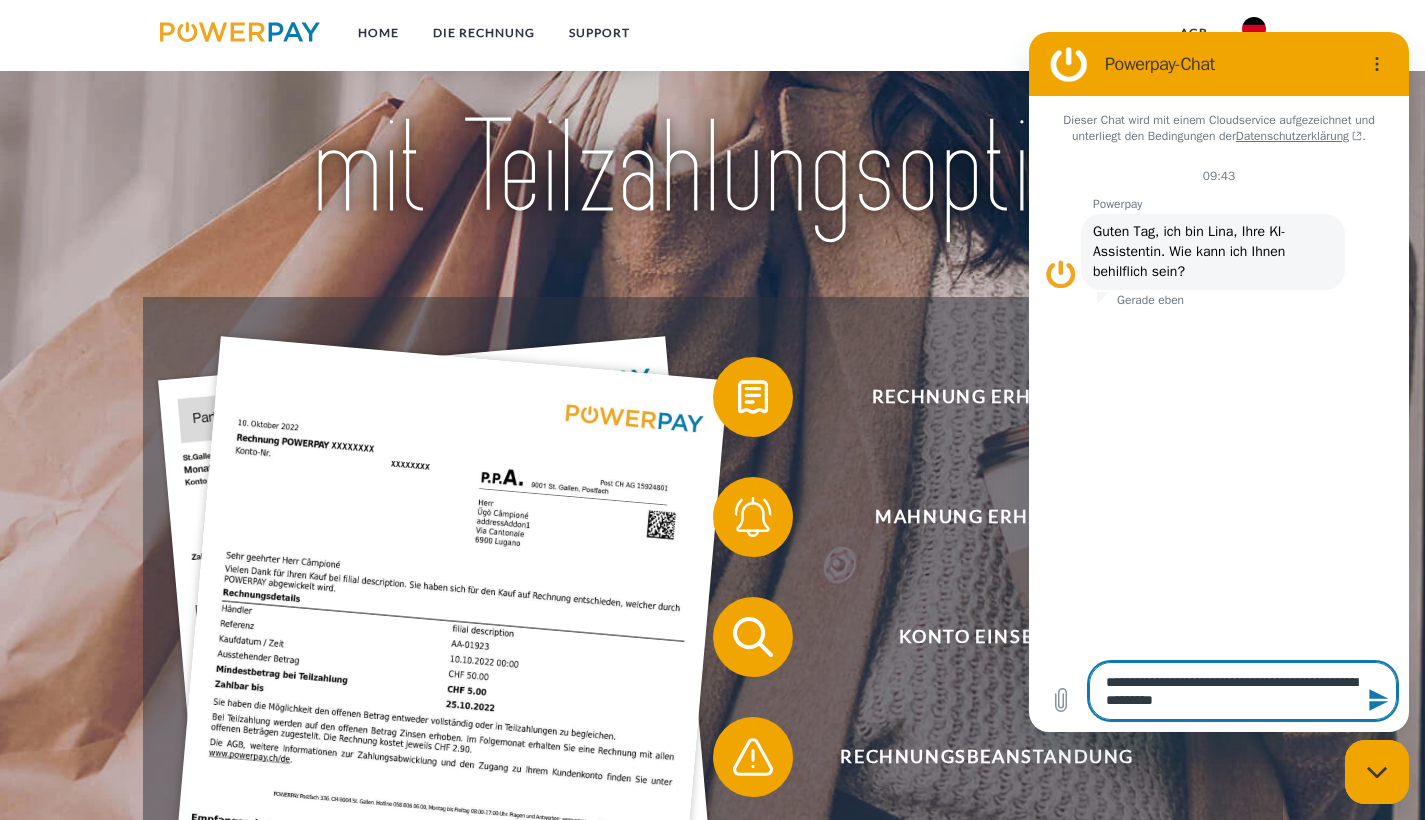 type on "**********" 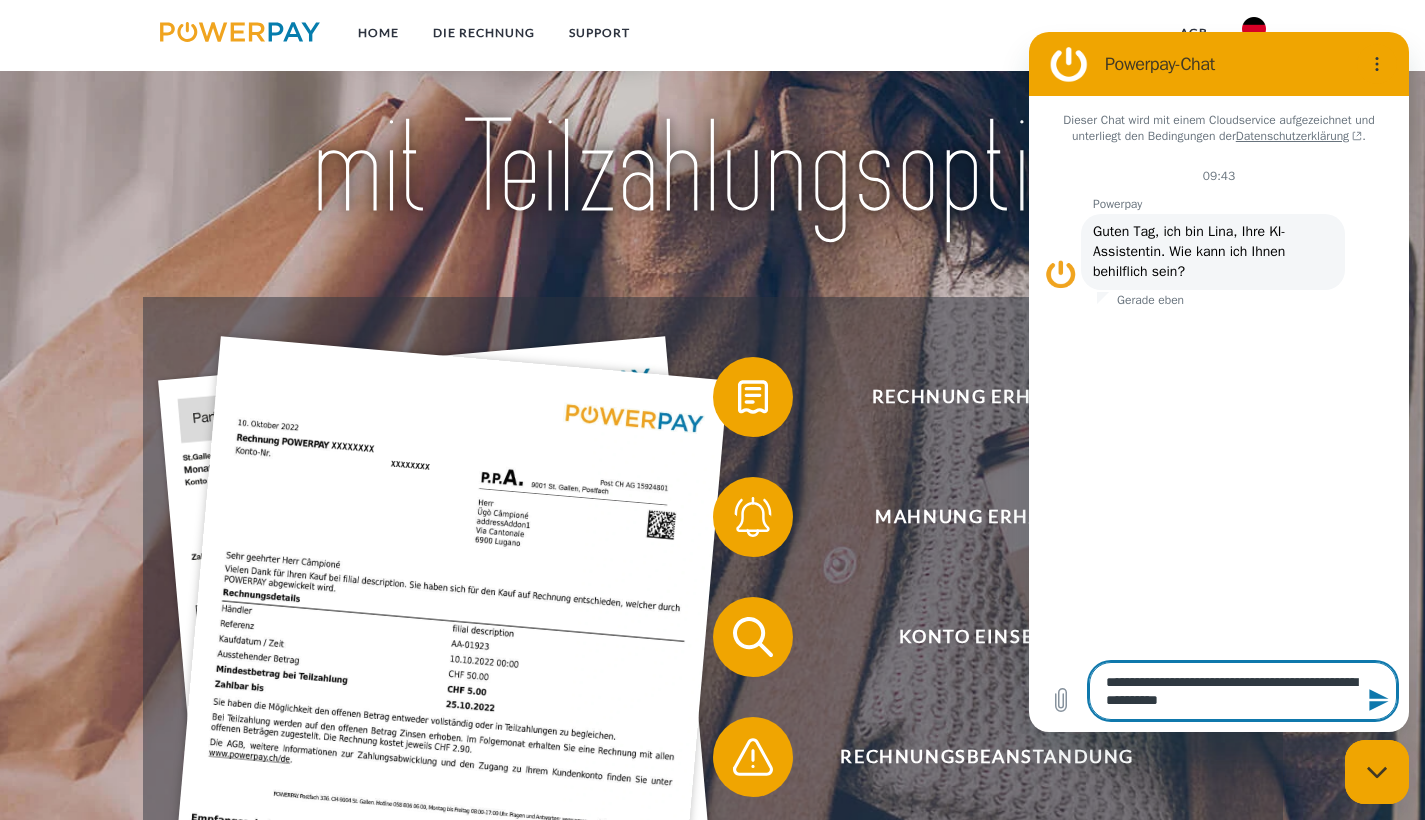 type on "**********" 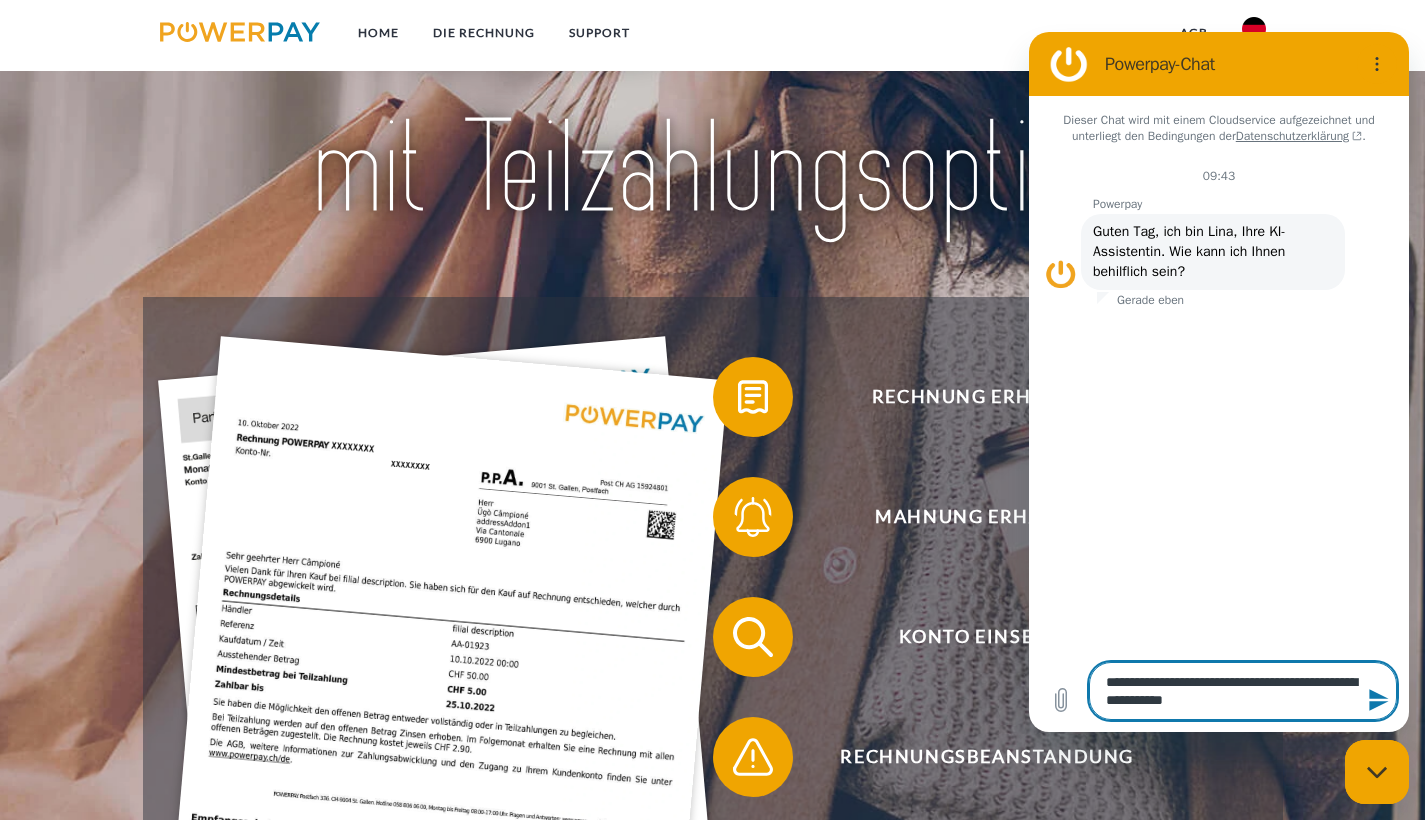 type on "**********" 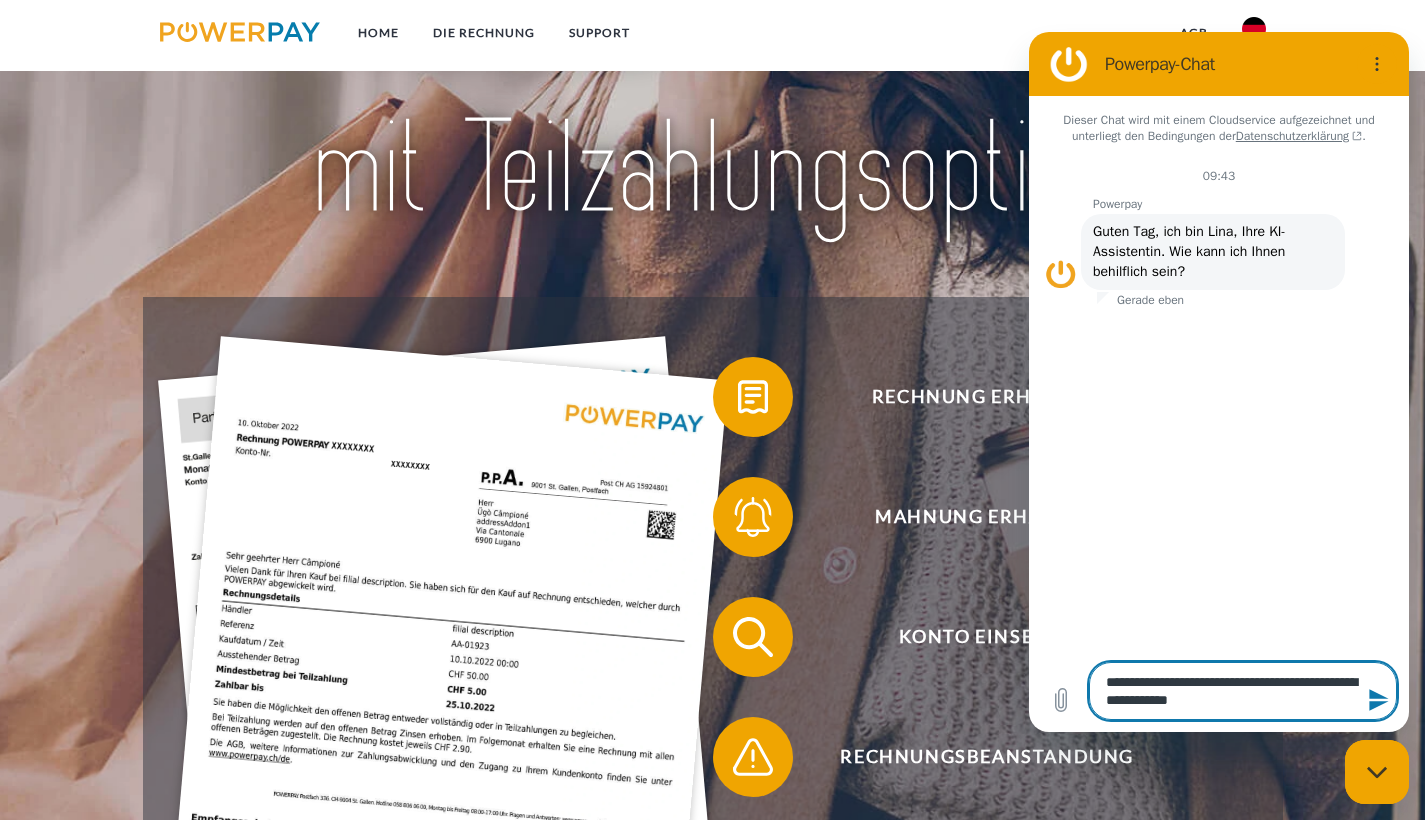 type on "**********" 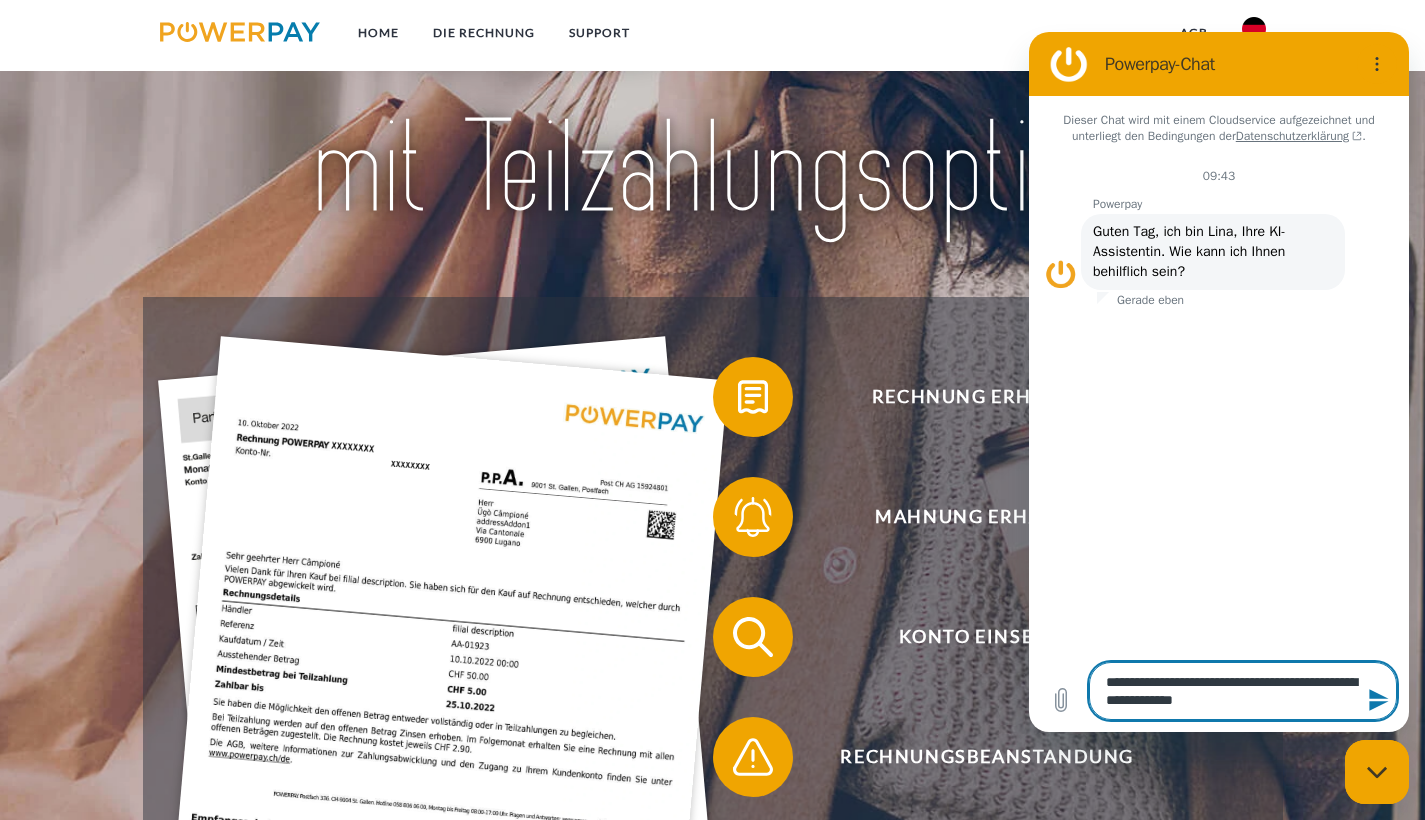 type on "**********" 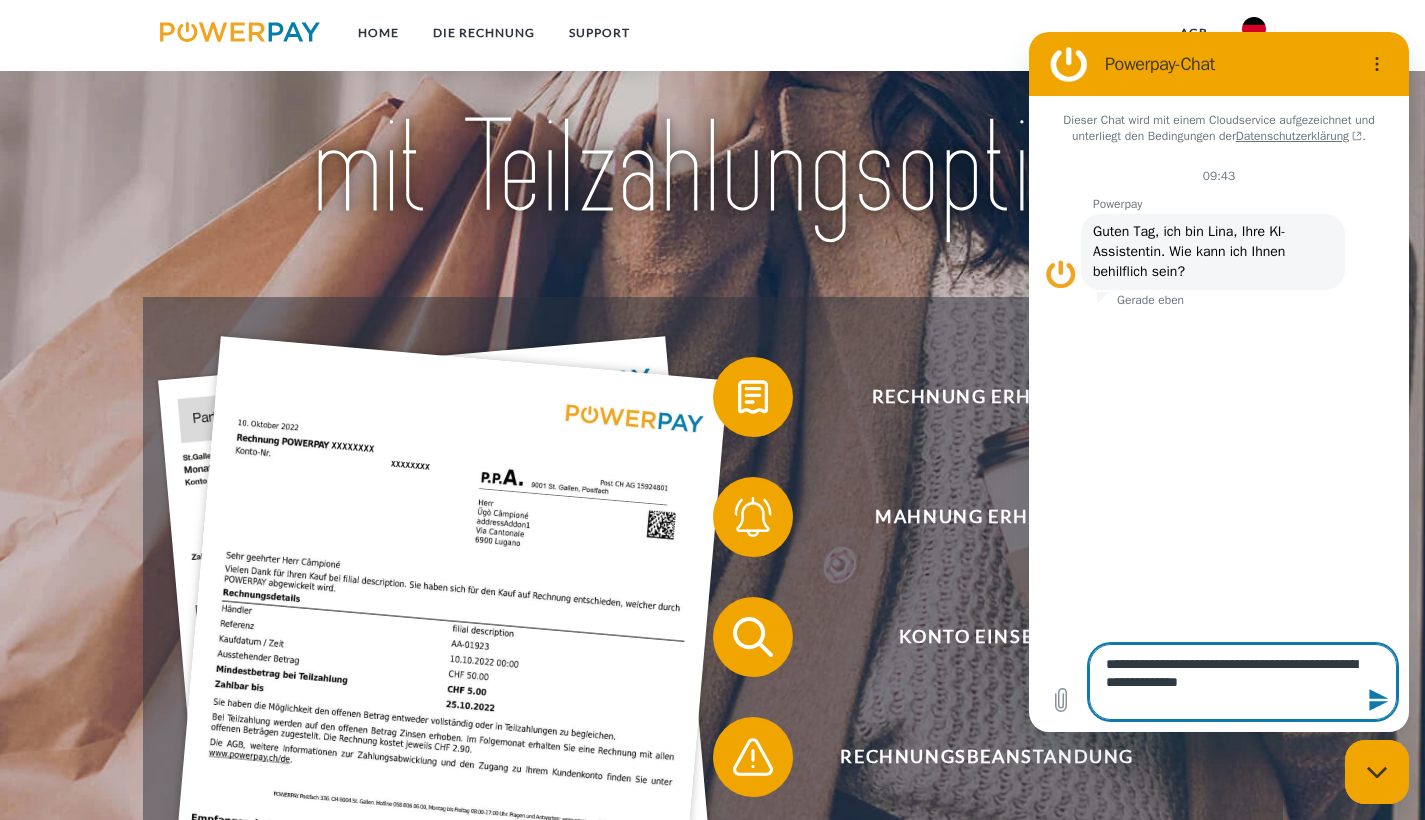 type 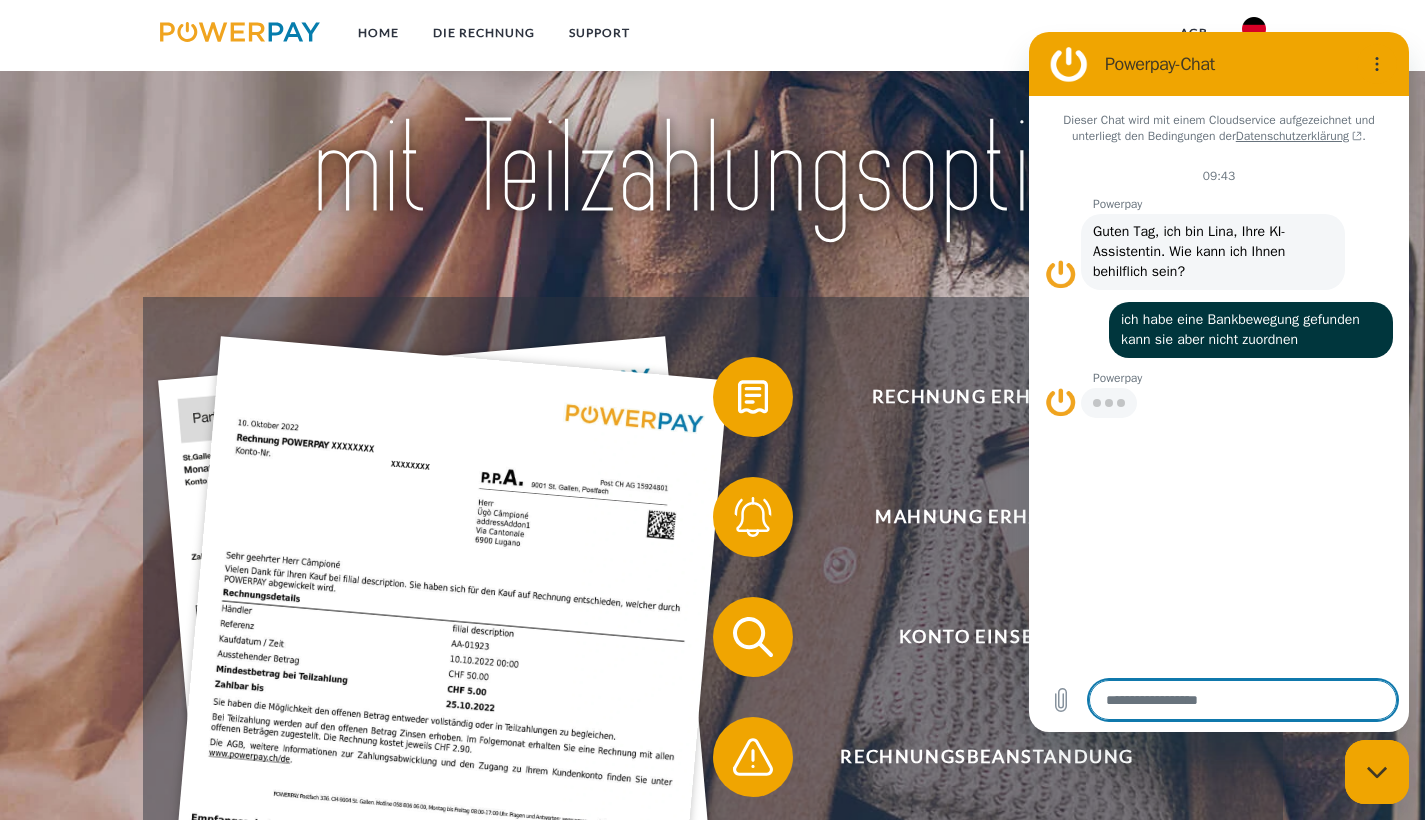 type on "*" 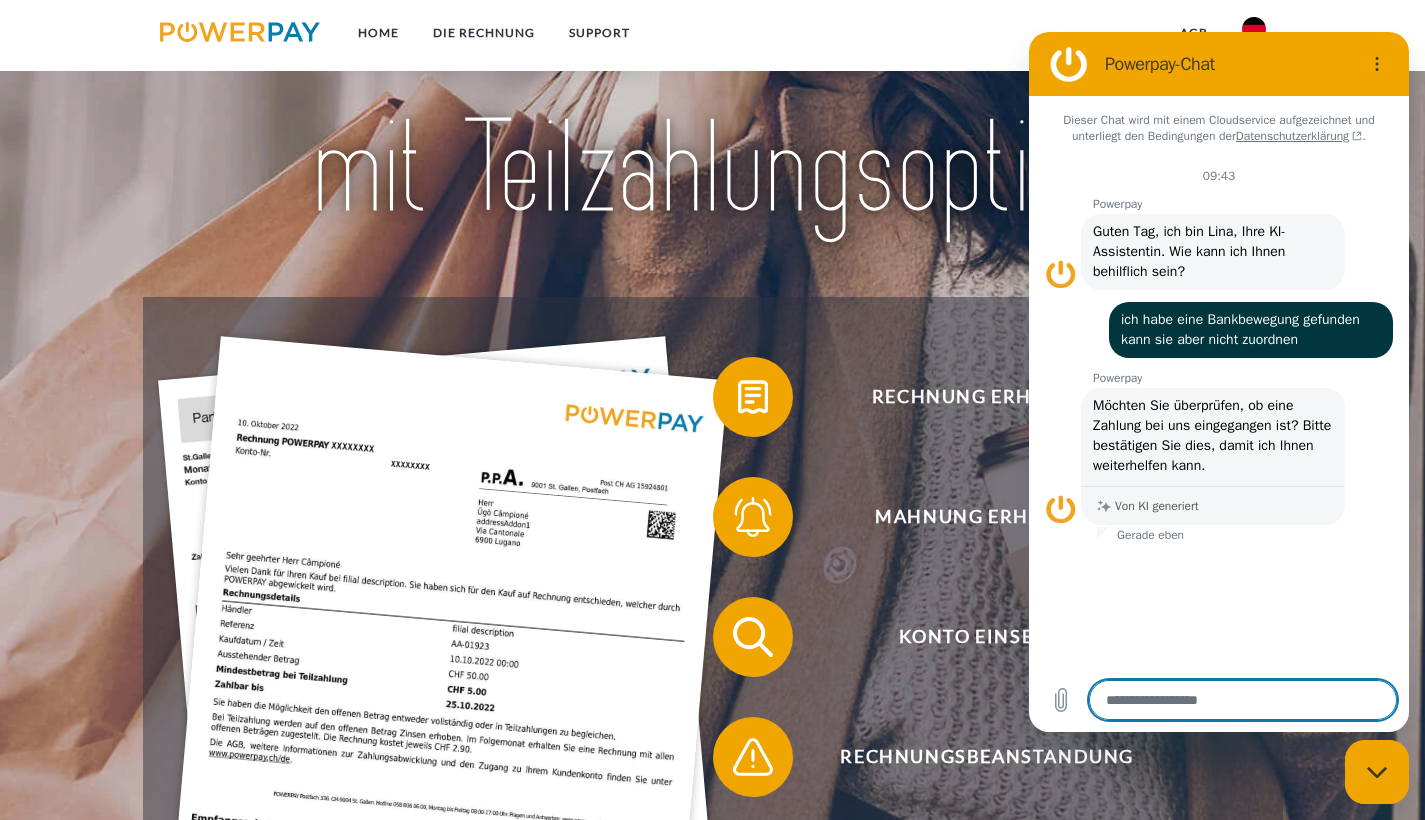 type on "*" 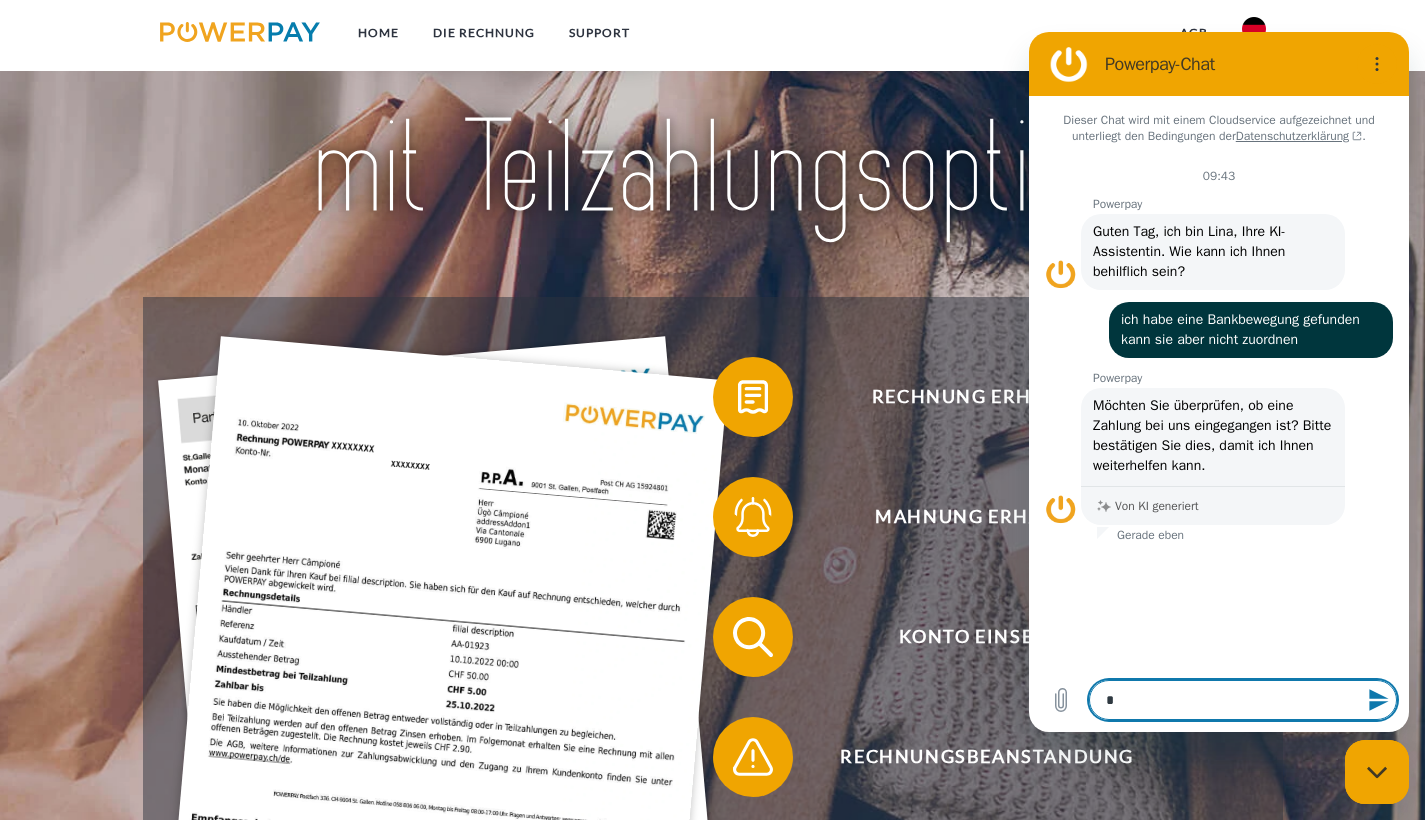 type on "**" 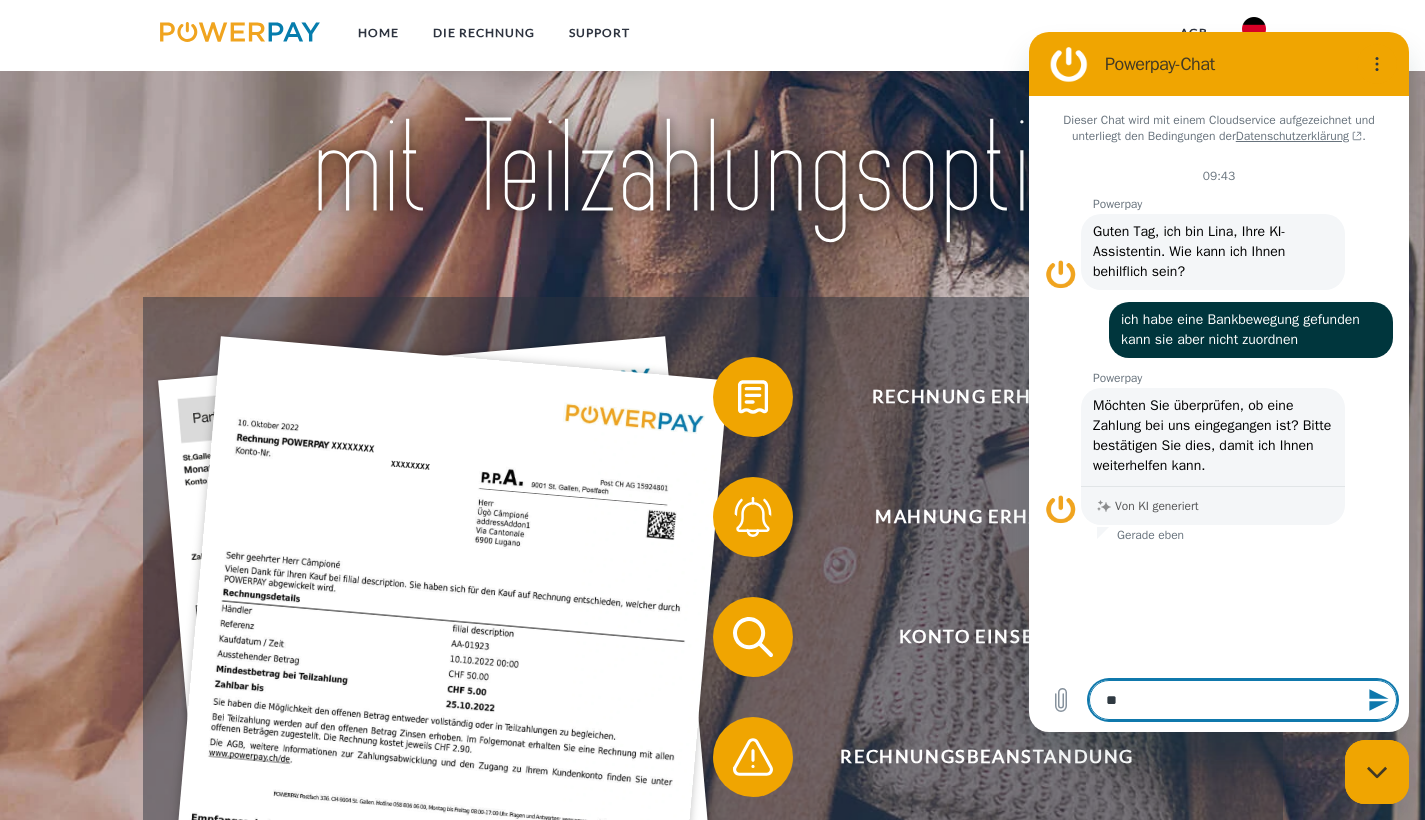 type on "***" 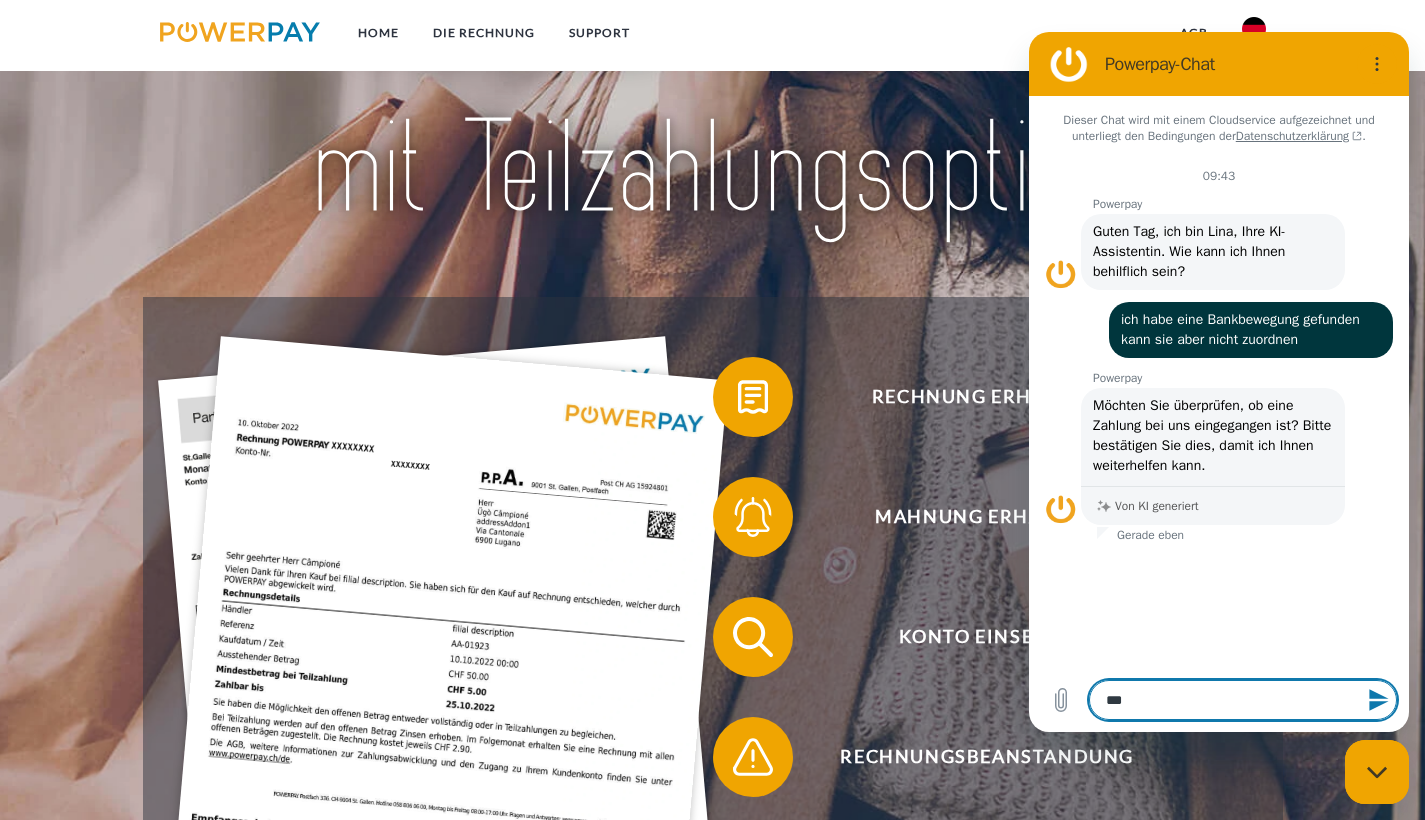 type on "****" 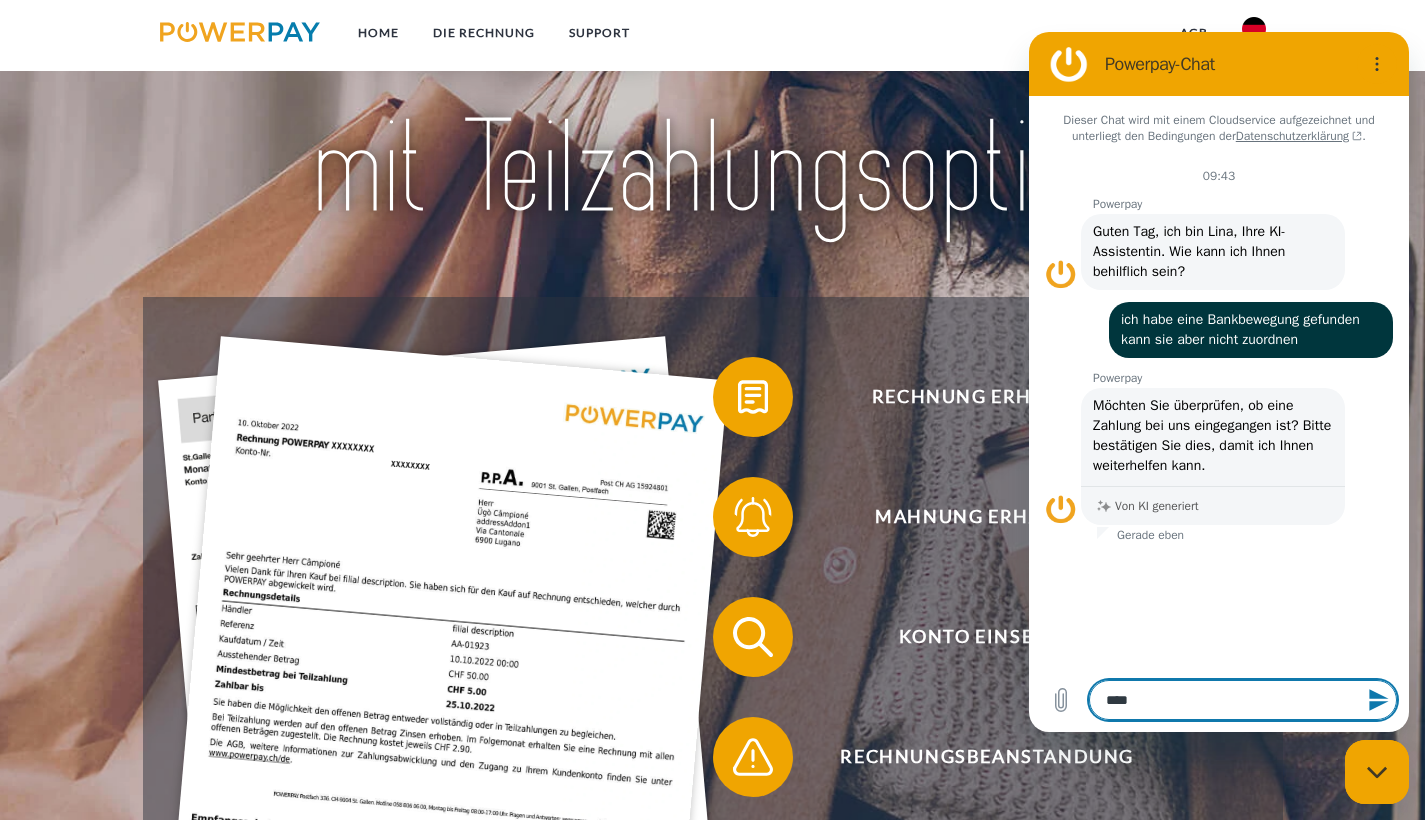 type on "****" 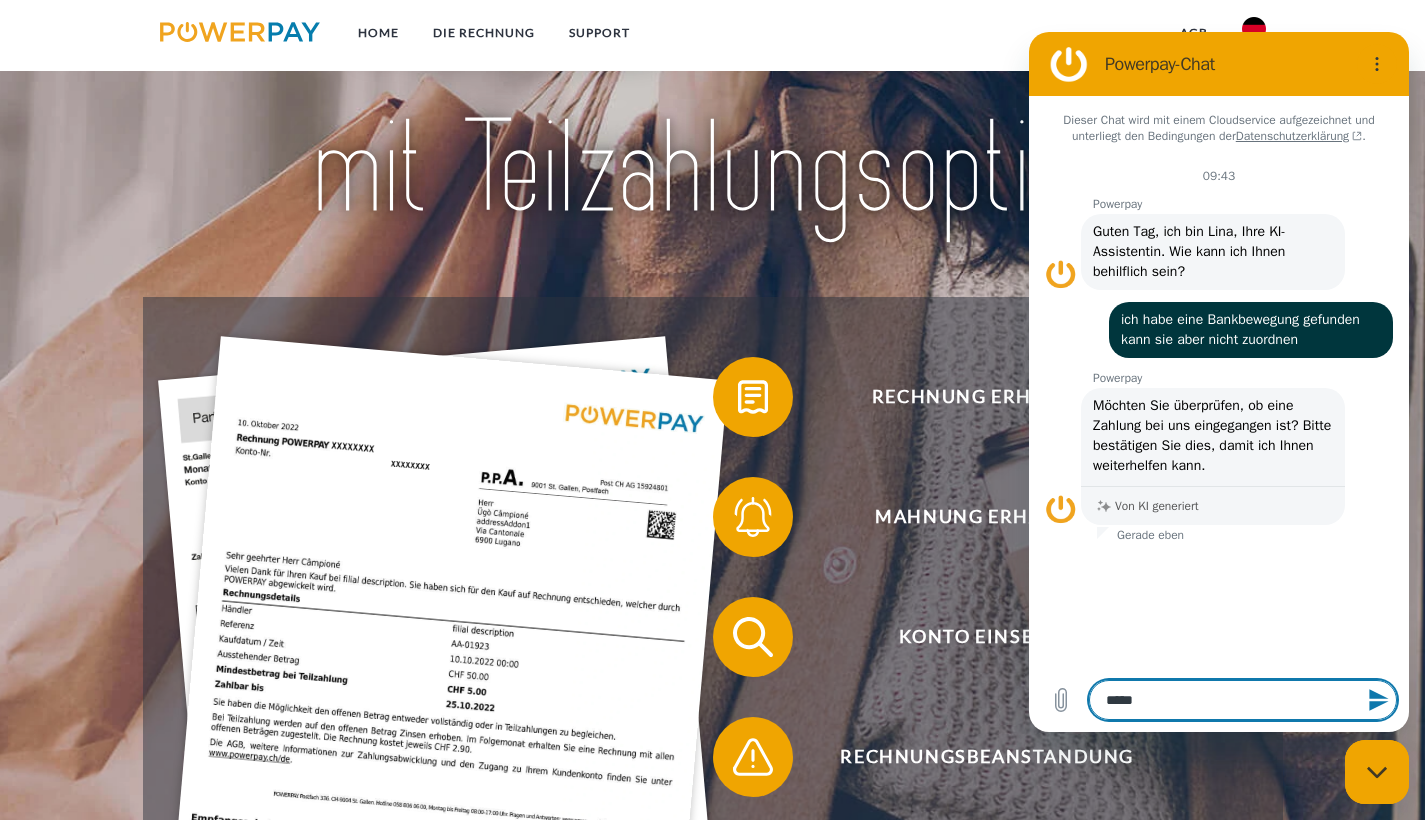 type on "******" 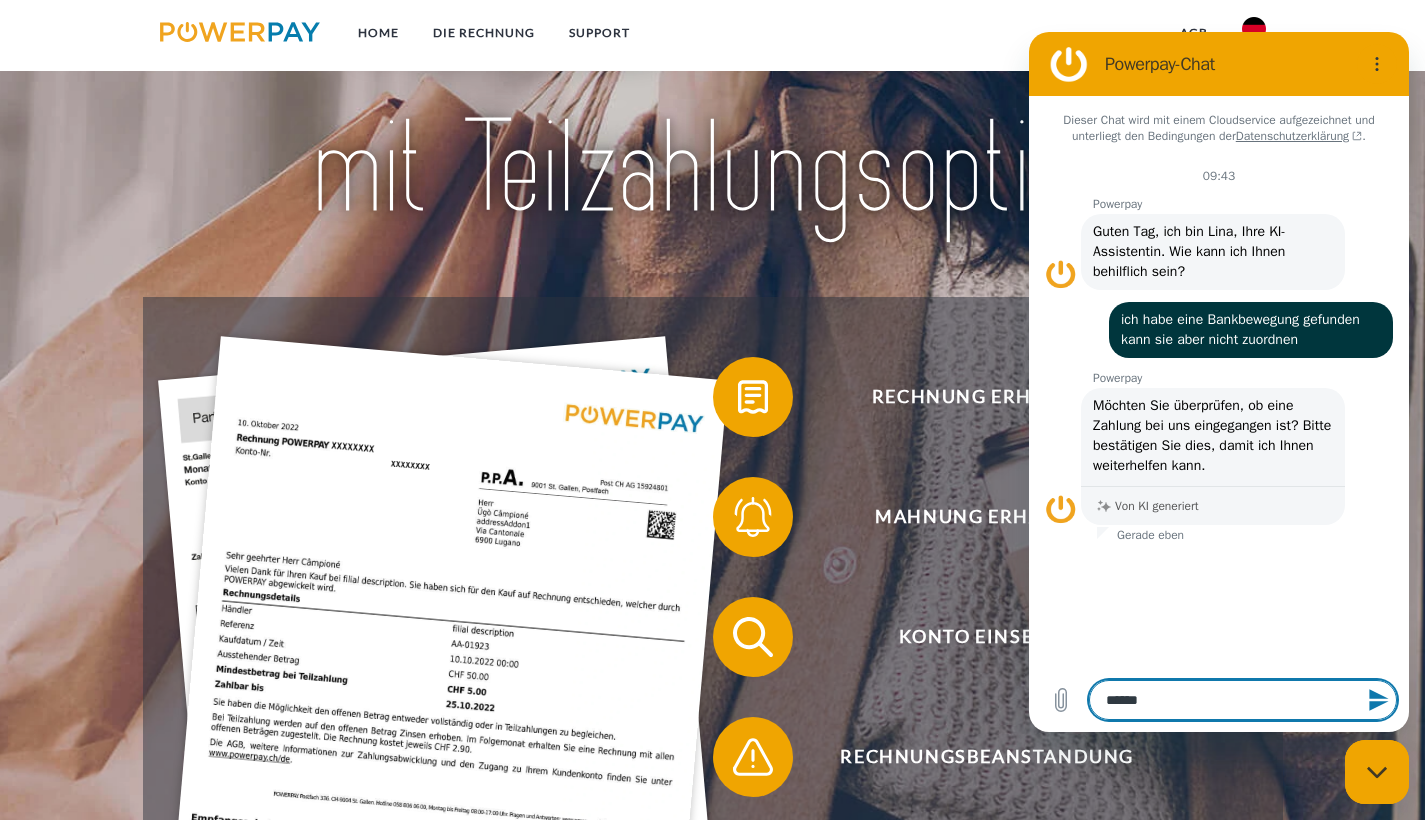 type on "*******" 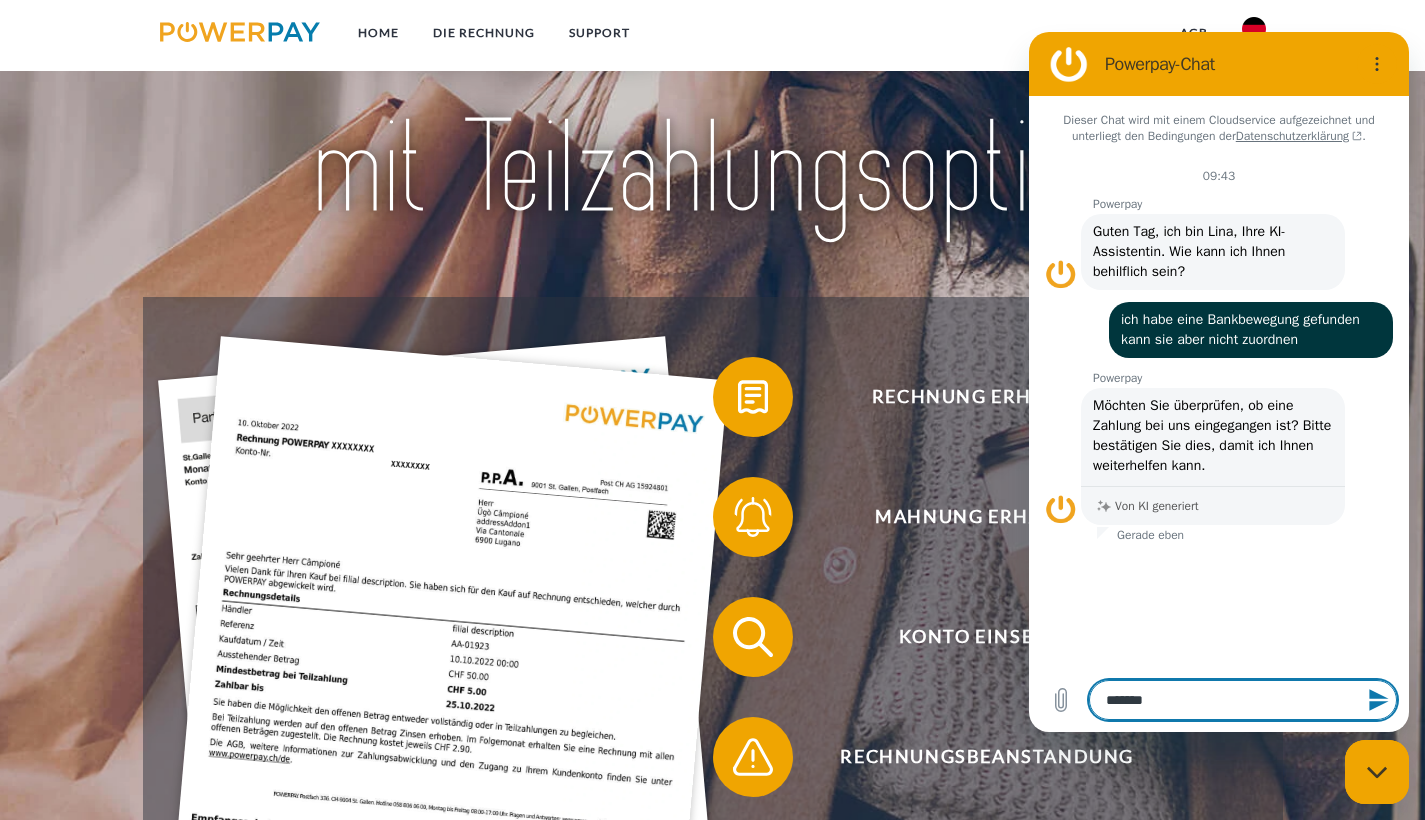 type on "********" 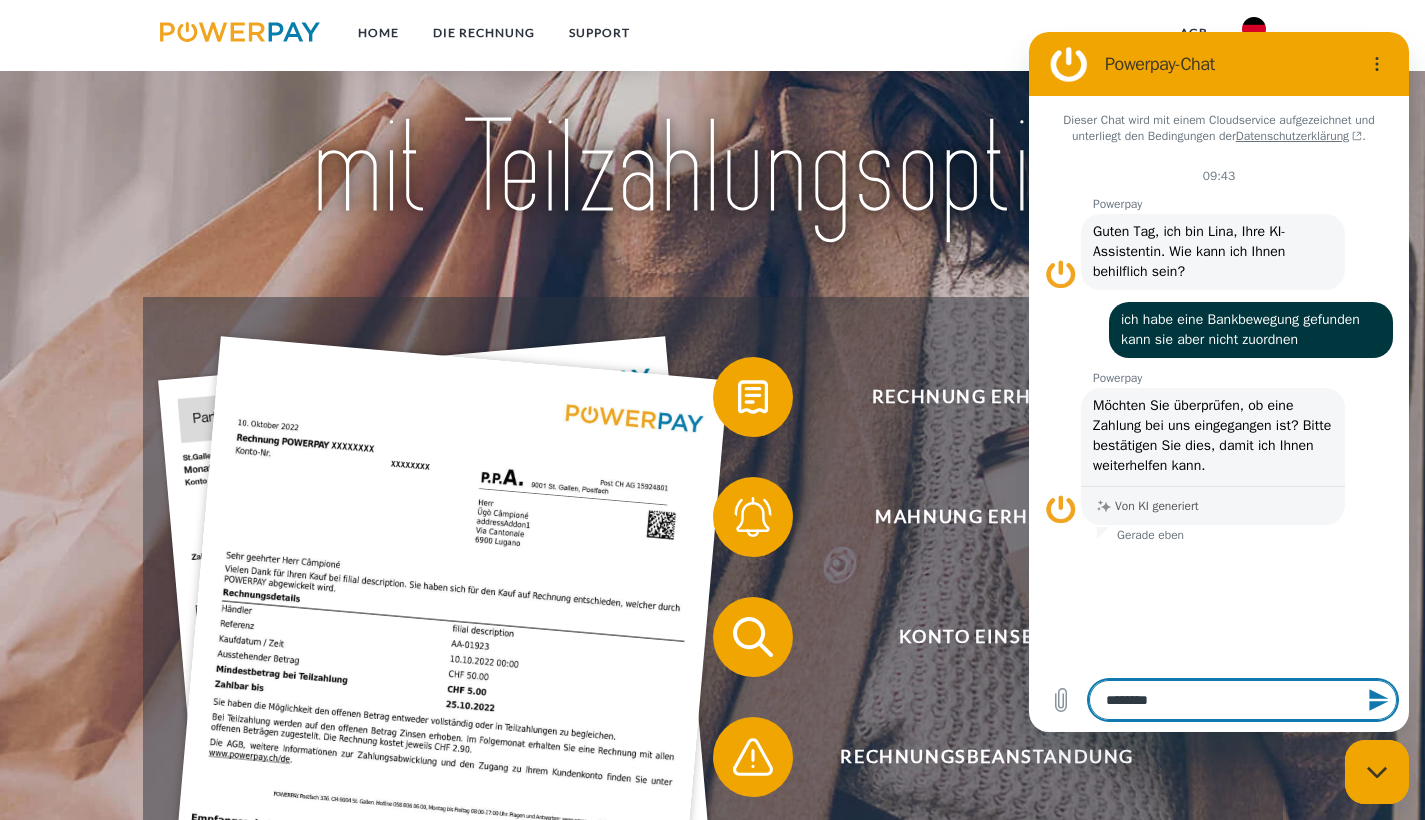 type on "********" 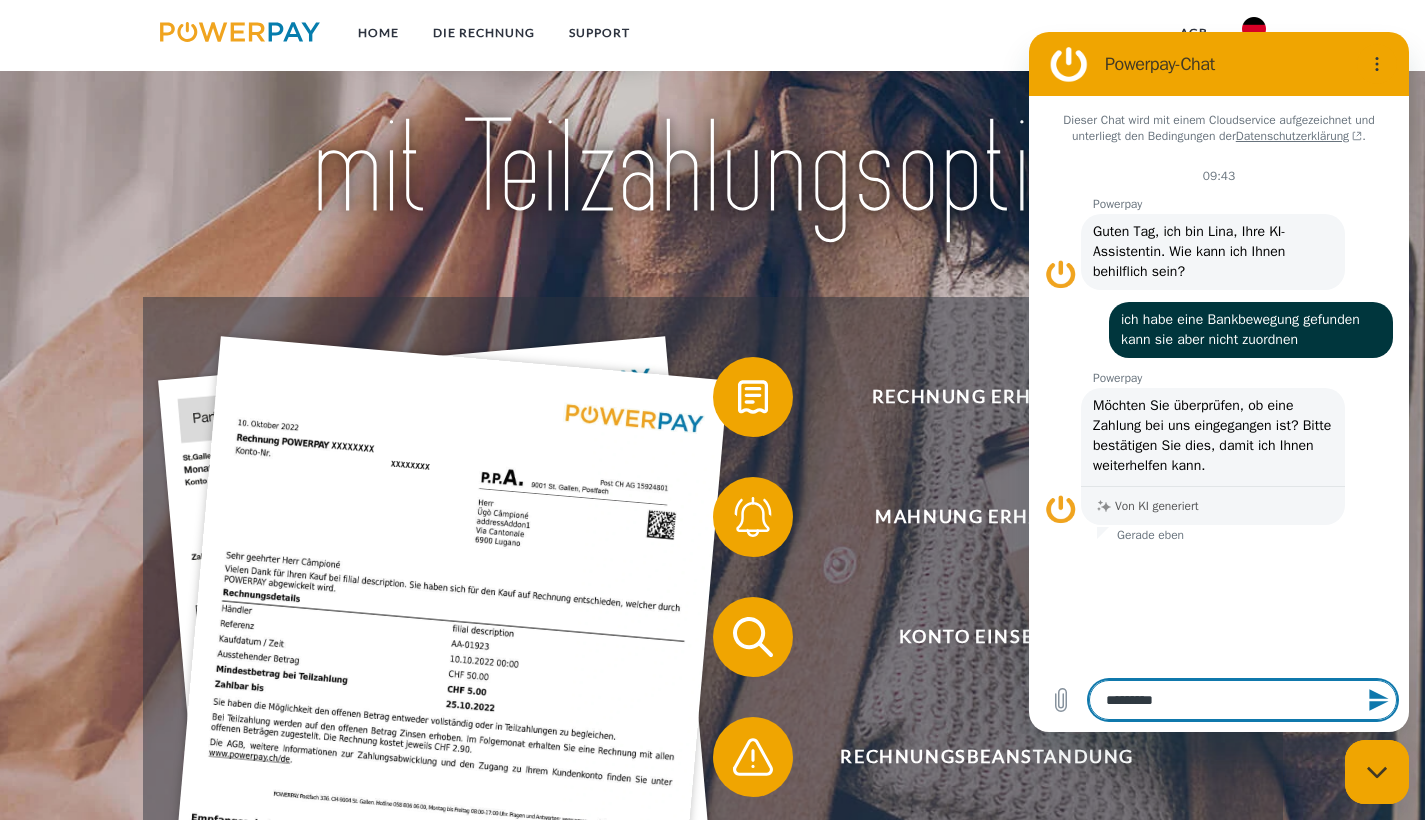 type on "**********" 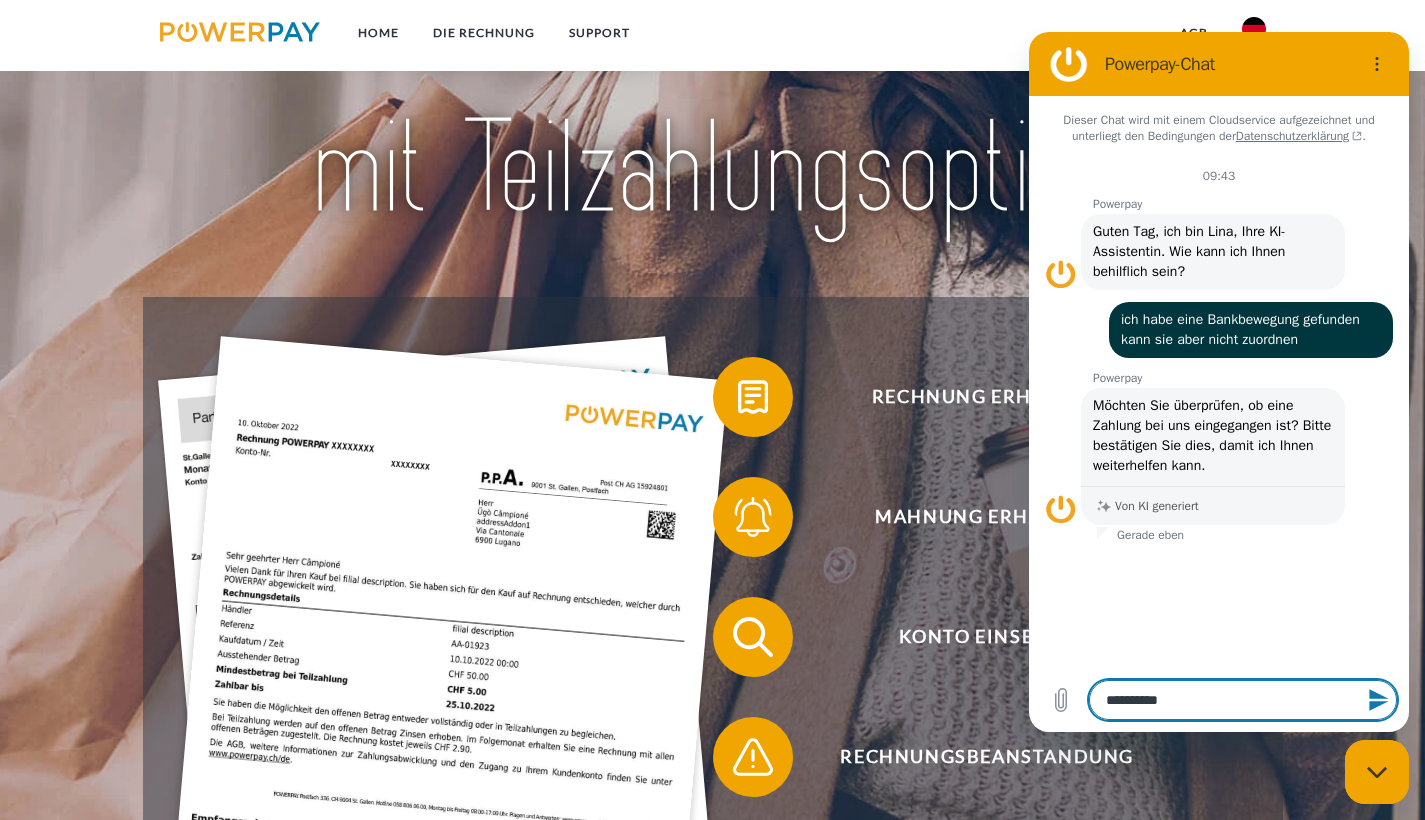 type on "**********" 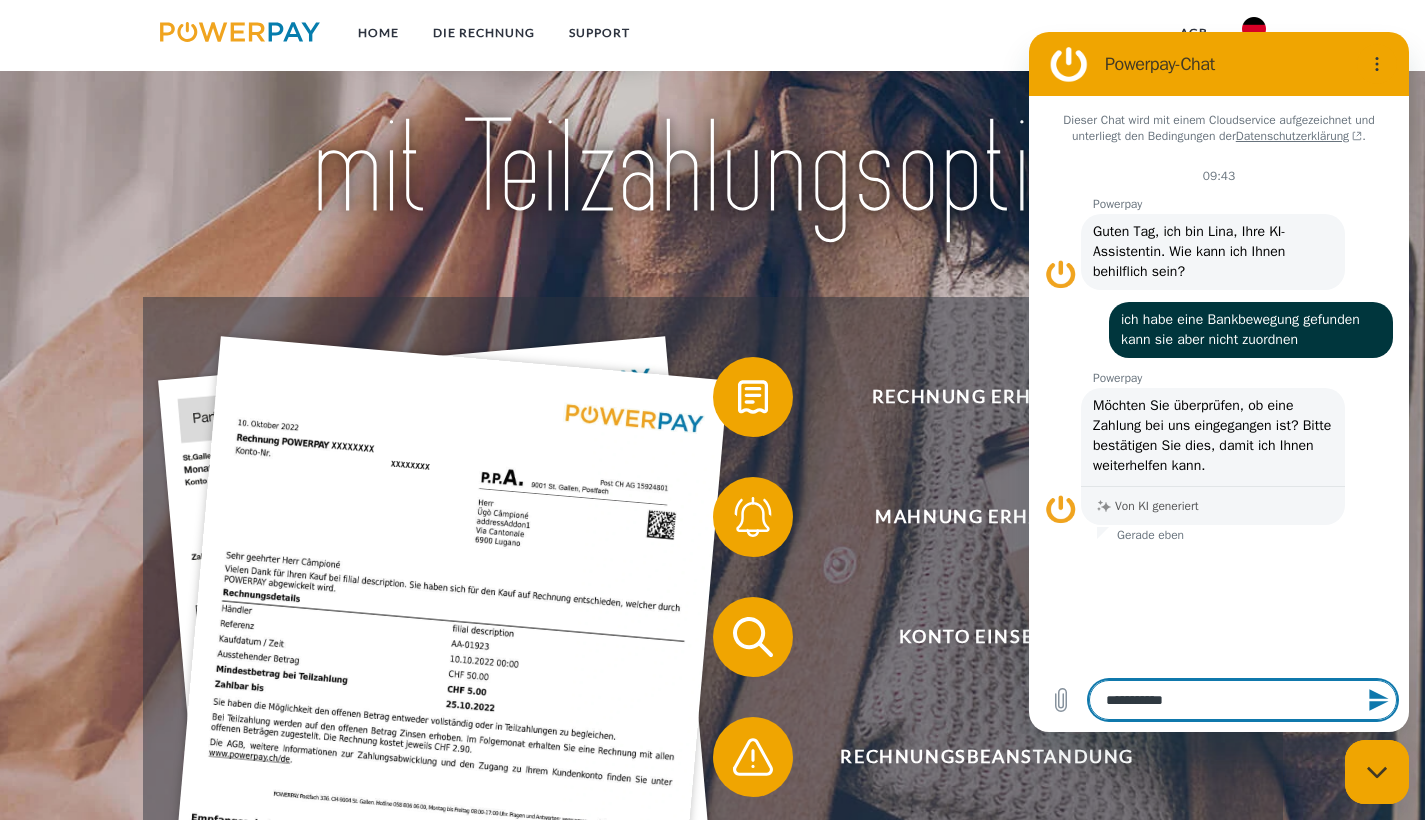 type on "**********" 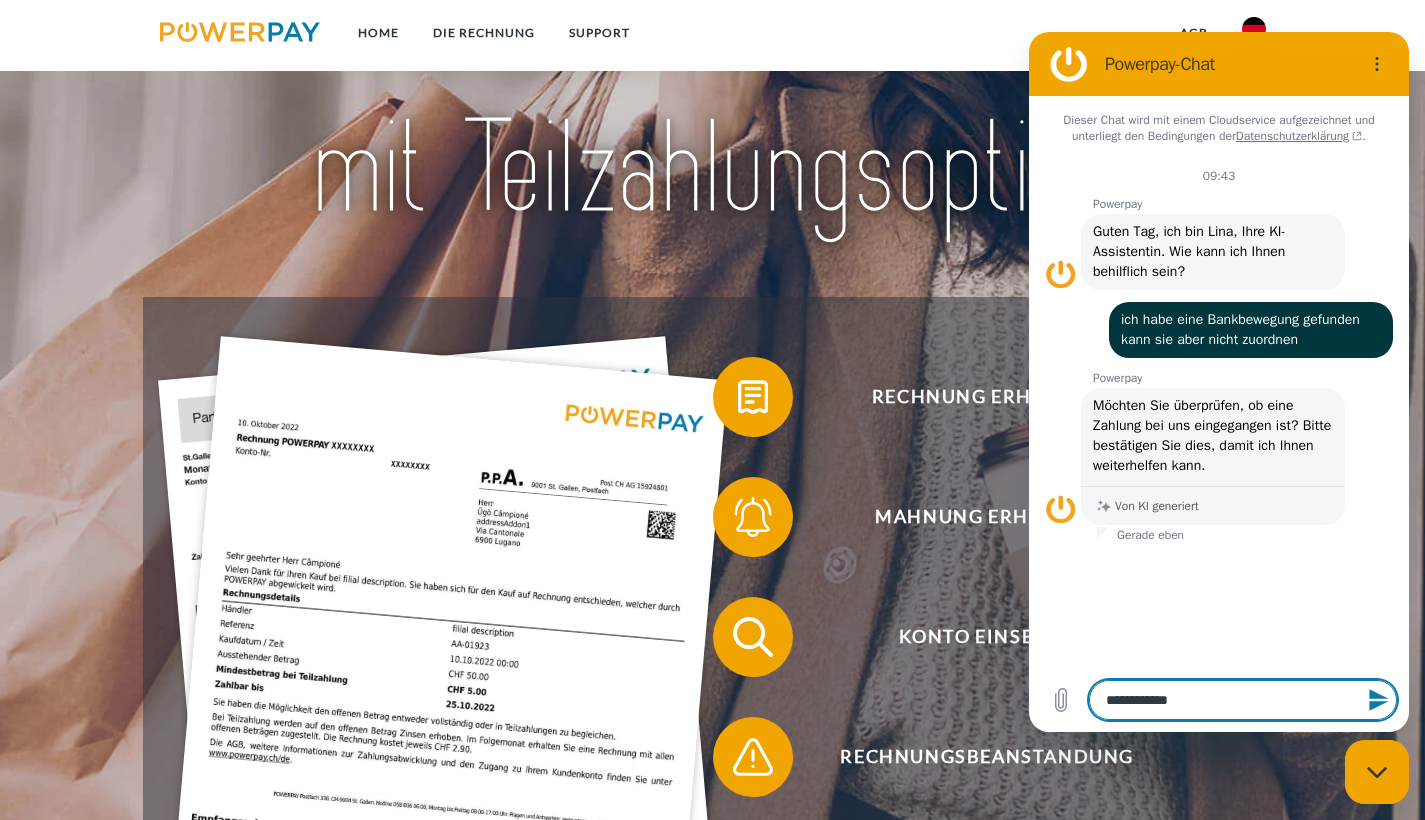 type on "**********" 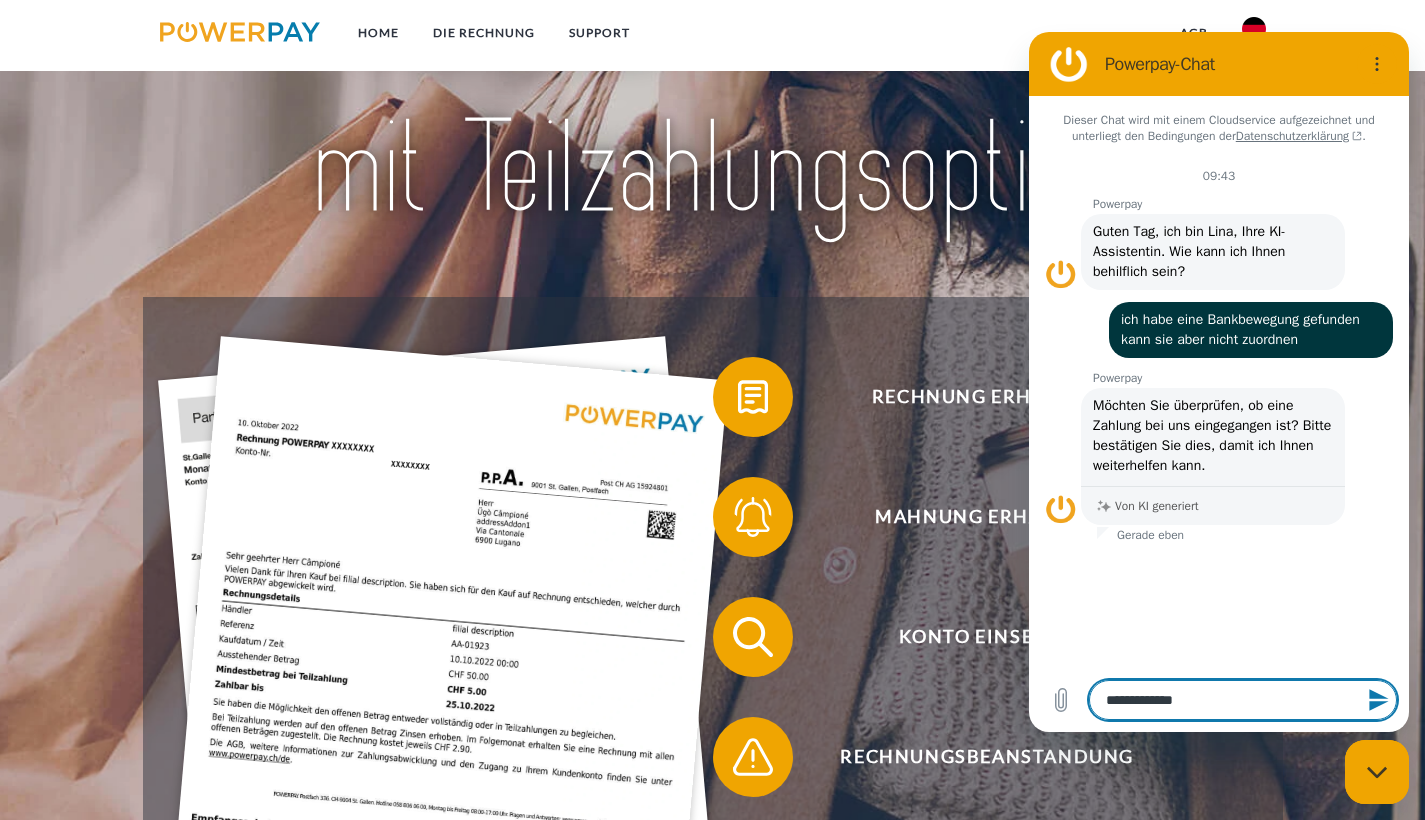 type on "**********" 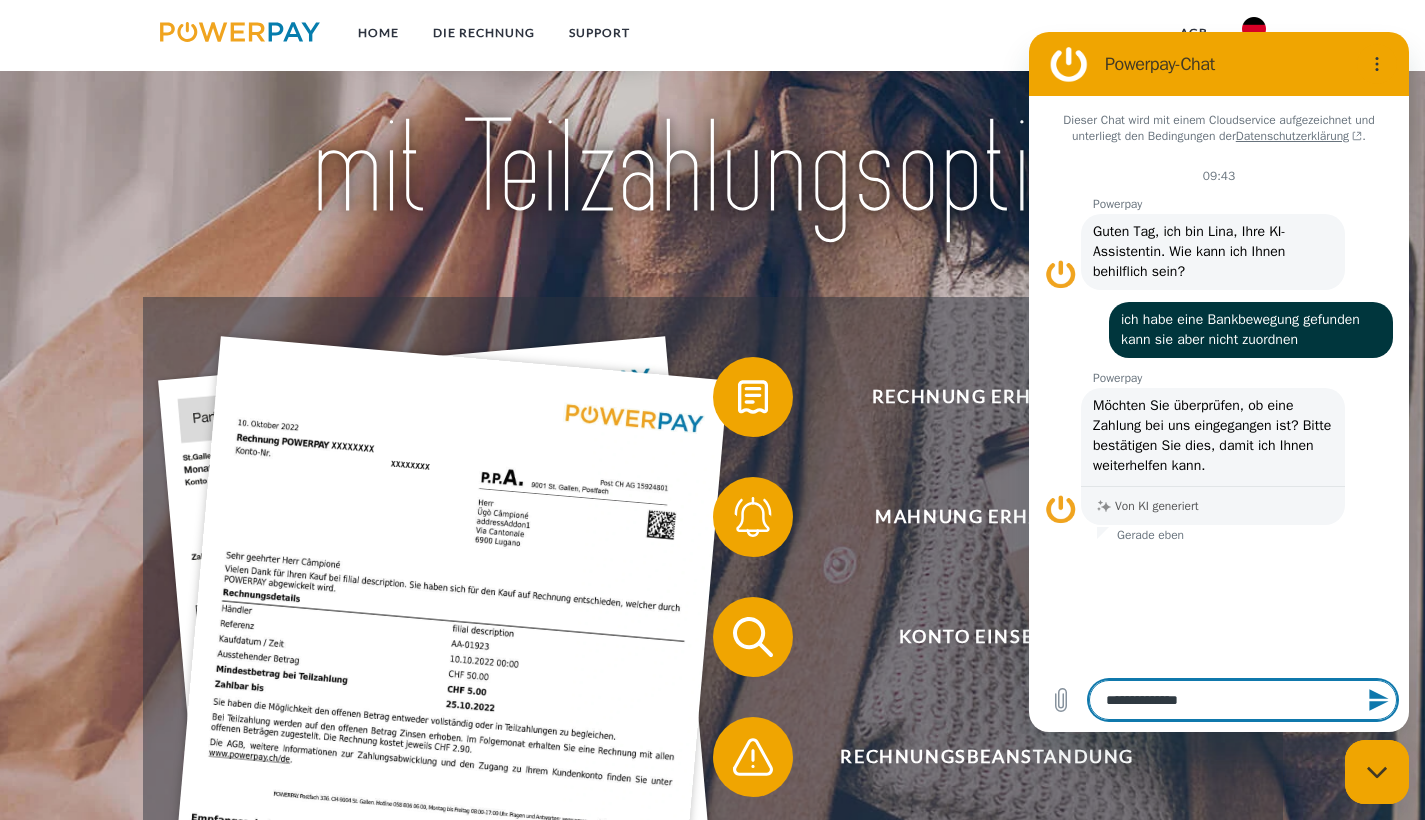 type on "**********" 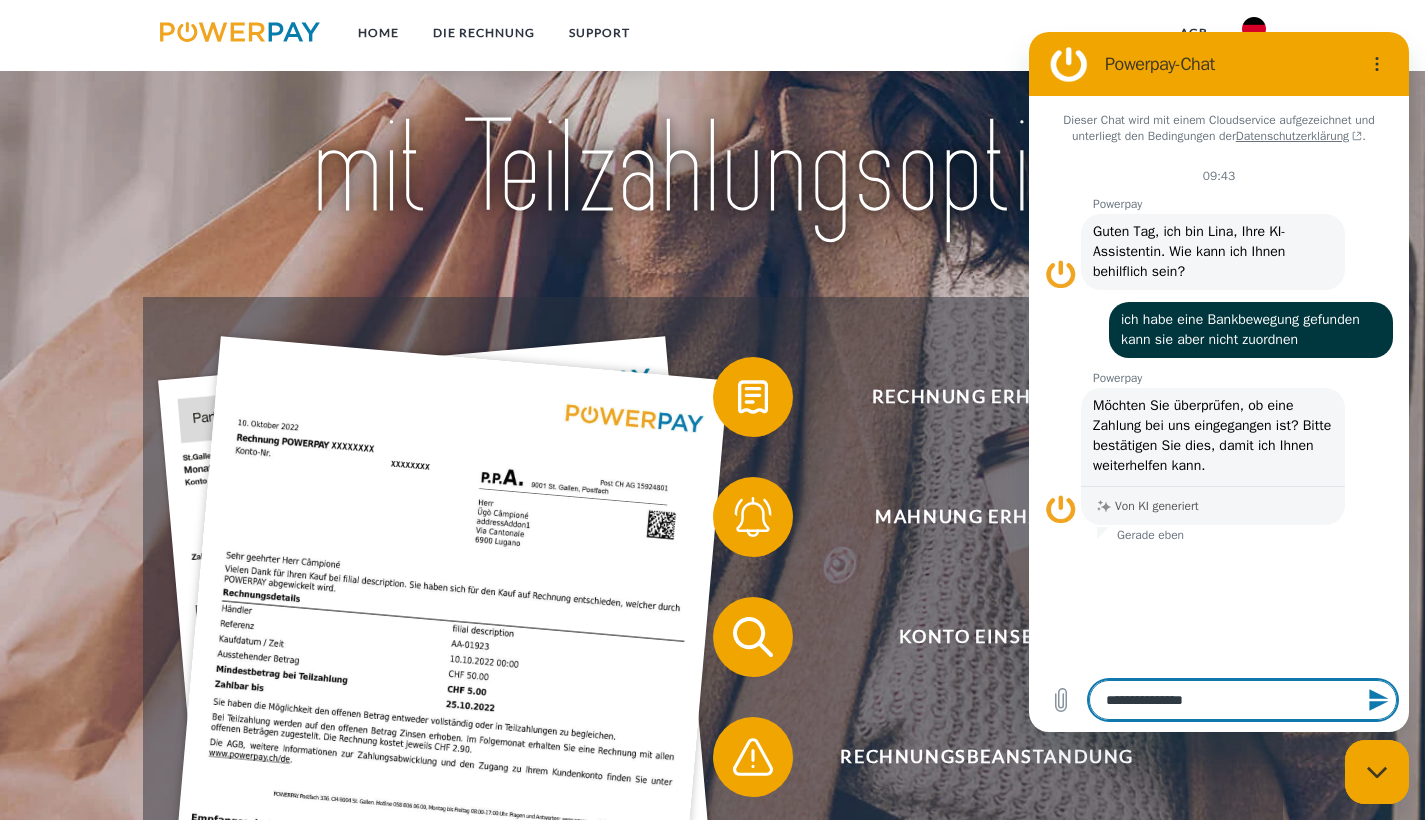 type on "**********" 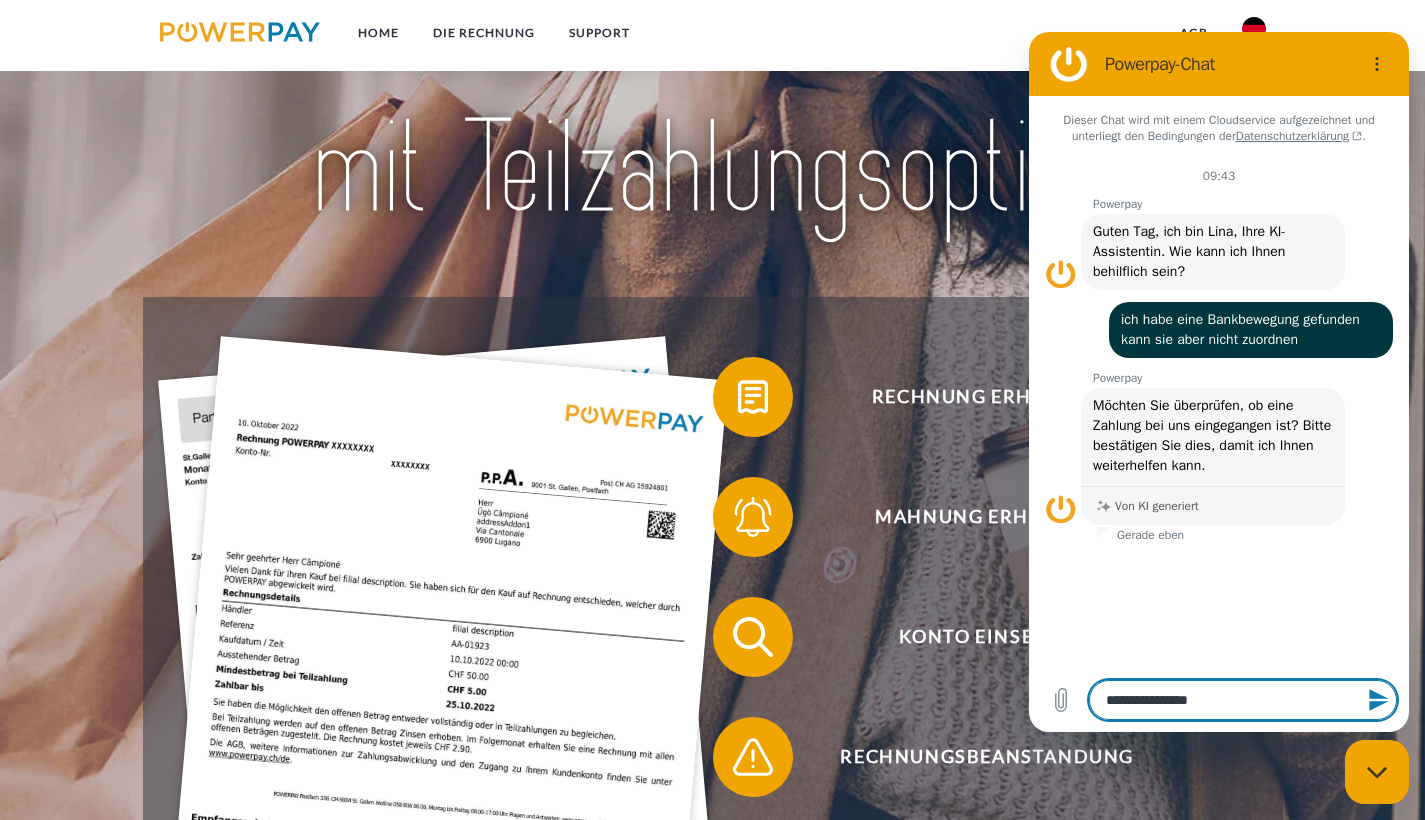 type on "**********" 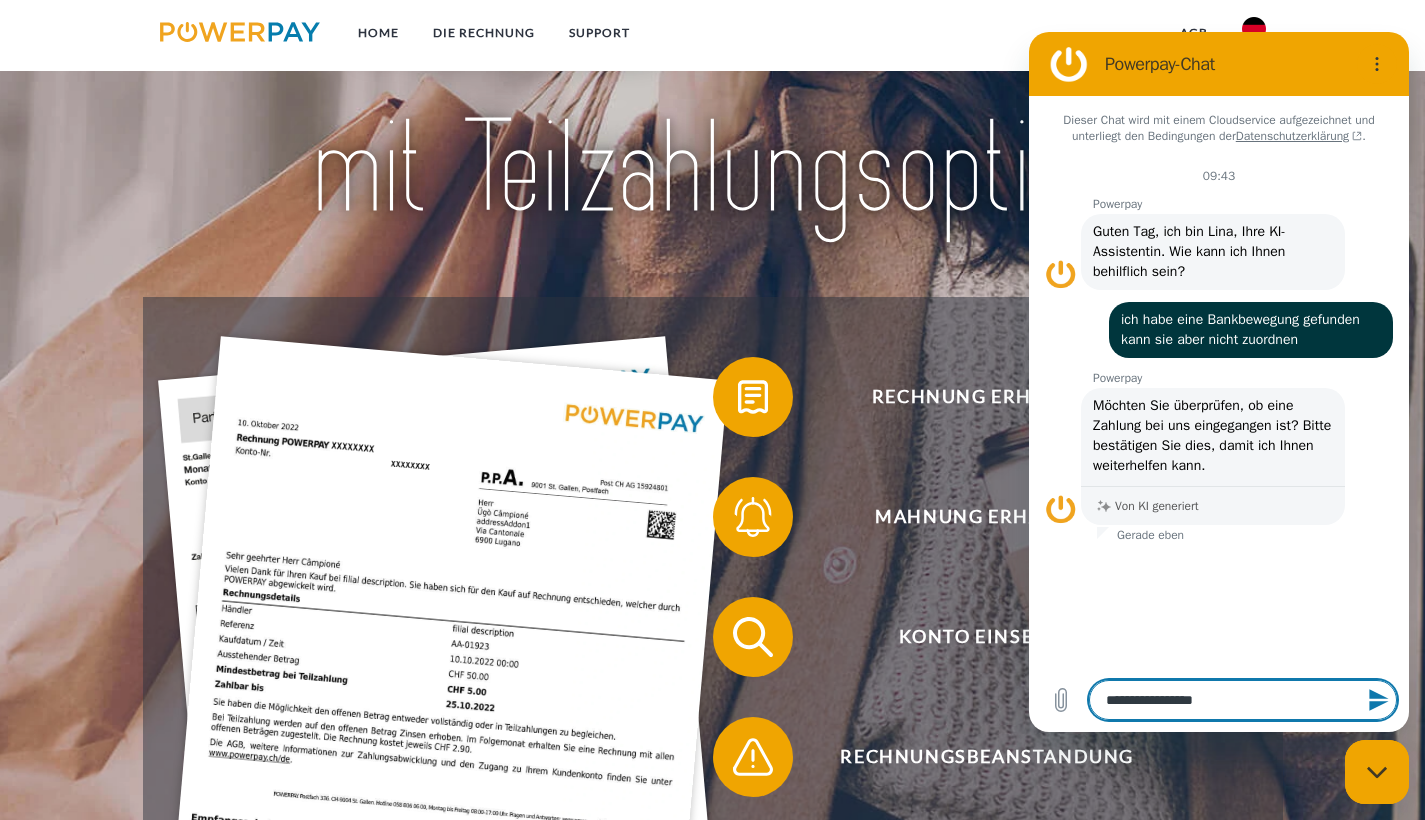 type on "**********" 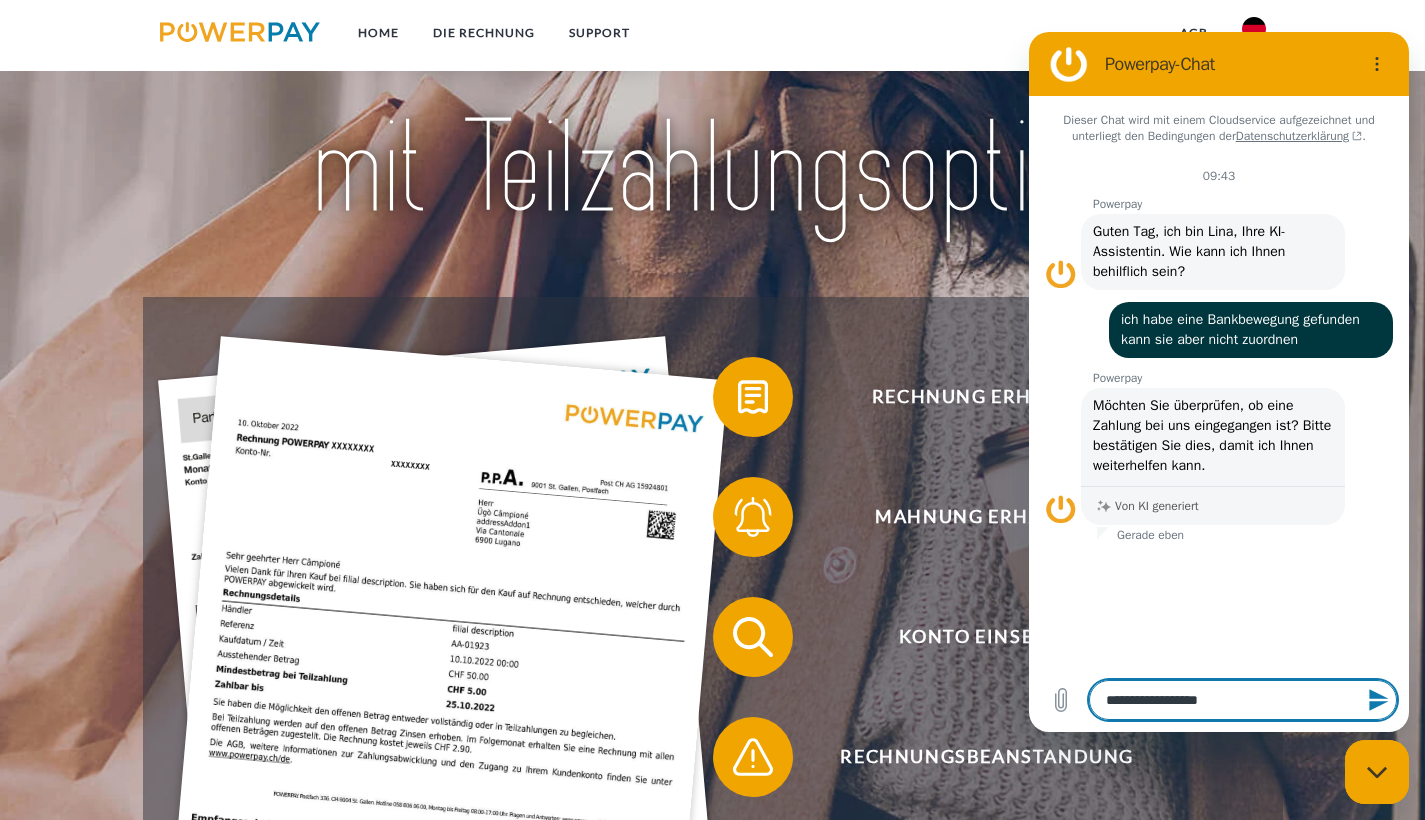type on "**********" 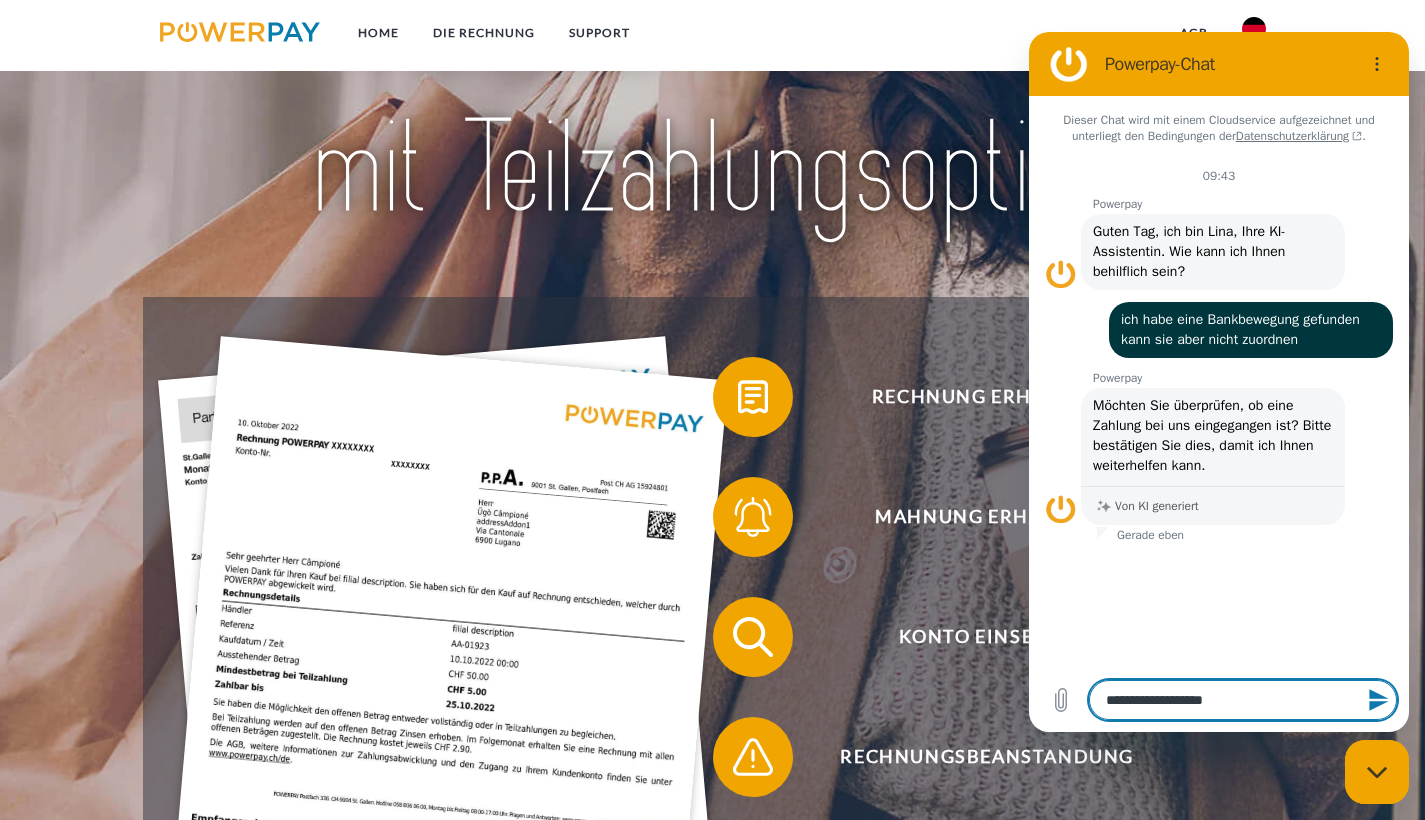 type on "**********" 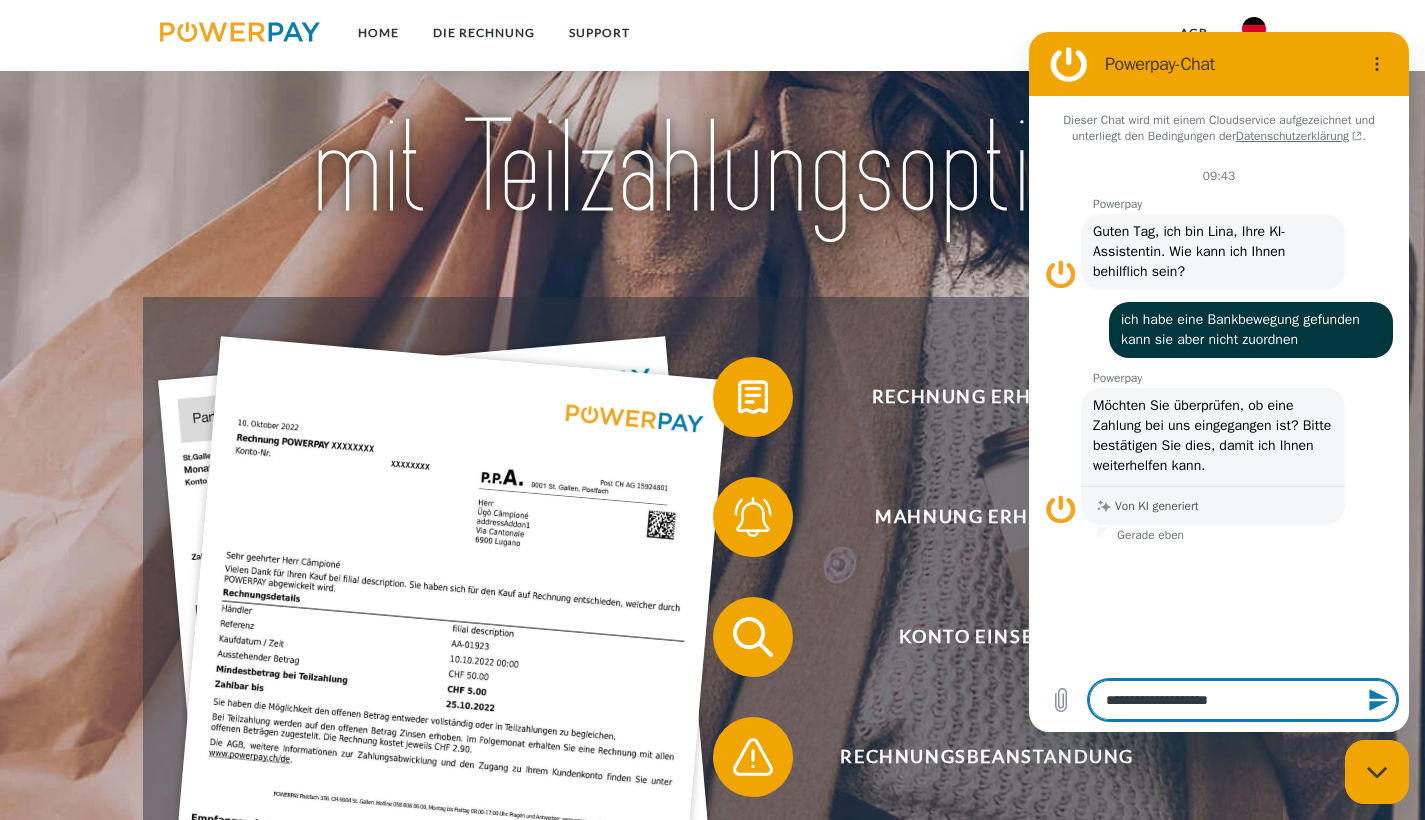 type on "**********" 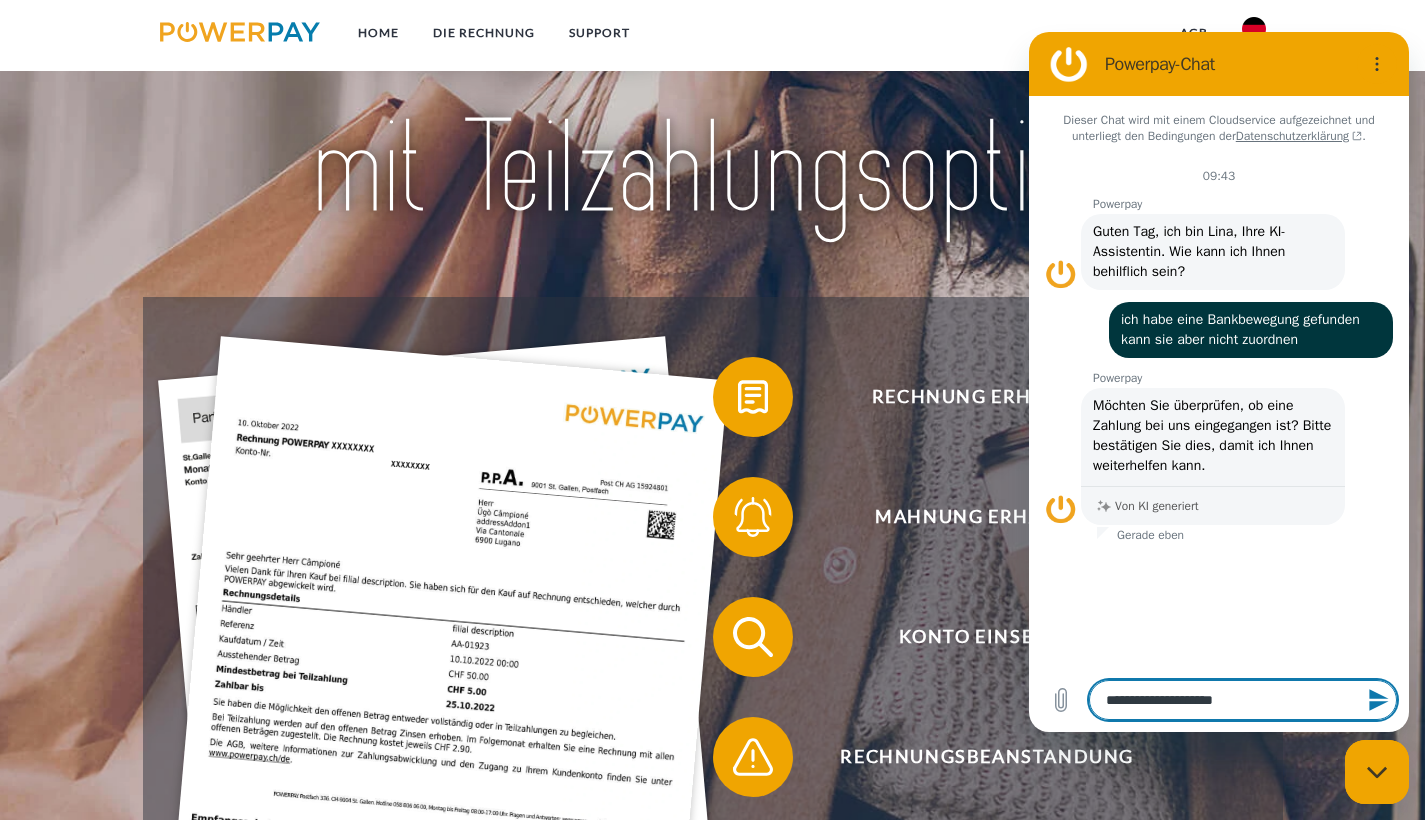 type on "**********" 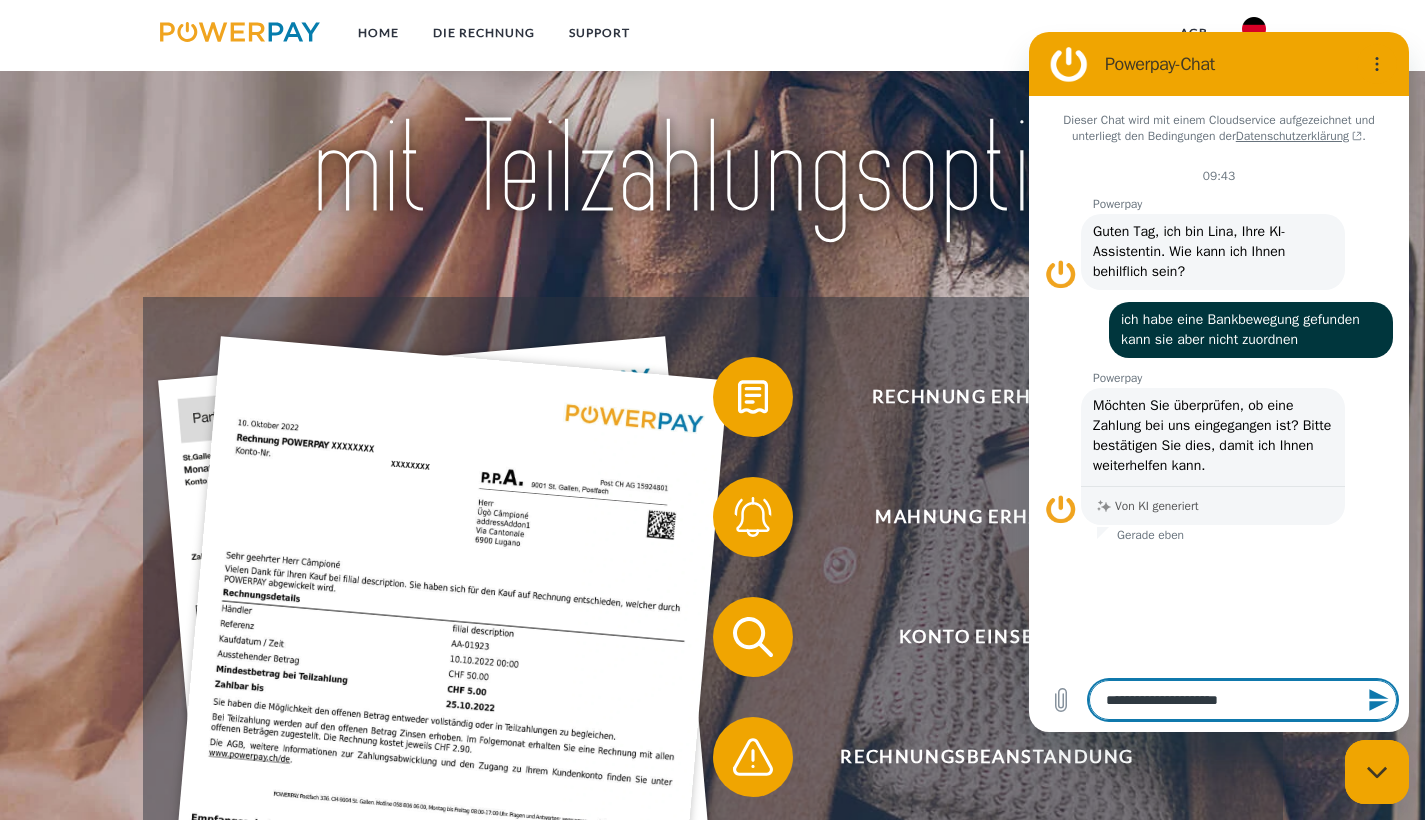 type on "**********" 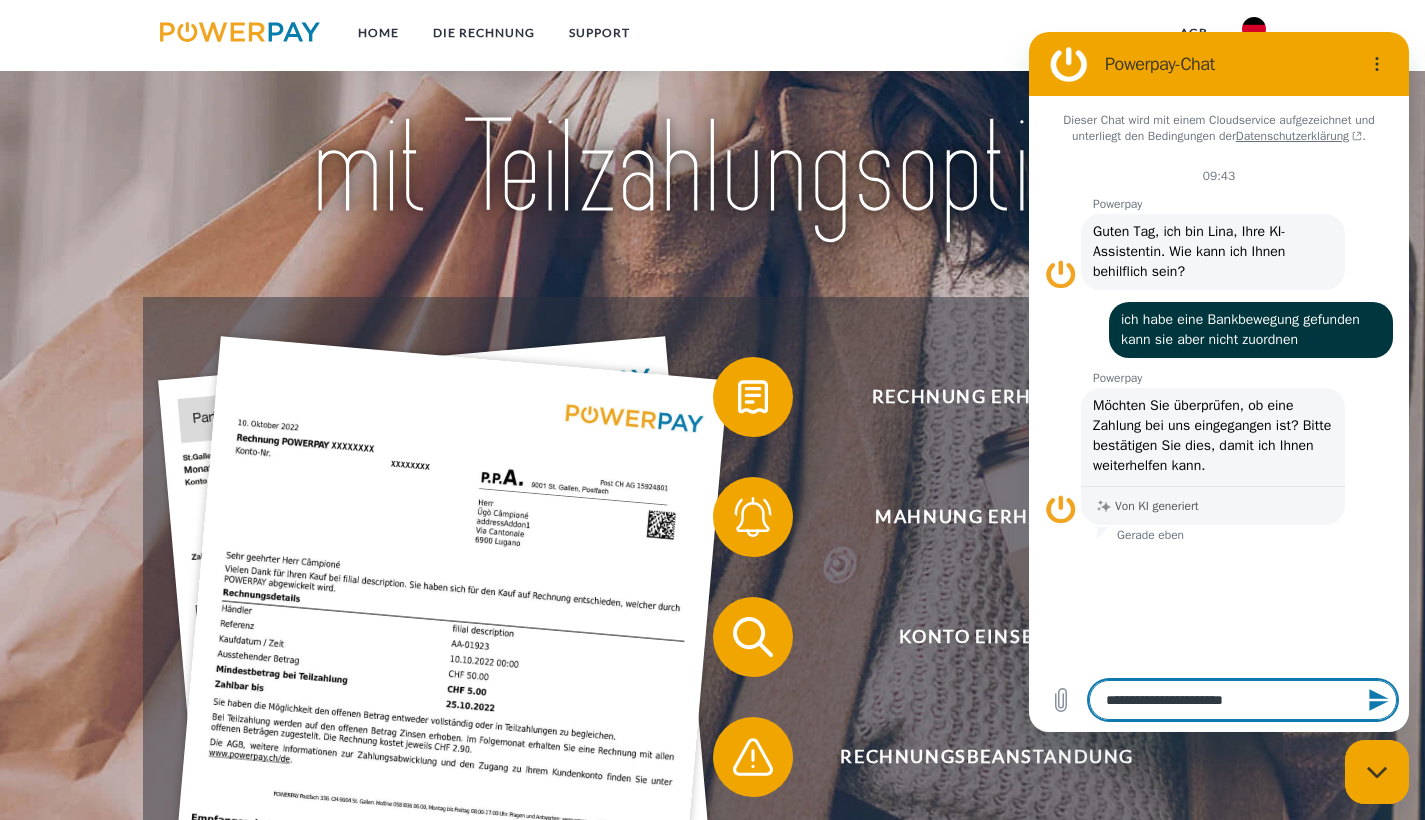type on "**********" 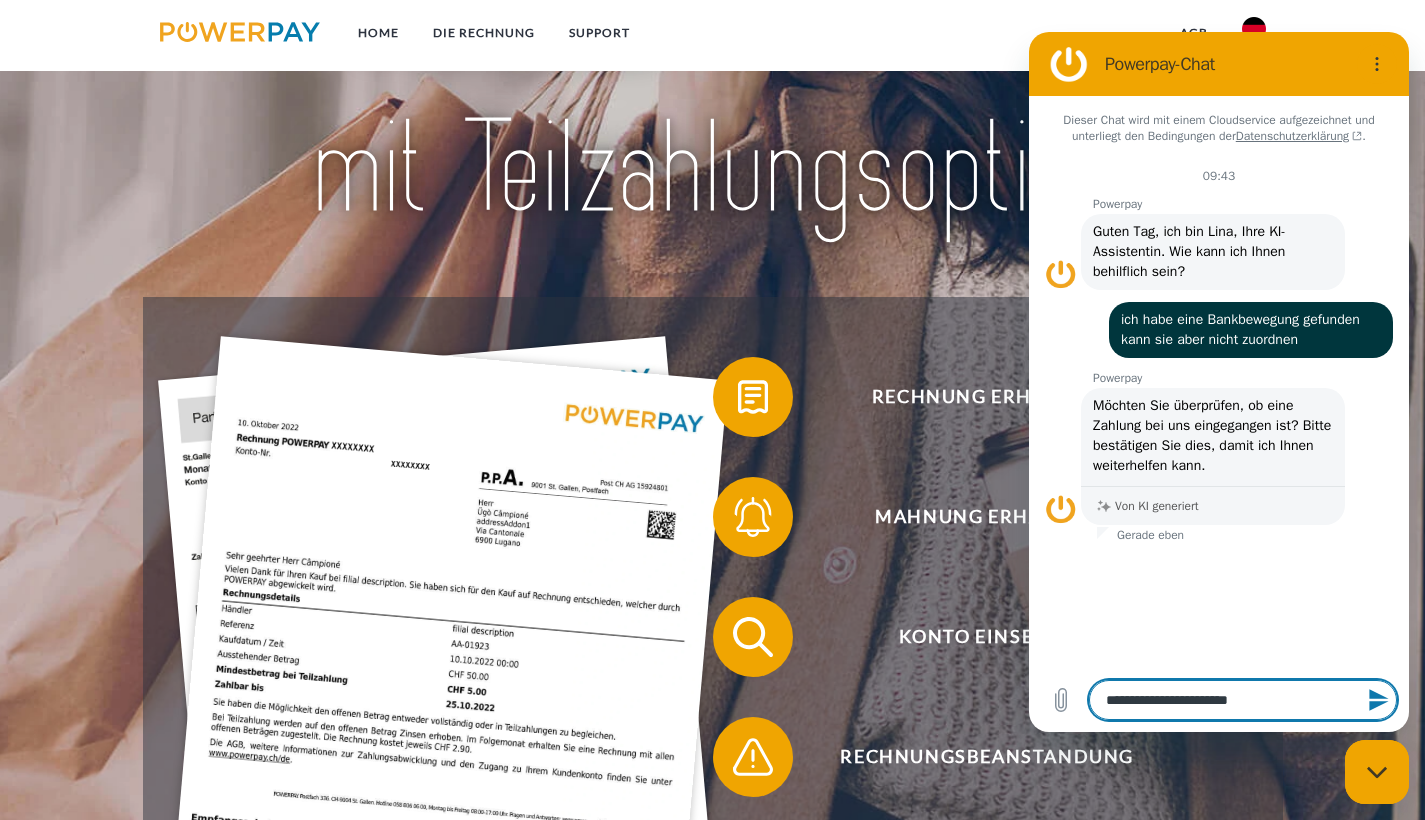 type on "**********" 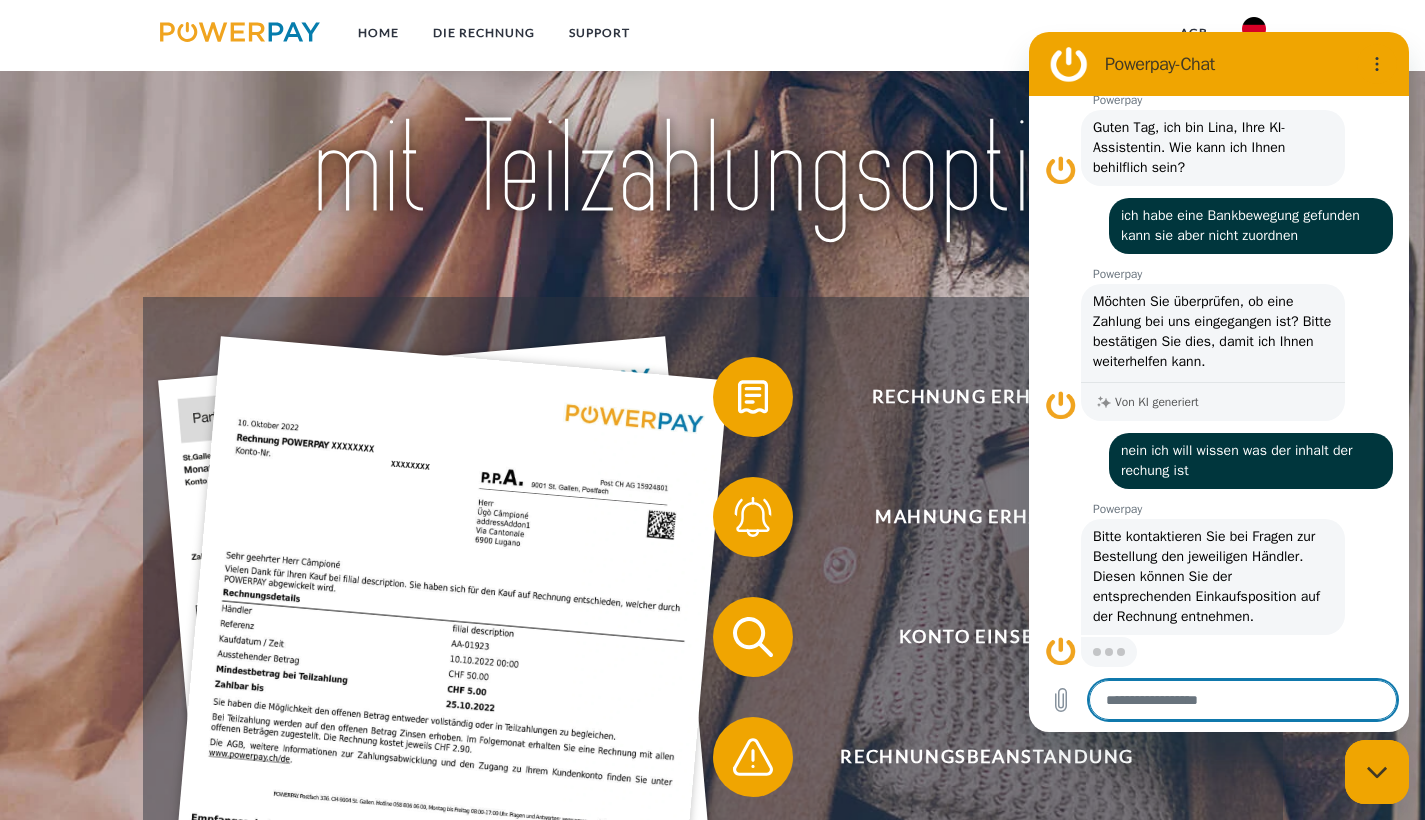 scroll, scrollTop: 140, scrollLeft: 0, axis: vertical 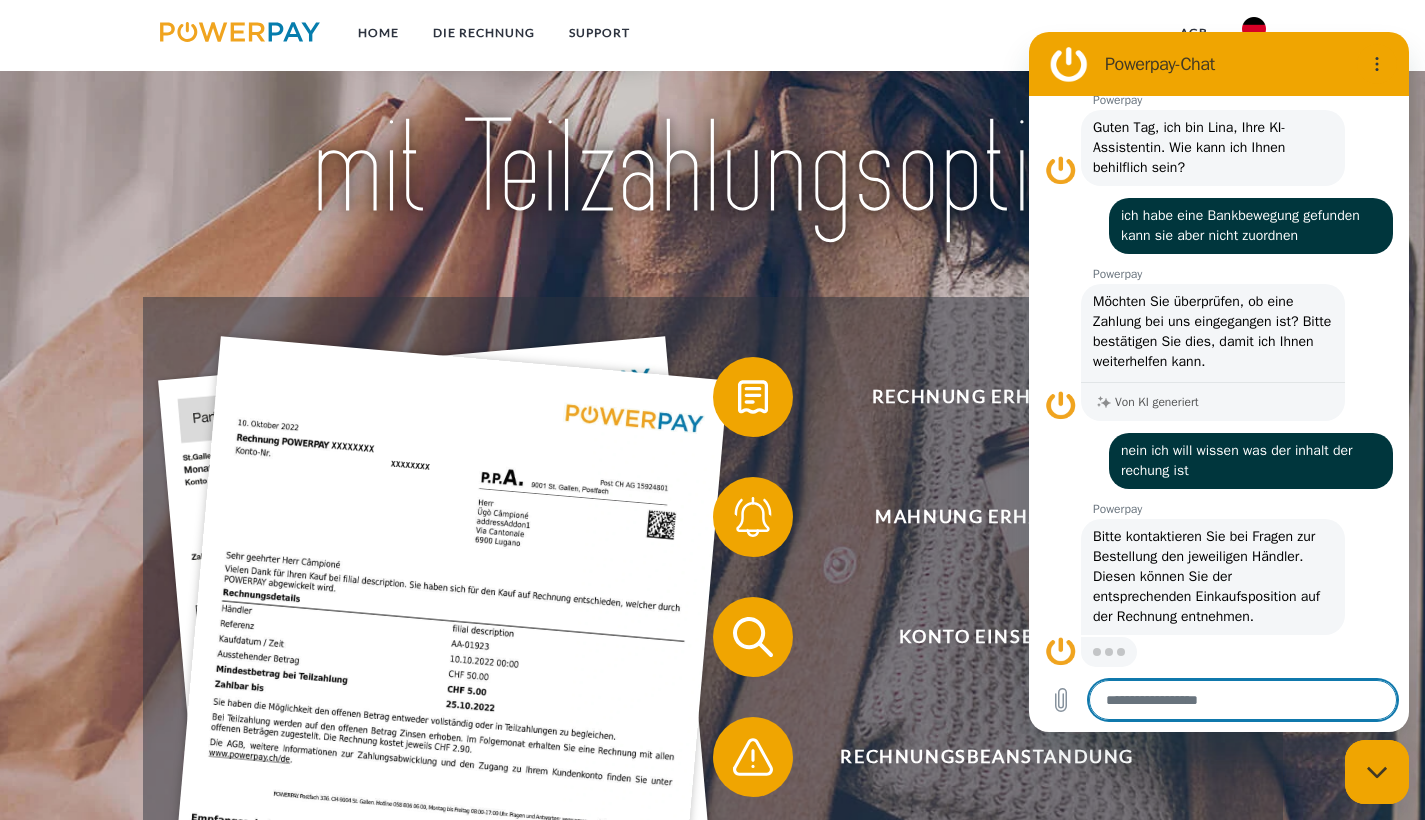 click at bounding box center [1243, 700] 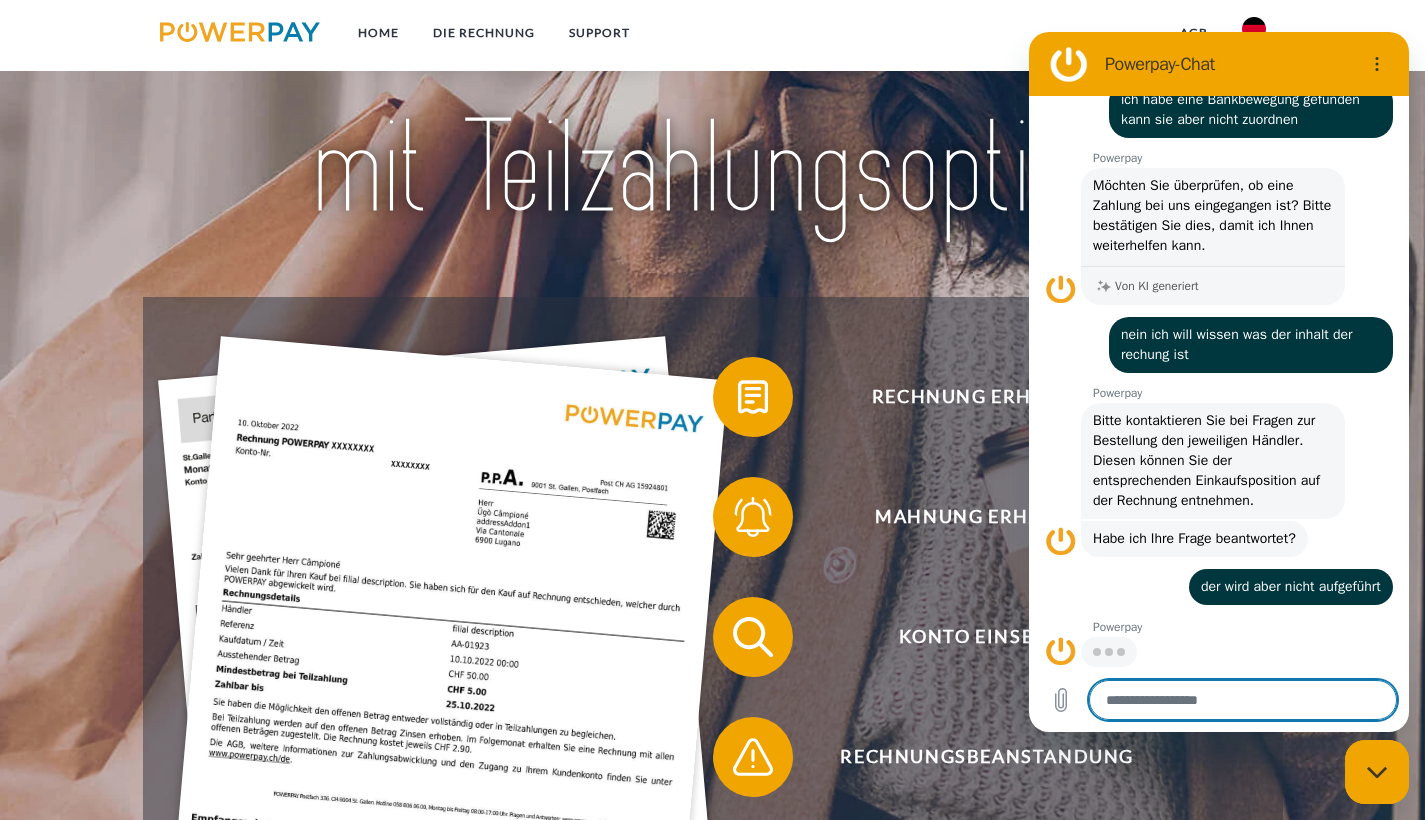 scroll, scrollTop: 254, scrollLeft: 0, axis: vertical 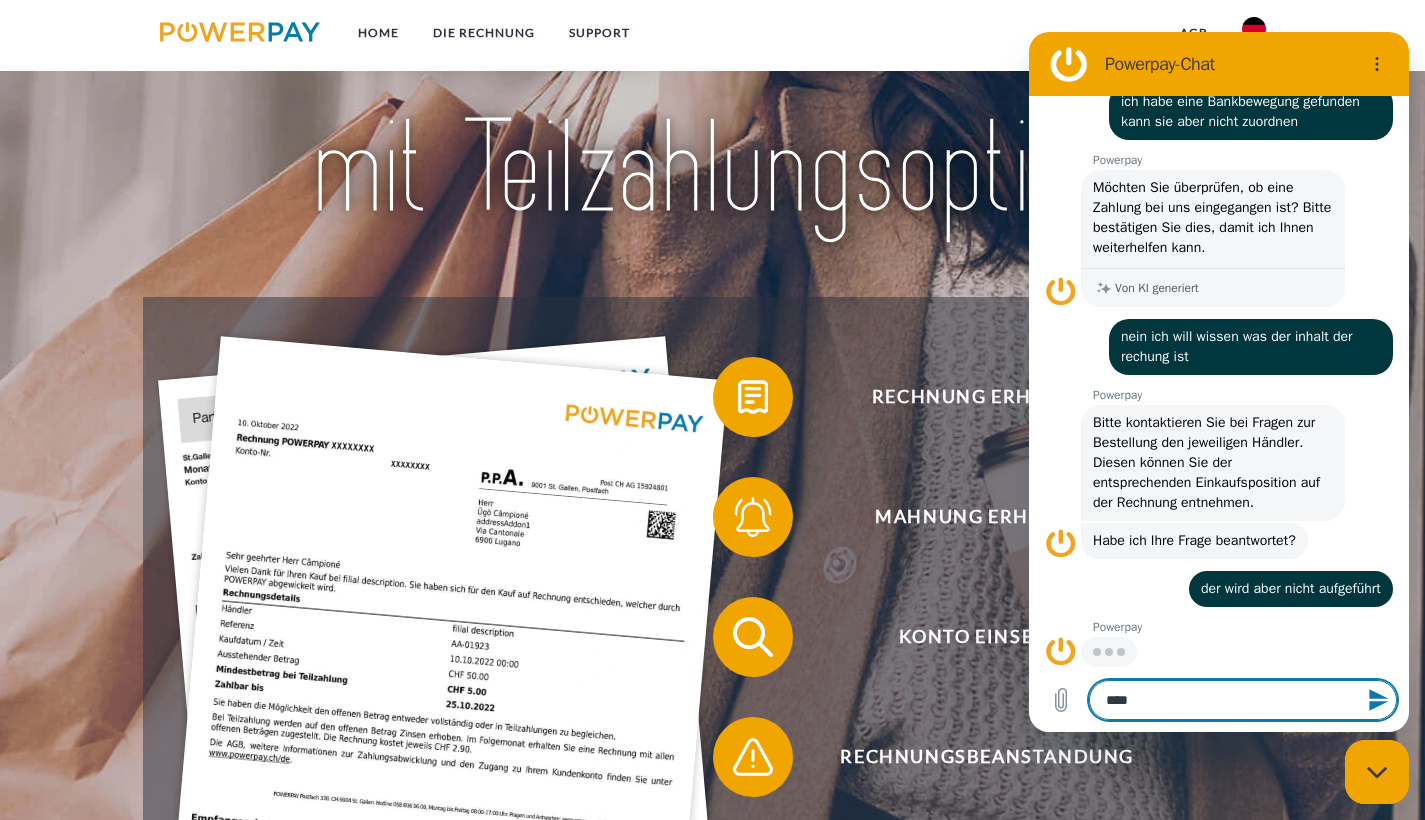 paste on "**********" 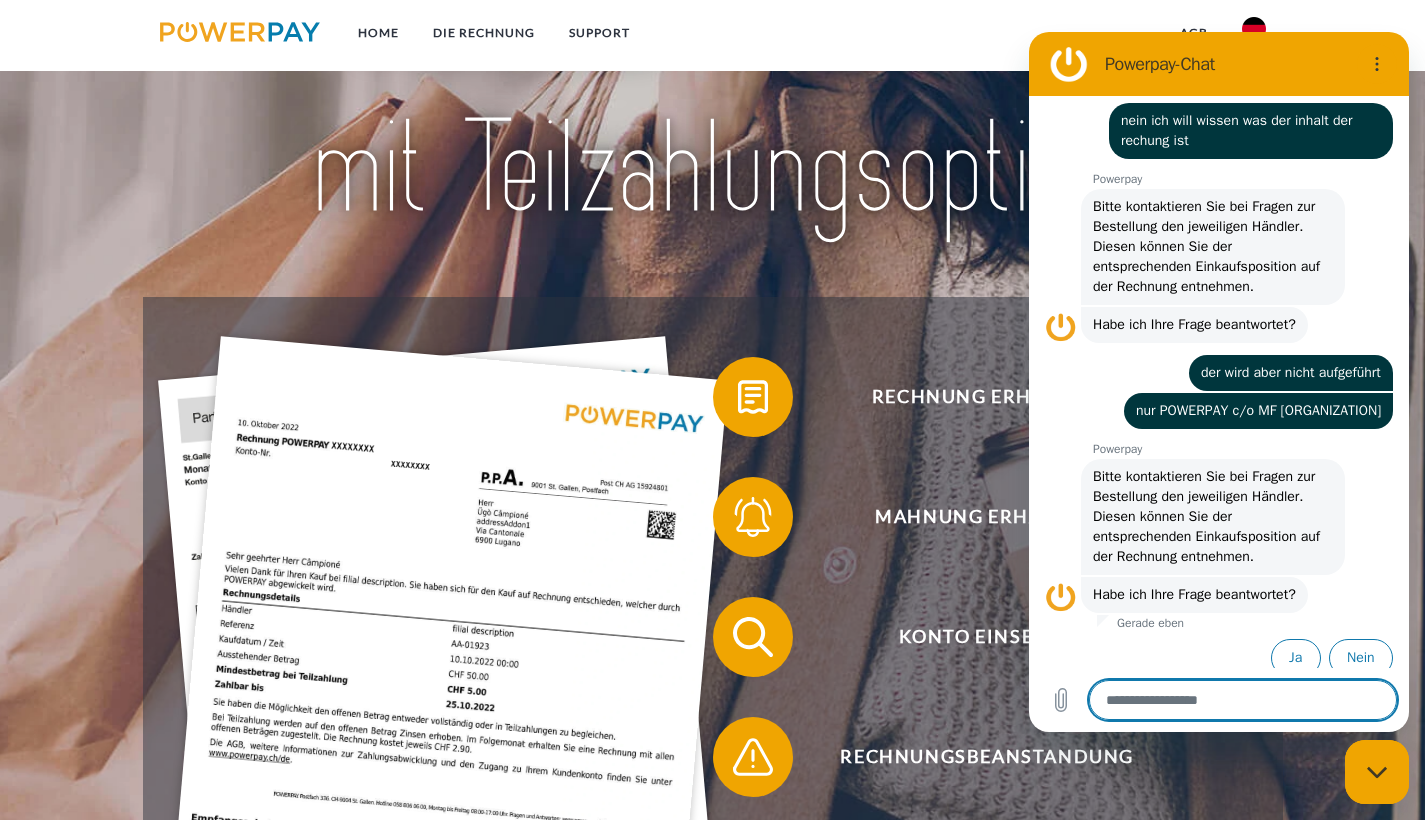 scroll, scrollTop: 484, scrollLeft: 0, axis: vertical 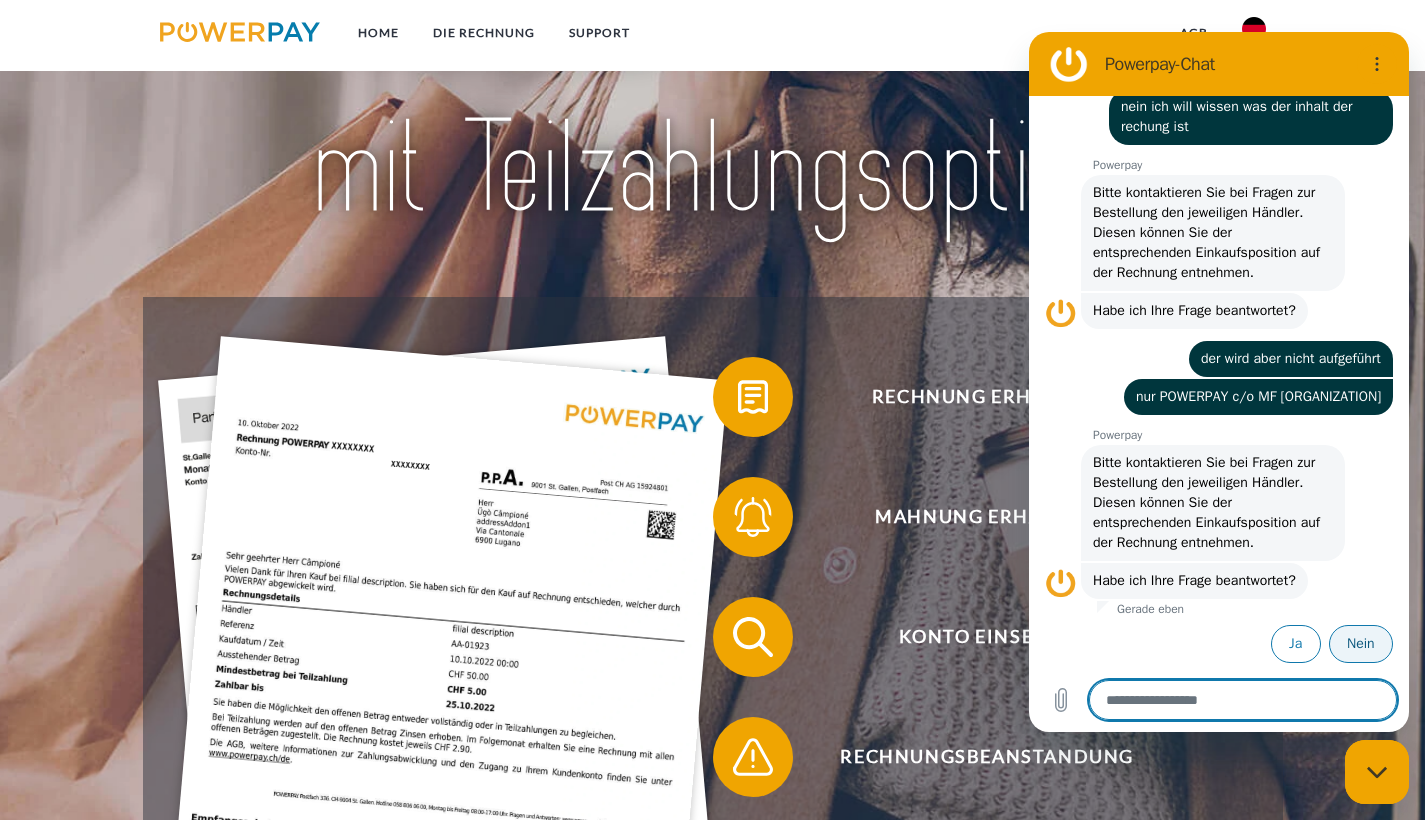 click on "Nein" at bounding box center [1361, 644] 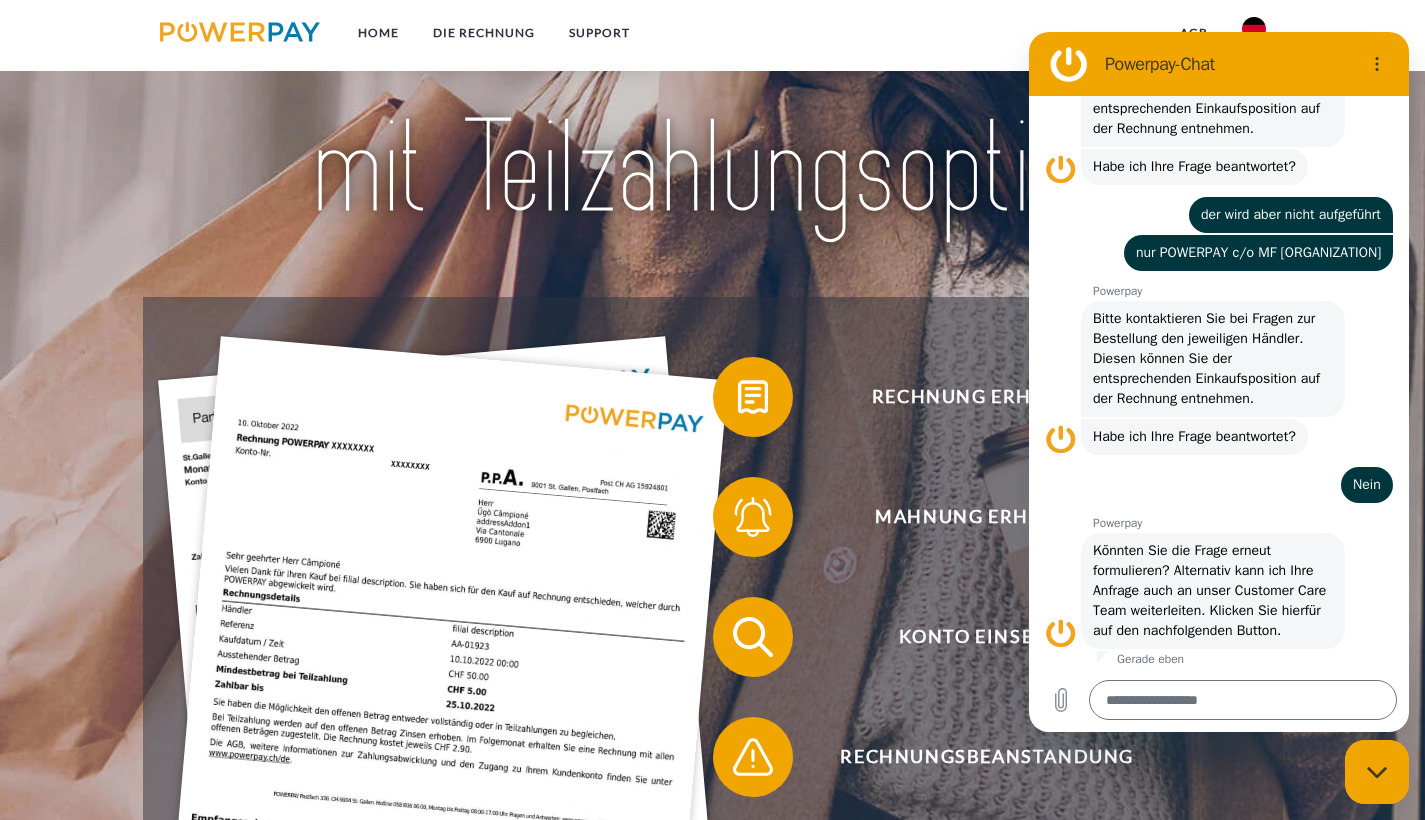 scroll, scrollTop: 698, scrollLeft: 0, axis: vertical 